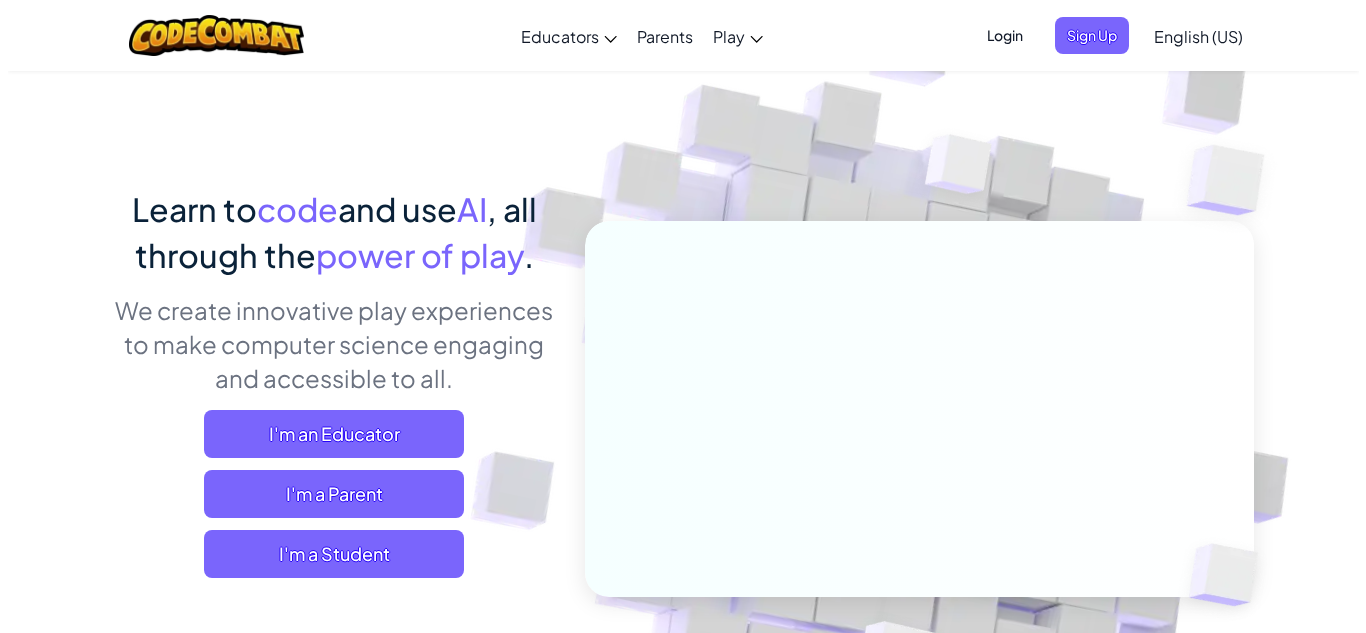 scroll, scrollTop: 100, scrollLeft: 0, axis: vertical 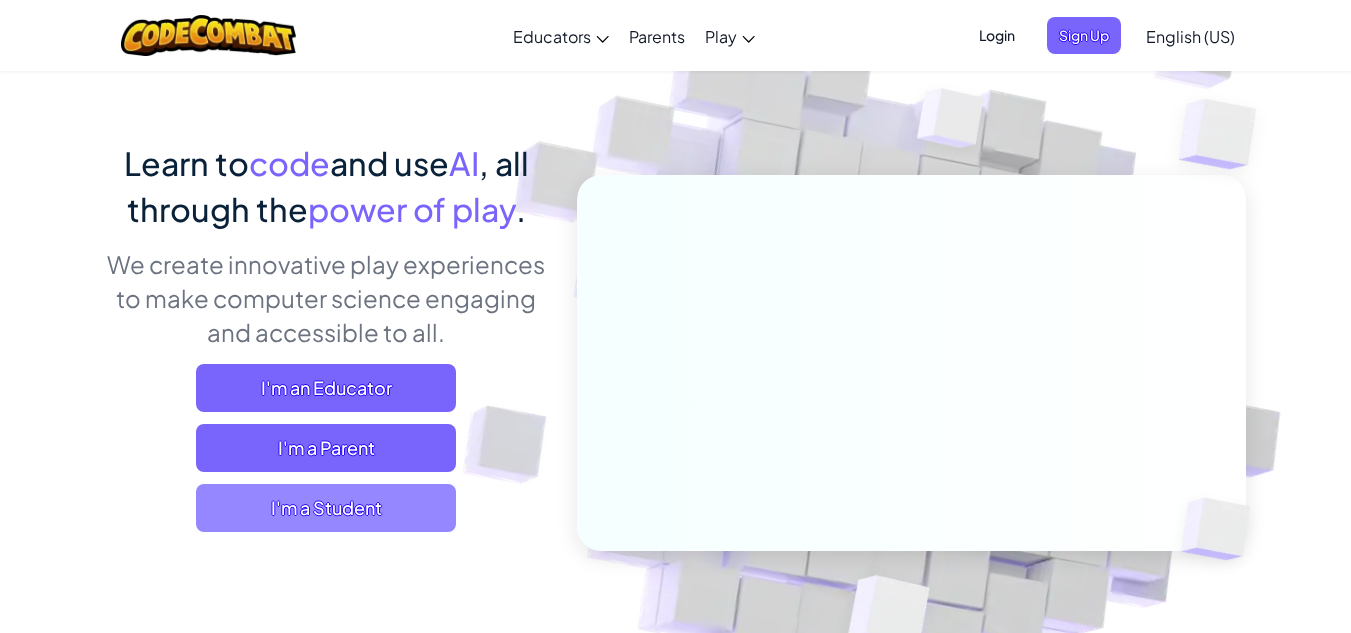 click on "I'm a Student" at bounding box center (326, 508) 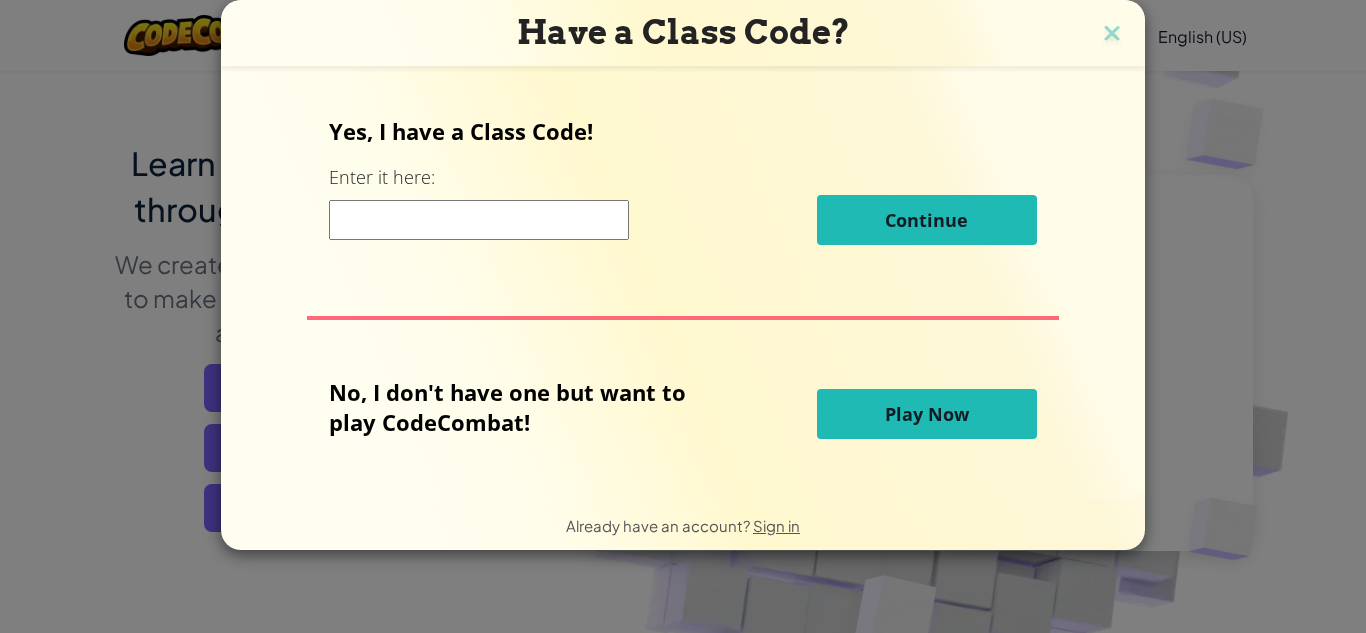 click on "Play Now" at bounding box center (927, 414) 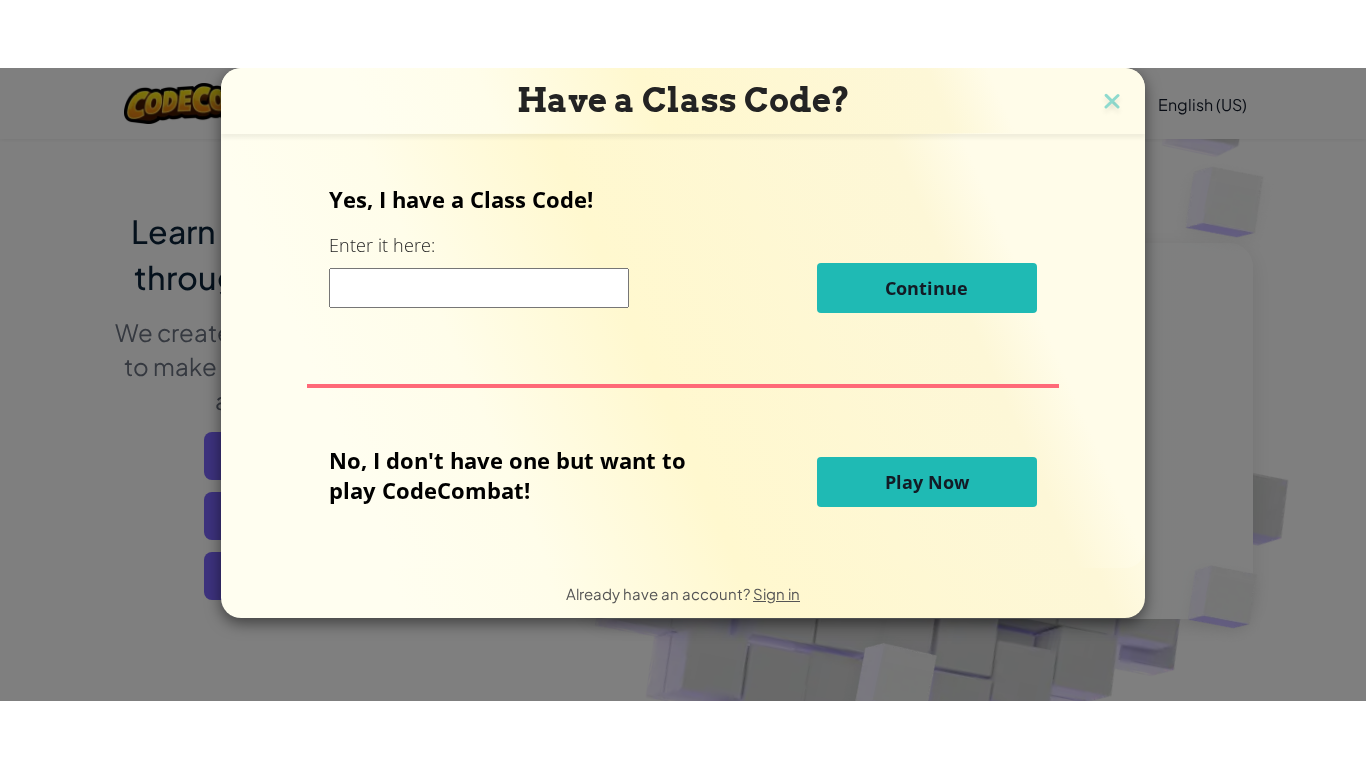 scroll, scrollTop: 0, scrollLeft: 0, axis: both 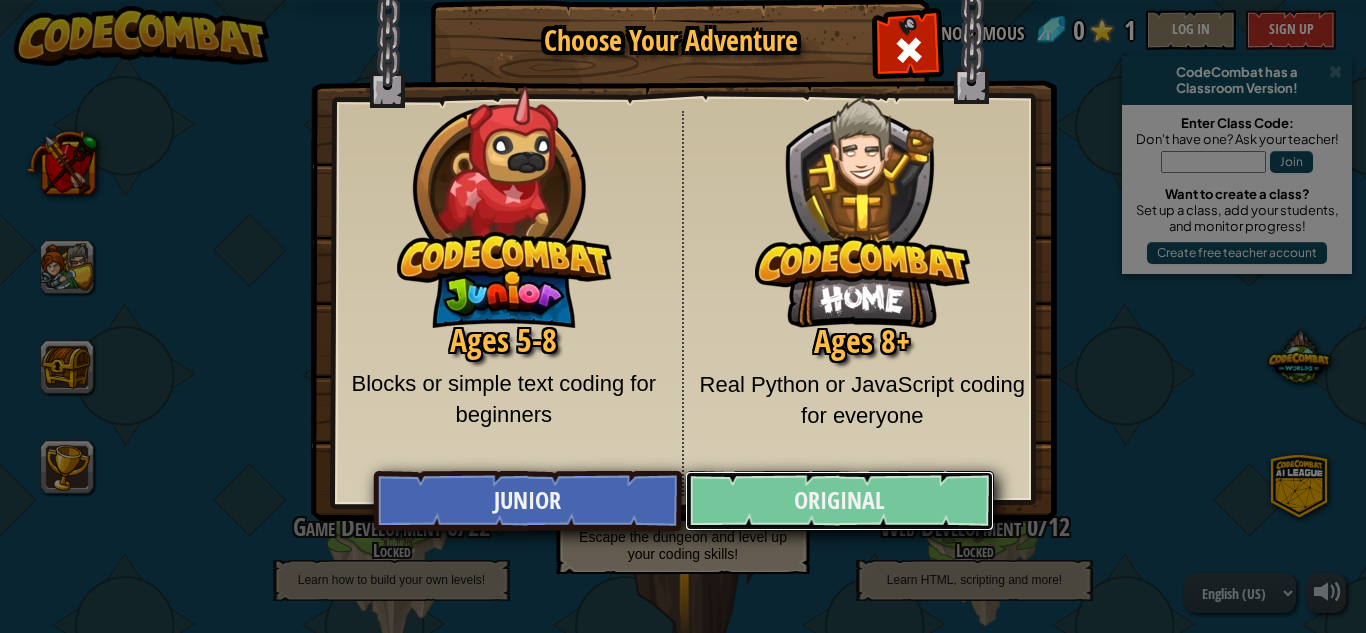 click on "Original" at bounding box center (839, 501) 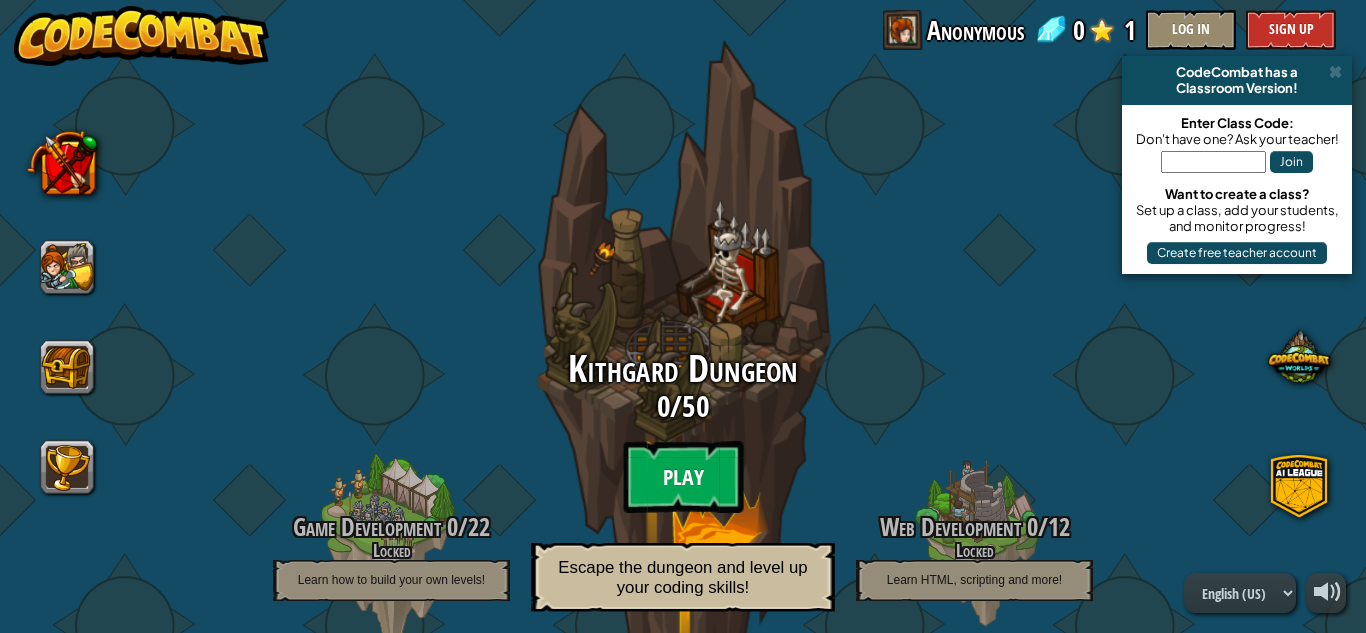 click on "Play" at bounding box center [683, 477] 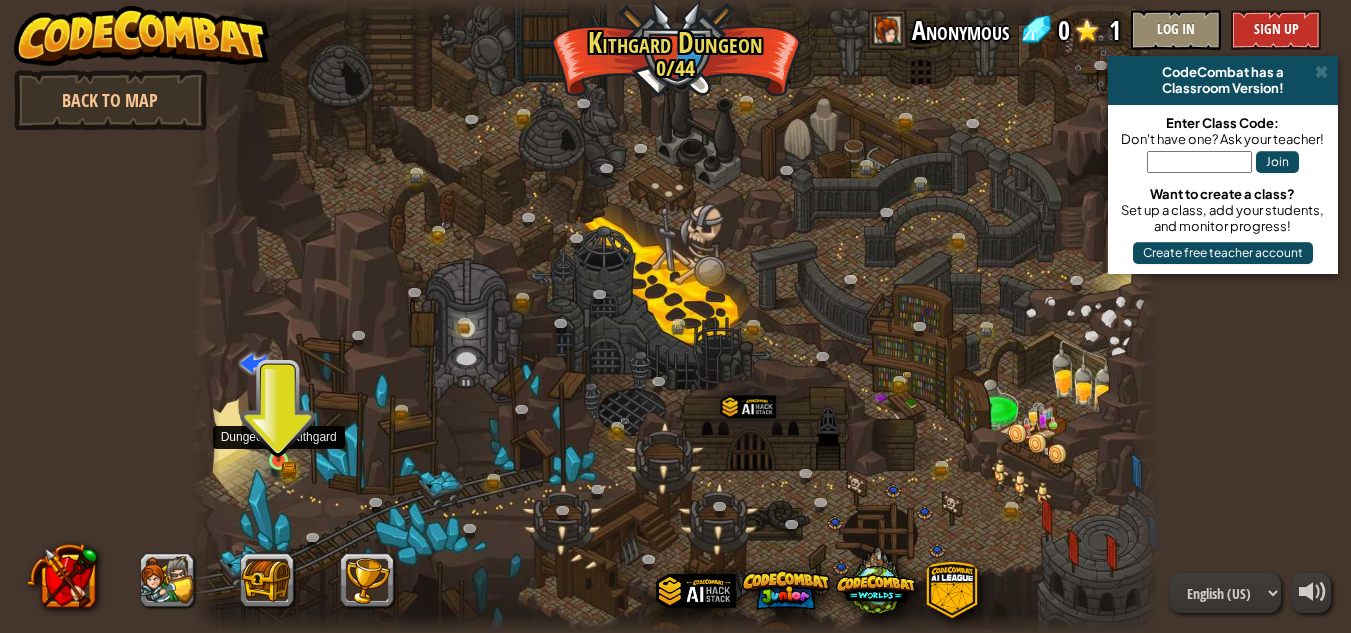 click at bounding box center [278, 437] 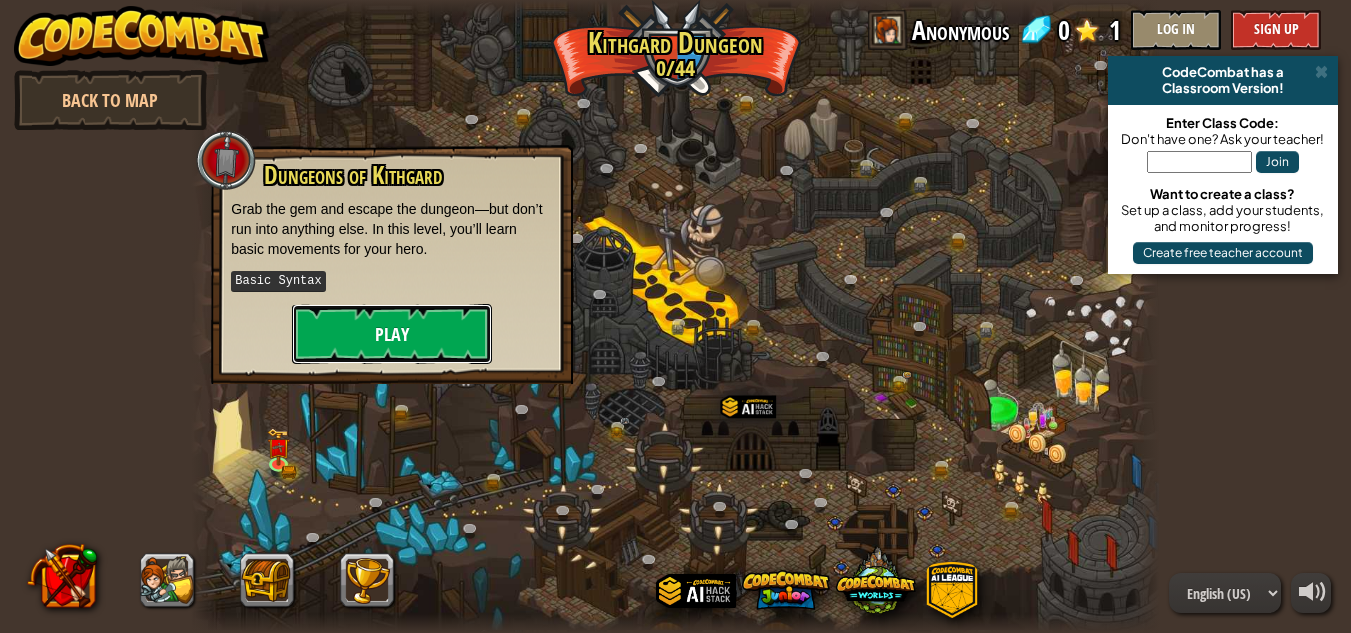click on "Play" at bounding box center [392, 334] 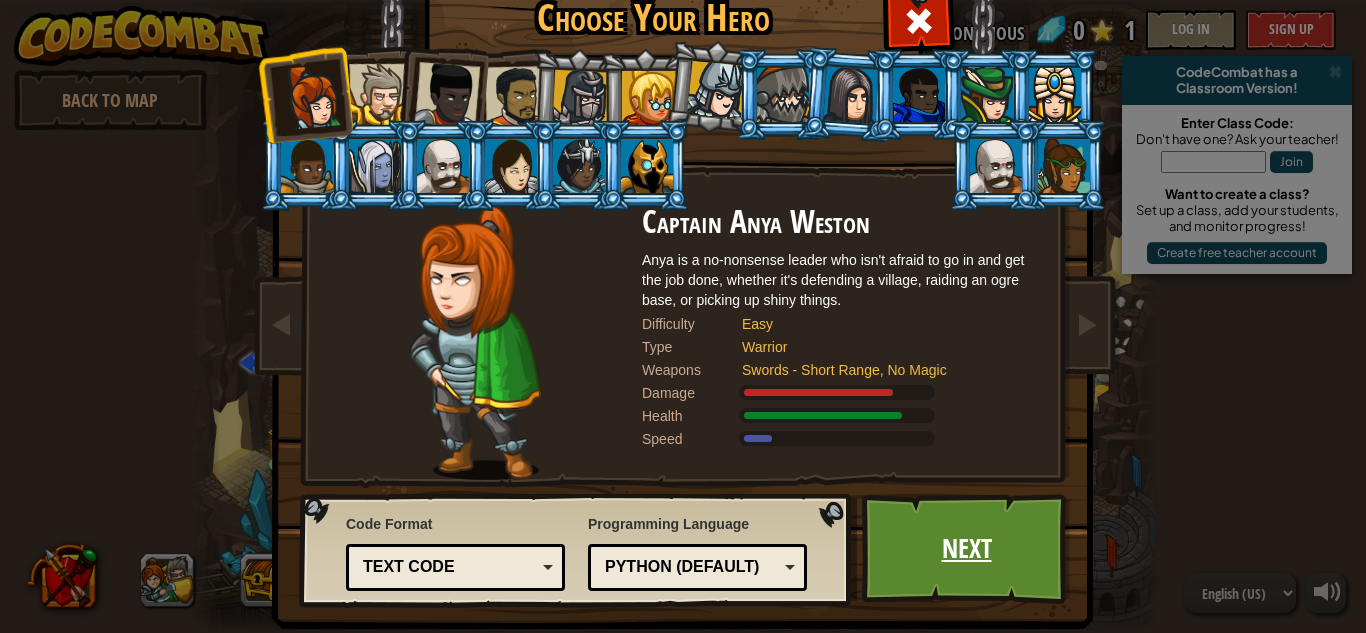 click on "Next" at bounding box center [966, 549] 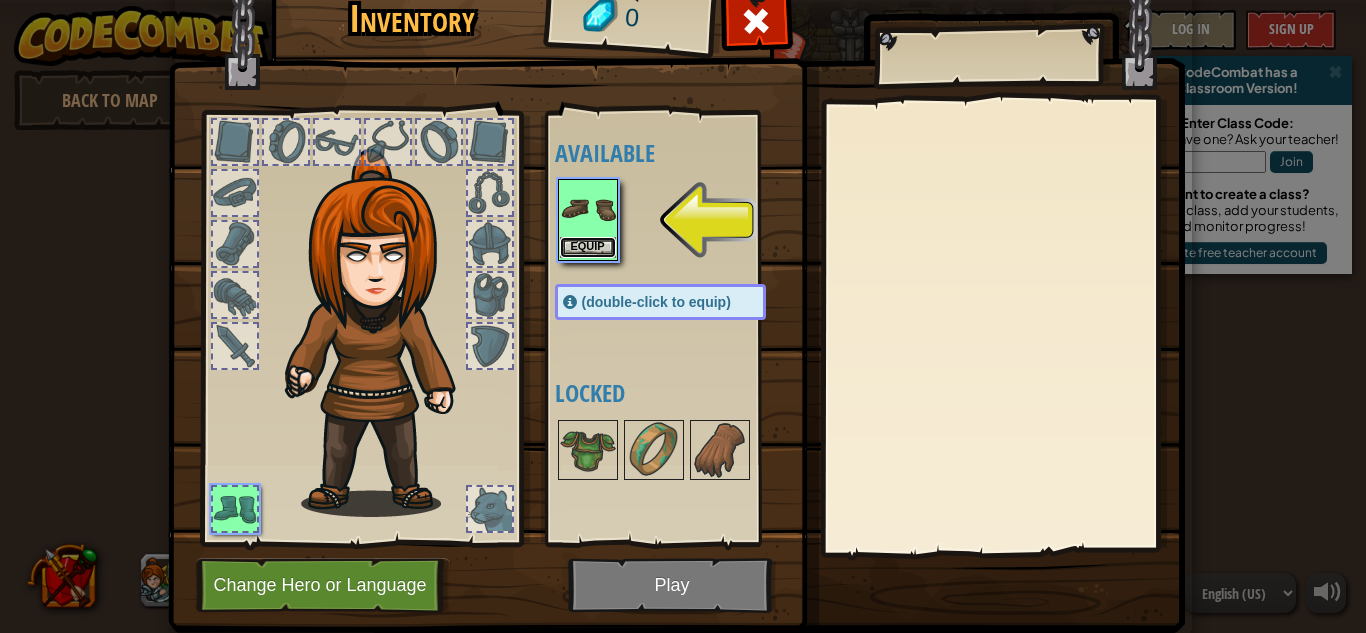 click on "Equip" at bounding box center (588, 247) 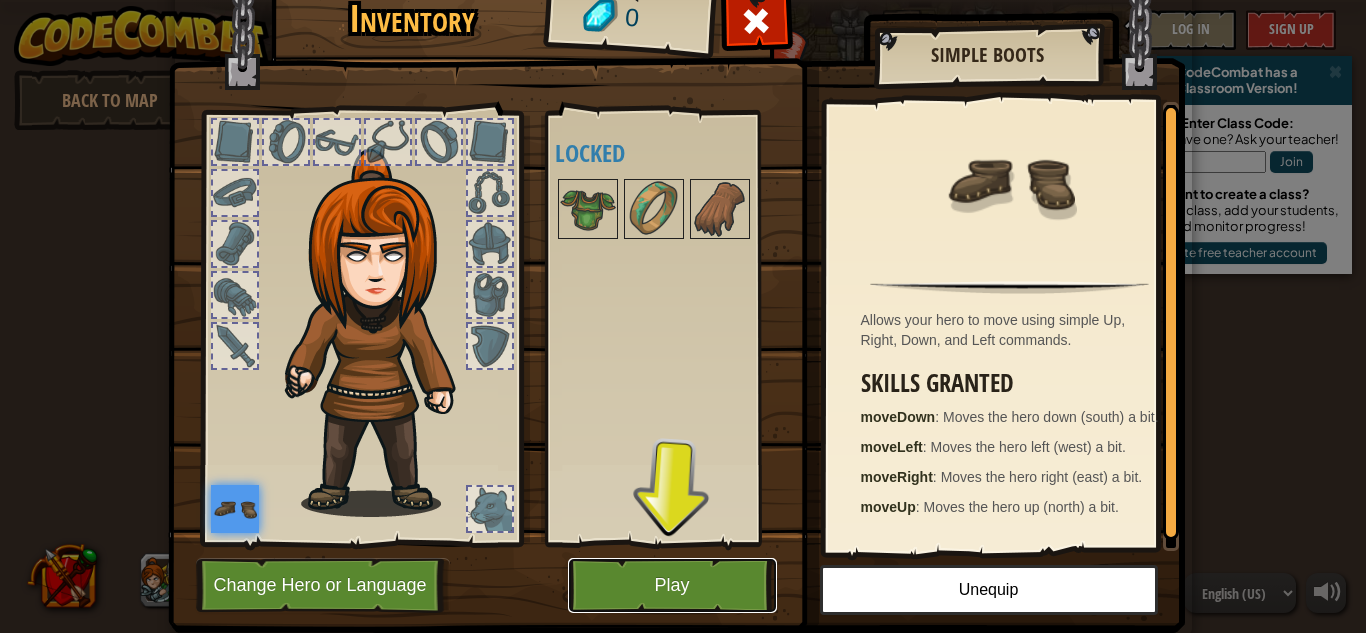 click on "Play" at bounding box center (672, 585) 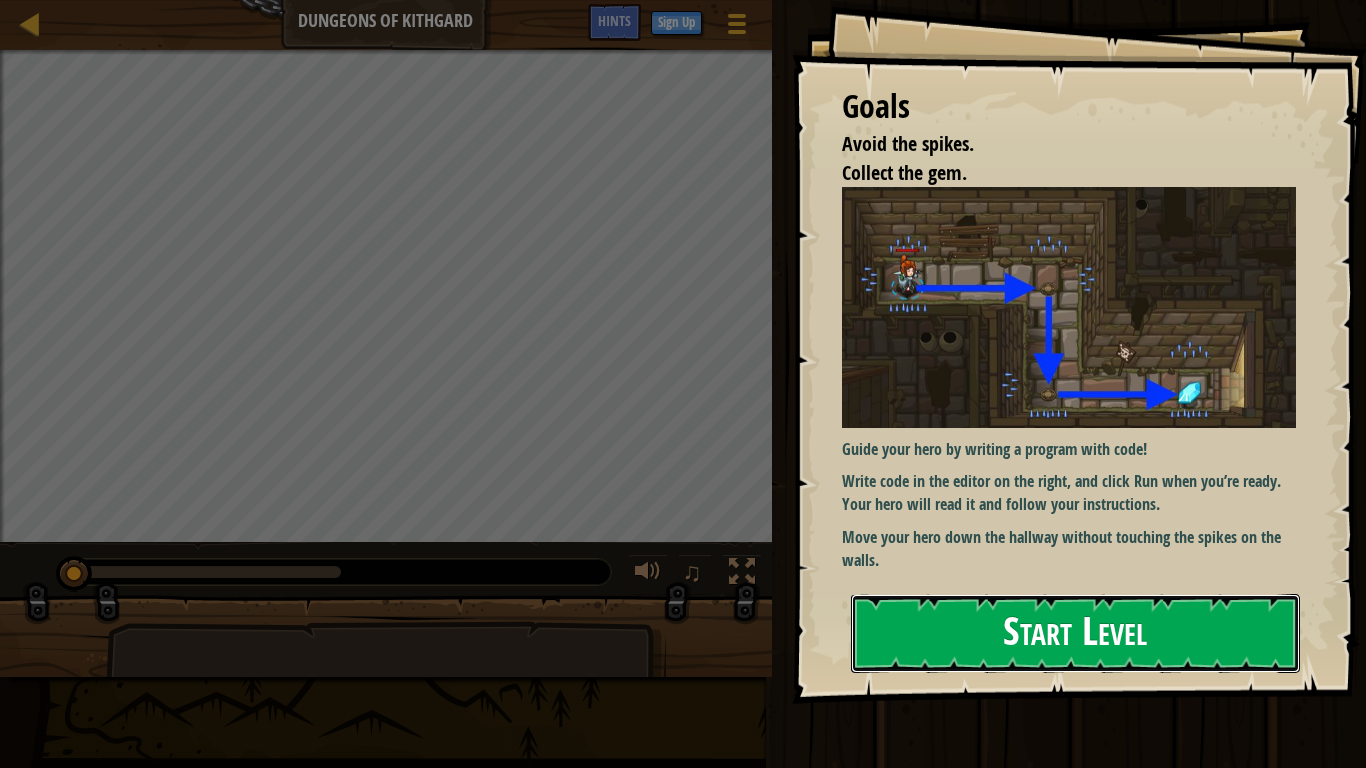click on "Start Level" at bounding box center (1075, 633) 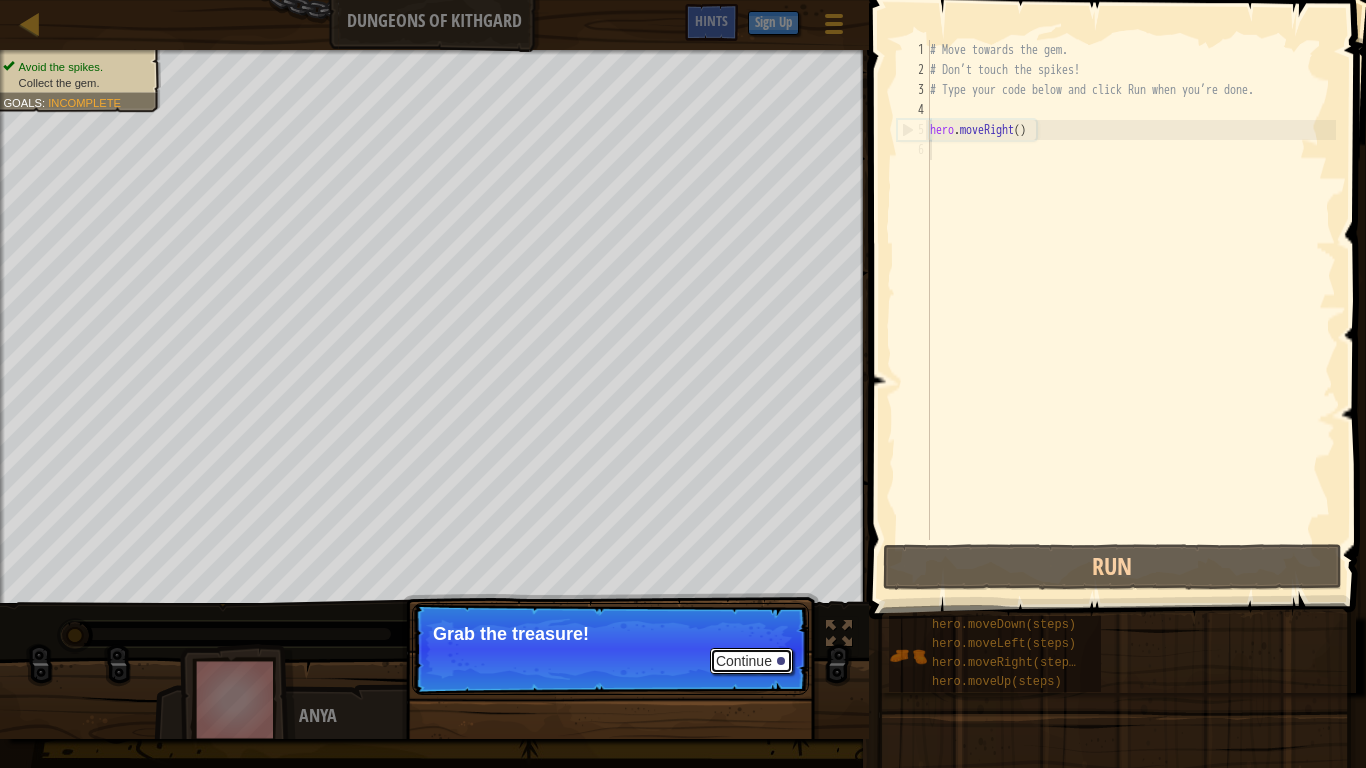click on "Continue" at bounding box center (751, 661) 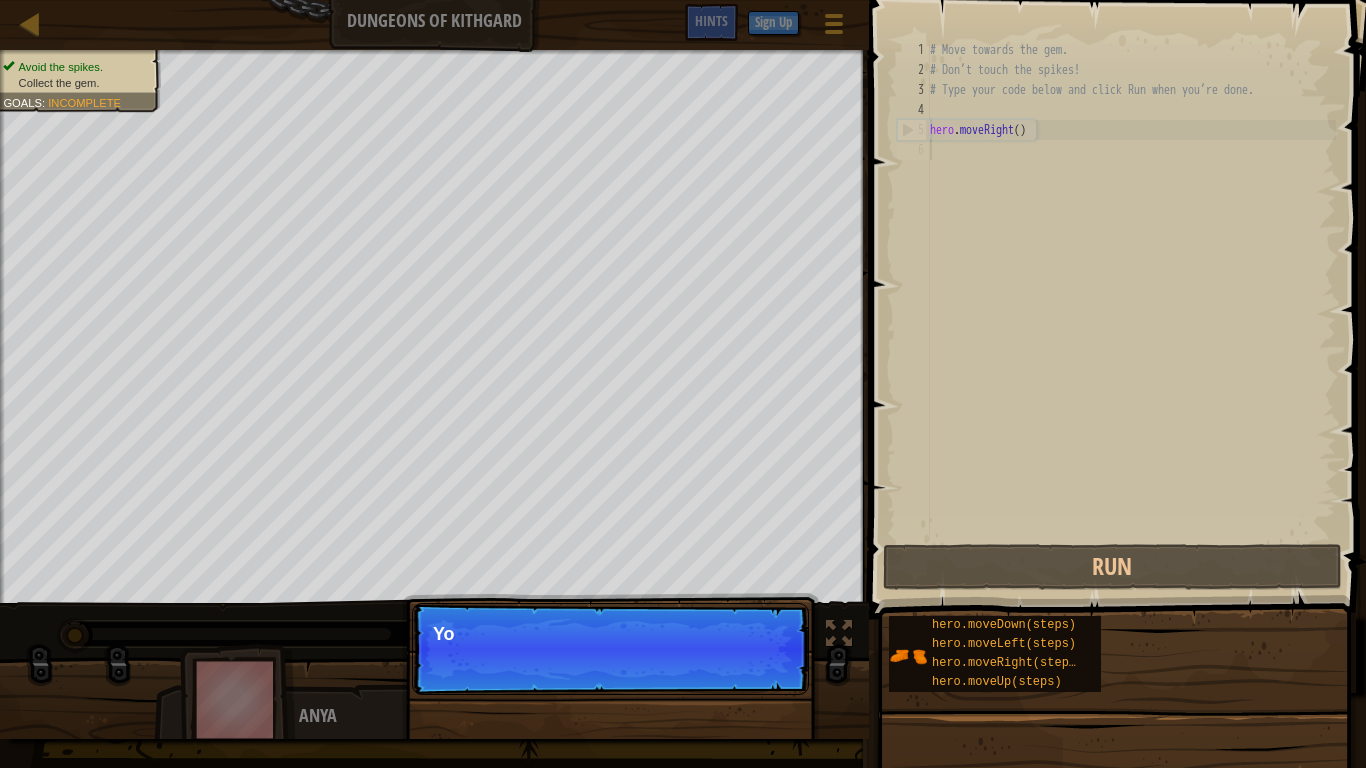 scroll, scrollTop: 9, scrollLeft: 0, axis: vertical 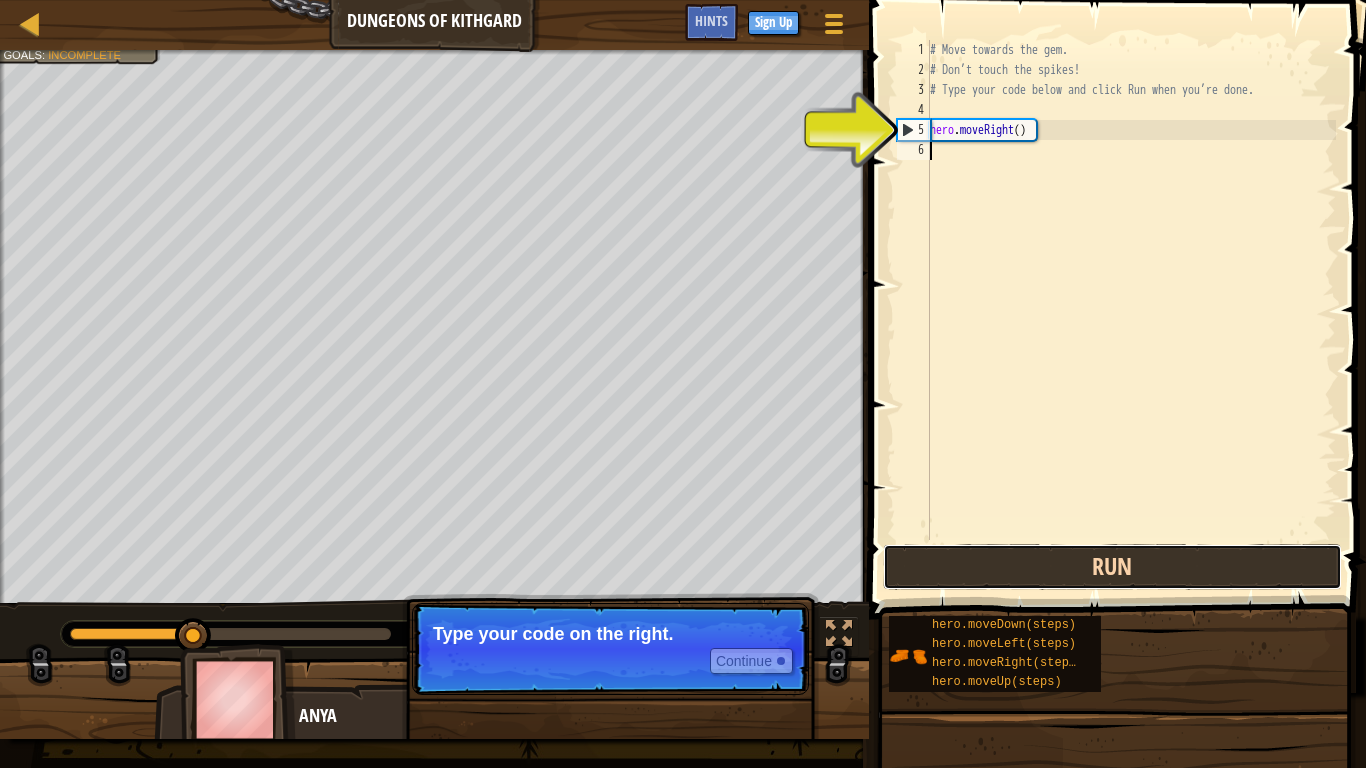 click on "Run" at bounding box center [1112, 567] 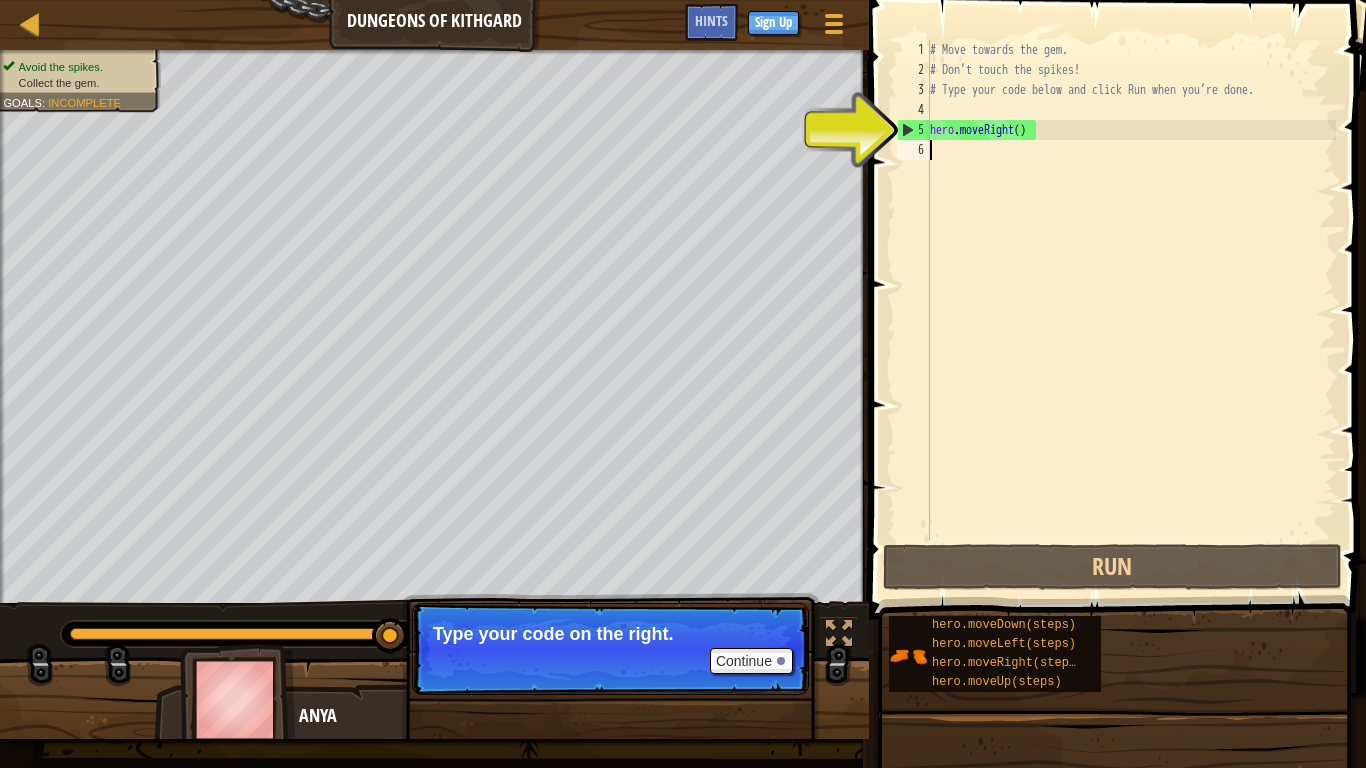 type on "hero.moveRight()" 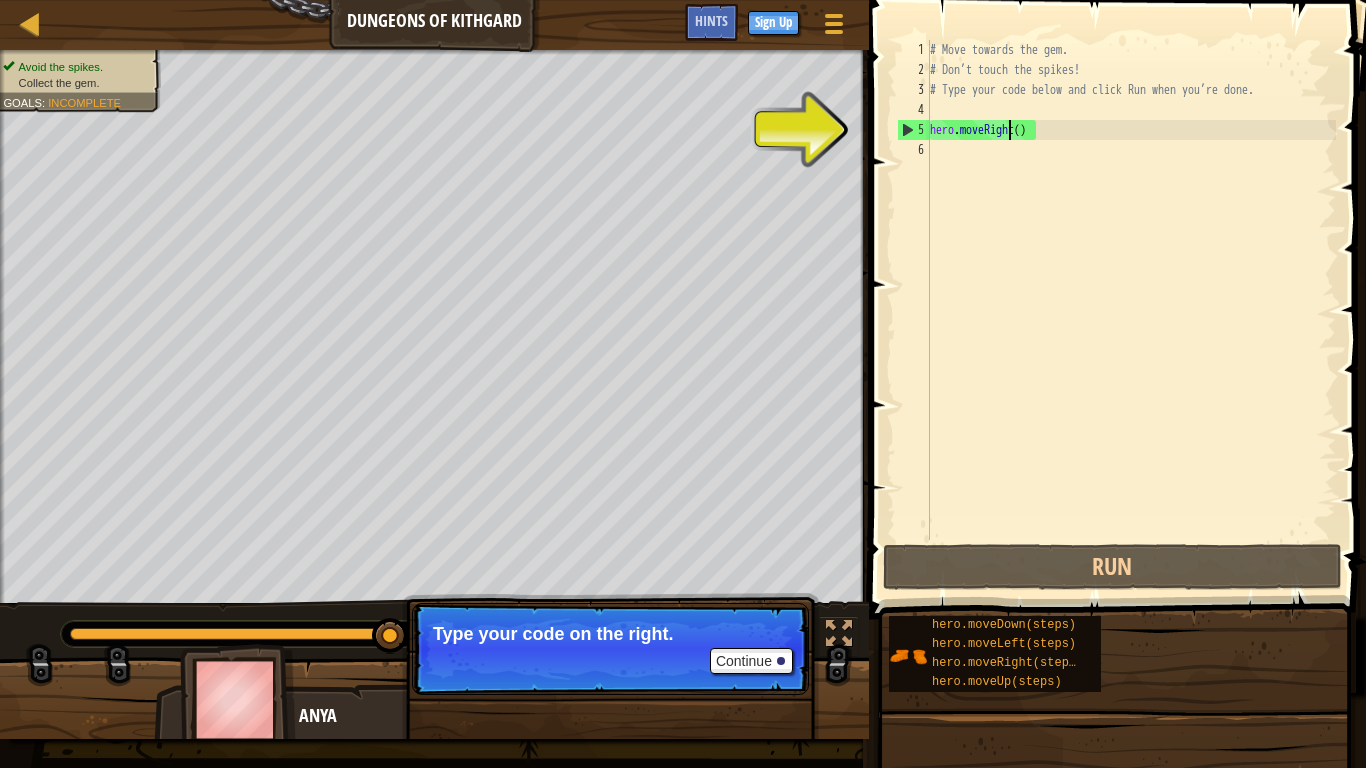 drag, startPoint x: 1009, startPoint y: 132, endPoint x: 928, endPoint y: 152, distance: 83.43261 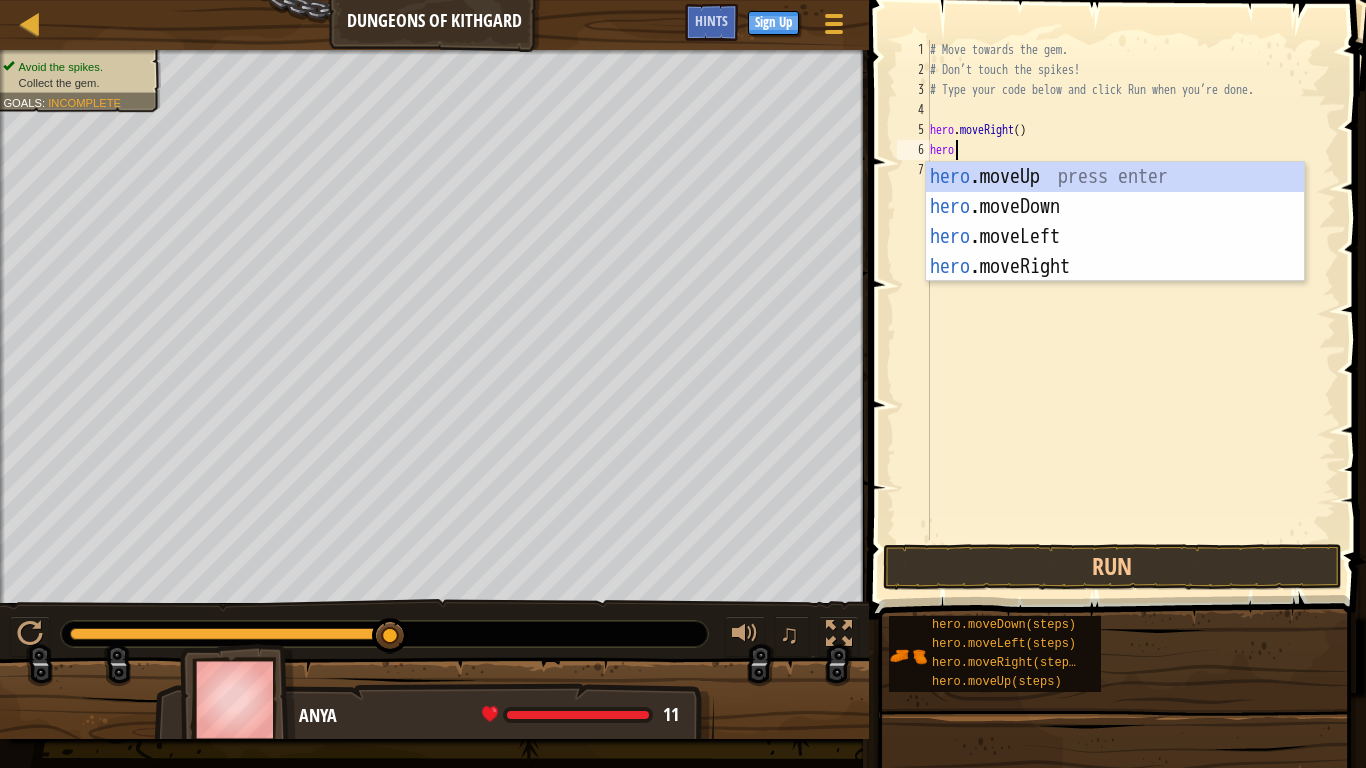 scroll, scrollTop: 9, scrollLeft: 1, axis: both 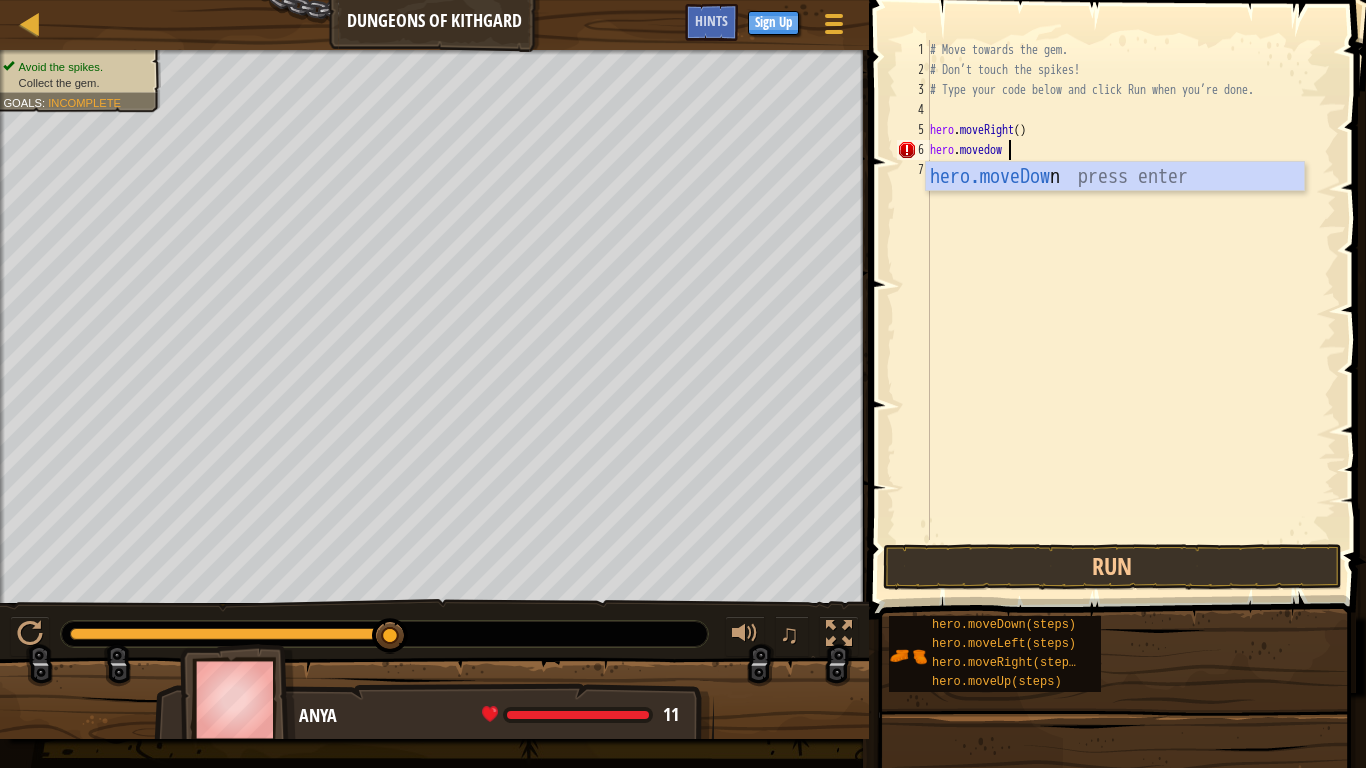 type on "hero.movedown" 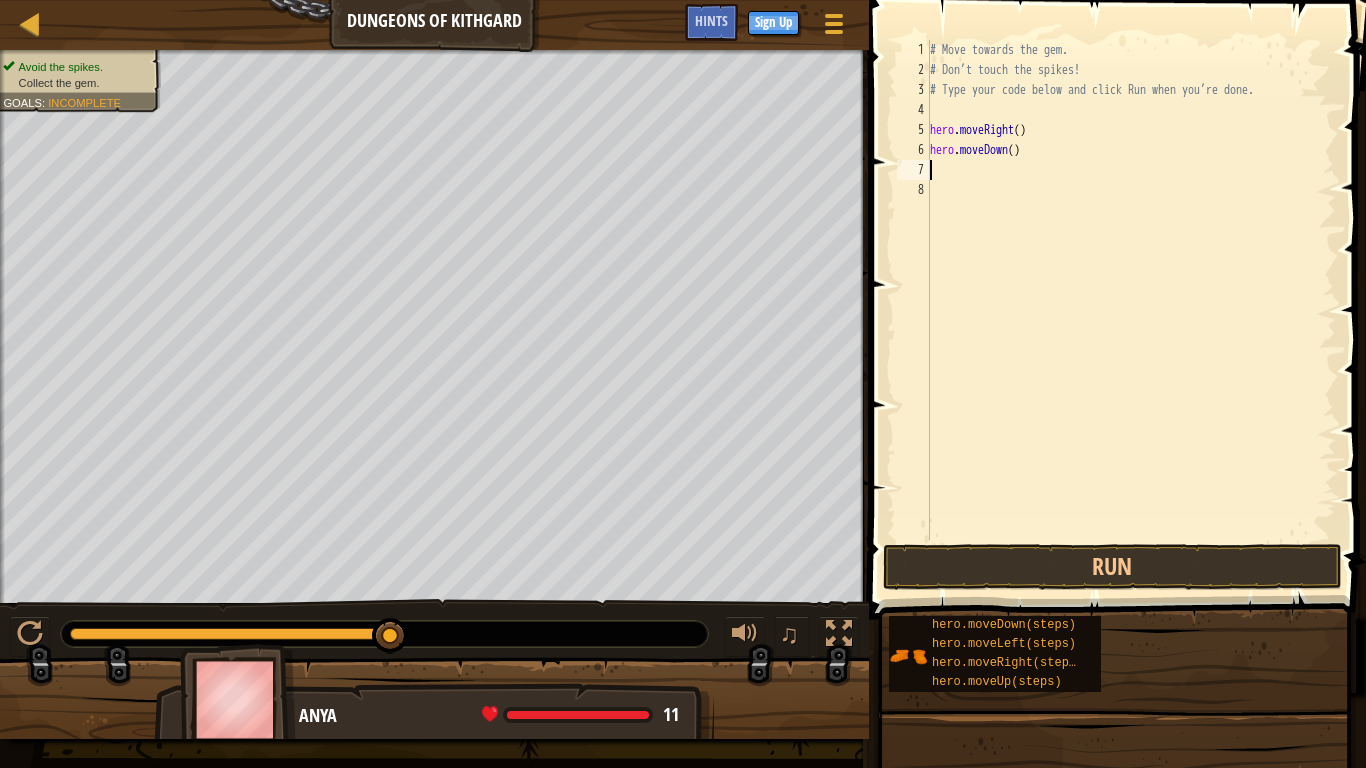 scroll, scrollTop: 9, scrollLeft: 0, axis: vertical 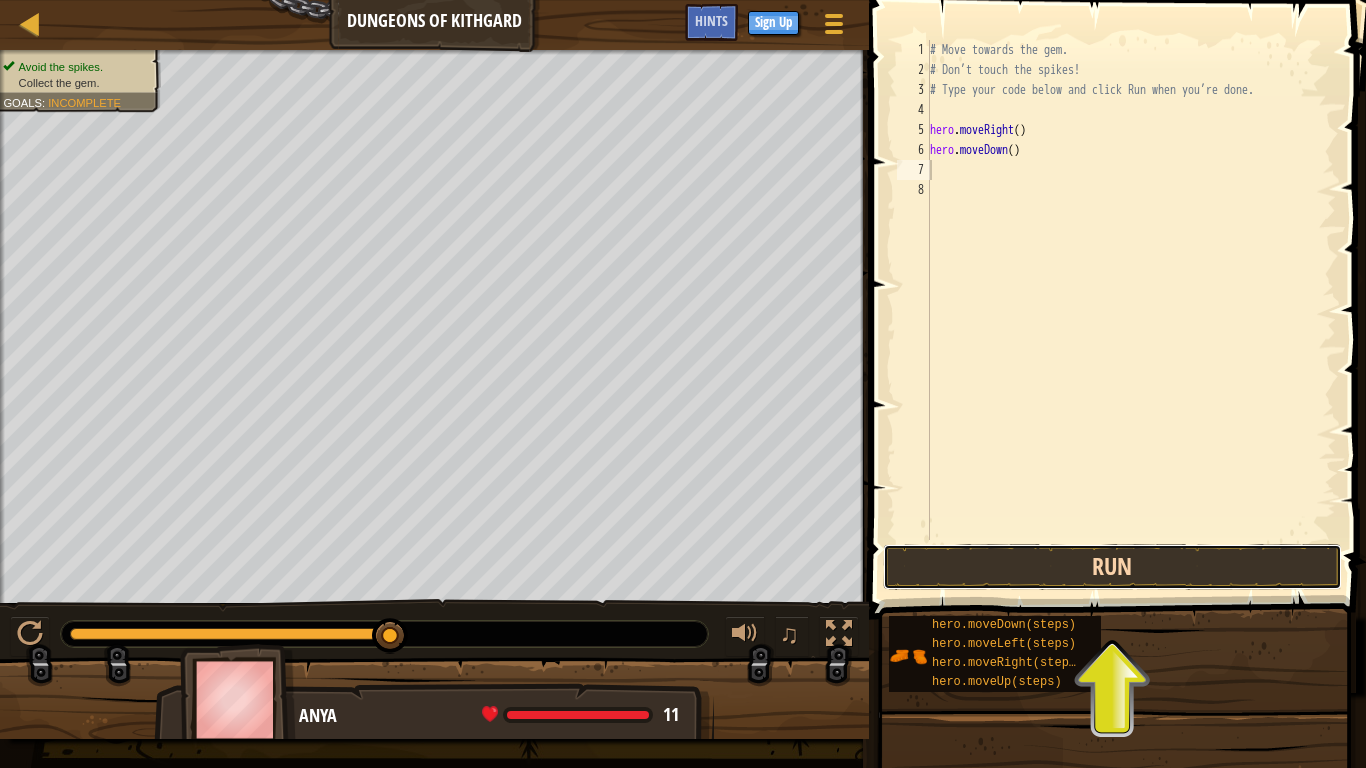 click on "Run" at bounding box center [1112, 567] 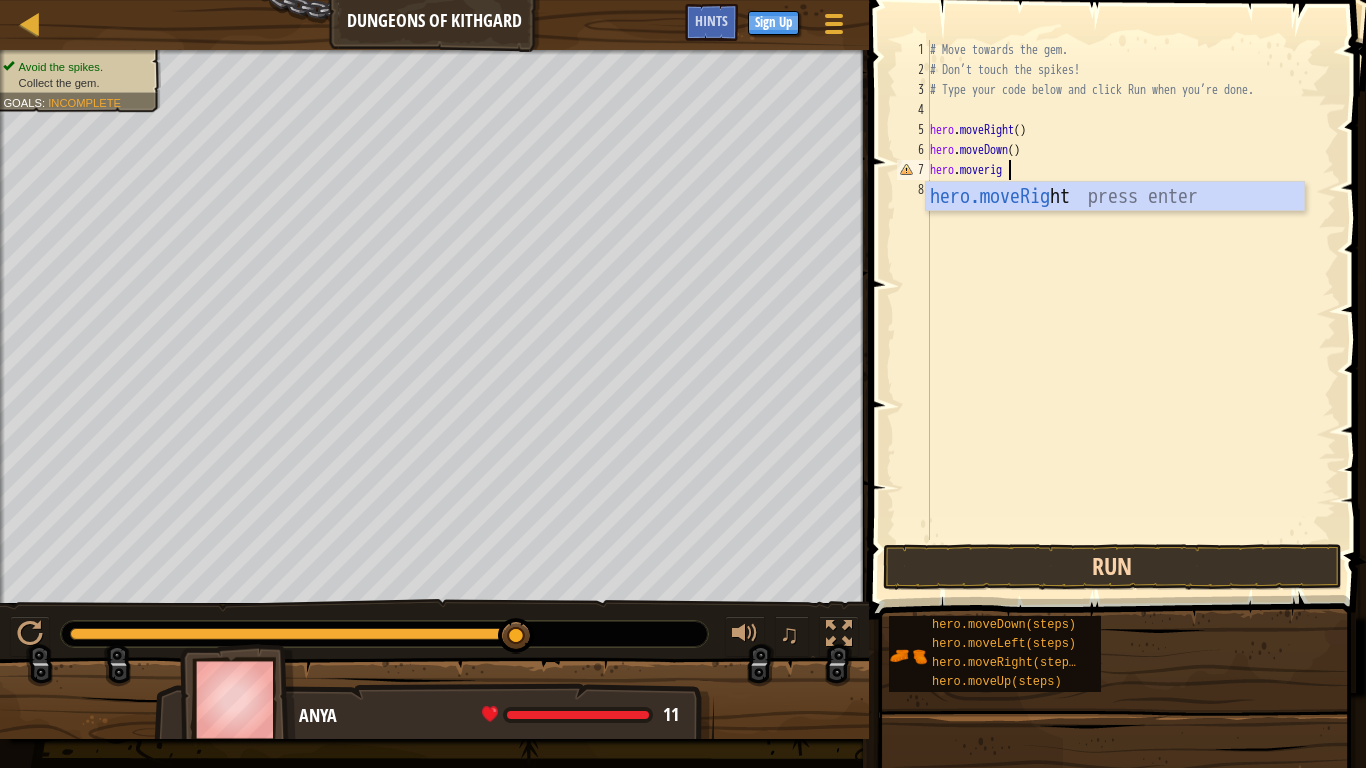 scroll, scrollTop: 9, scrollLeft: 6, axis: both 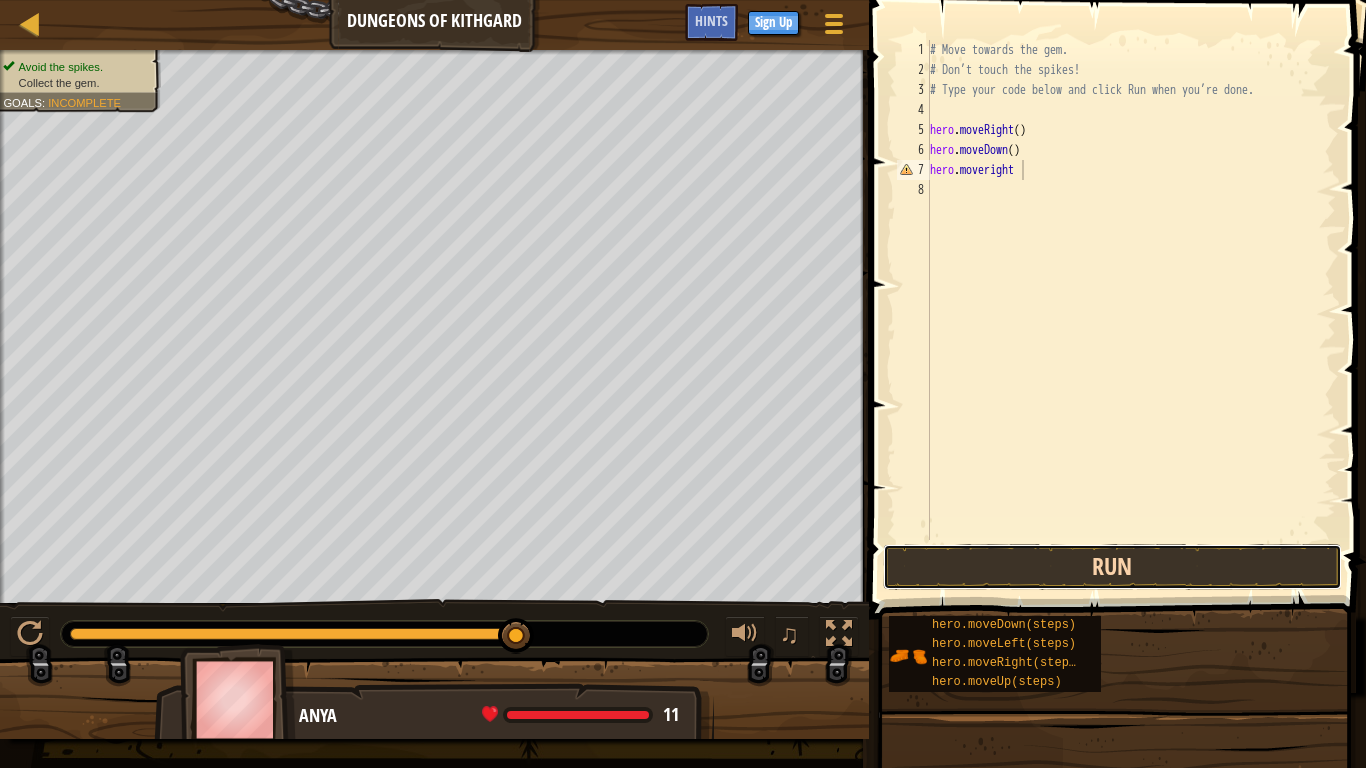 click on "Run" at bounding box center (1112, 567) 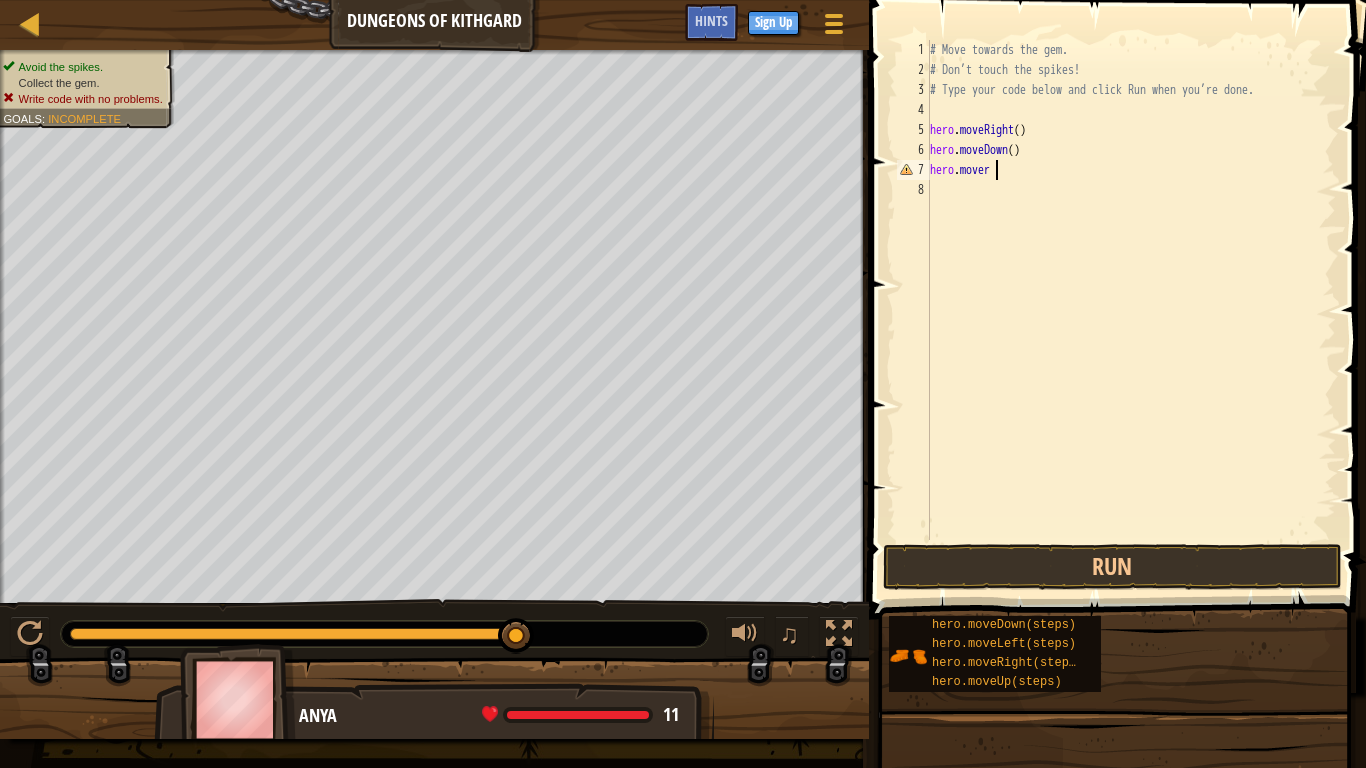 scroll, scrollTop: 9, scrollLeft: 4, axis: both 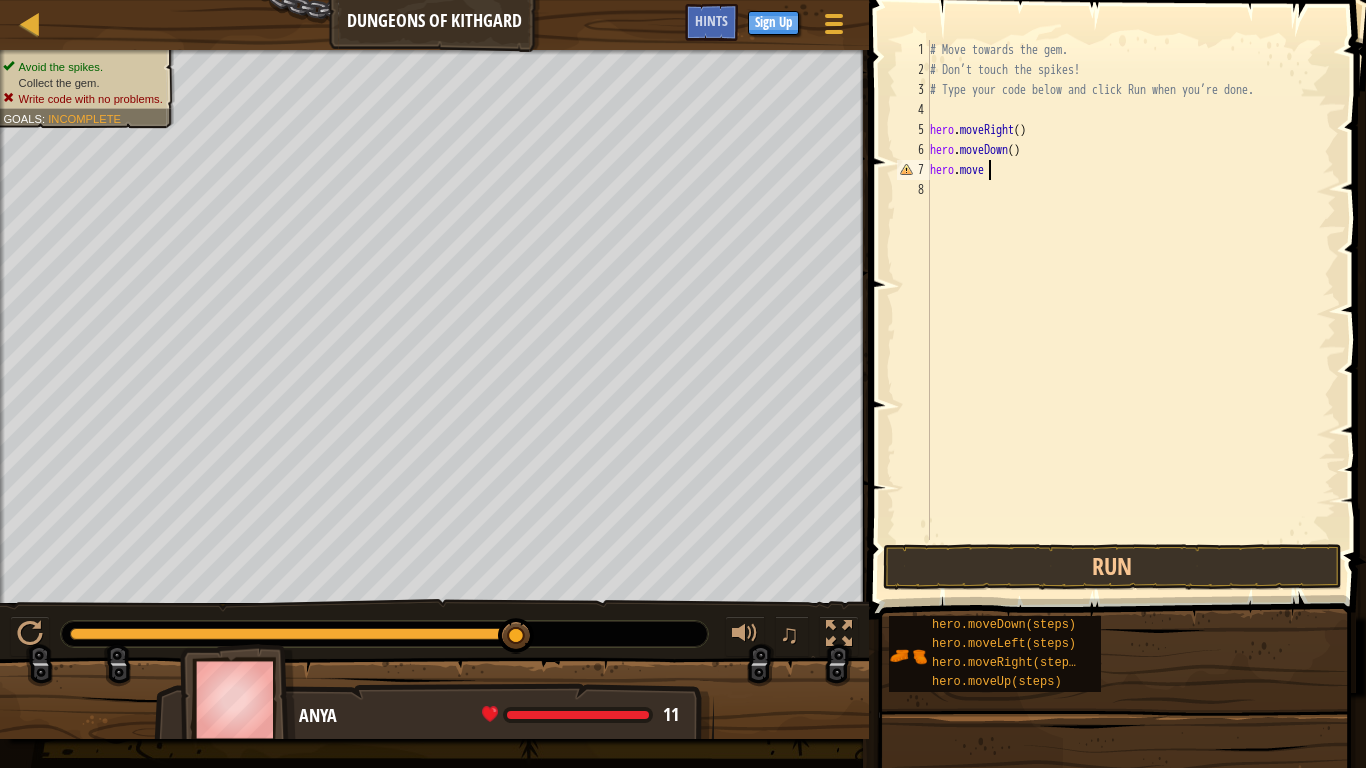 type on "hero.moveR" 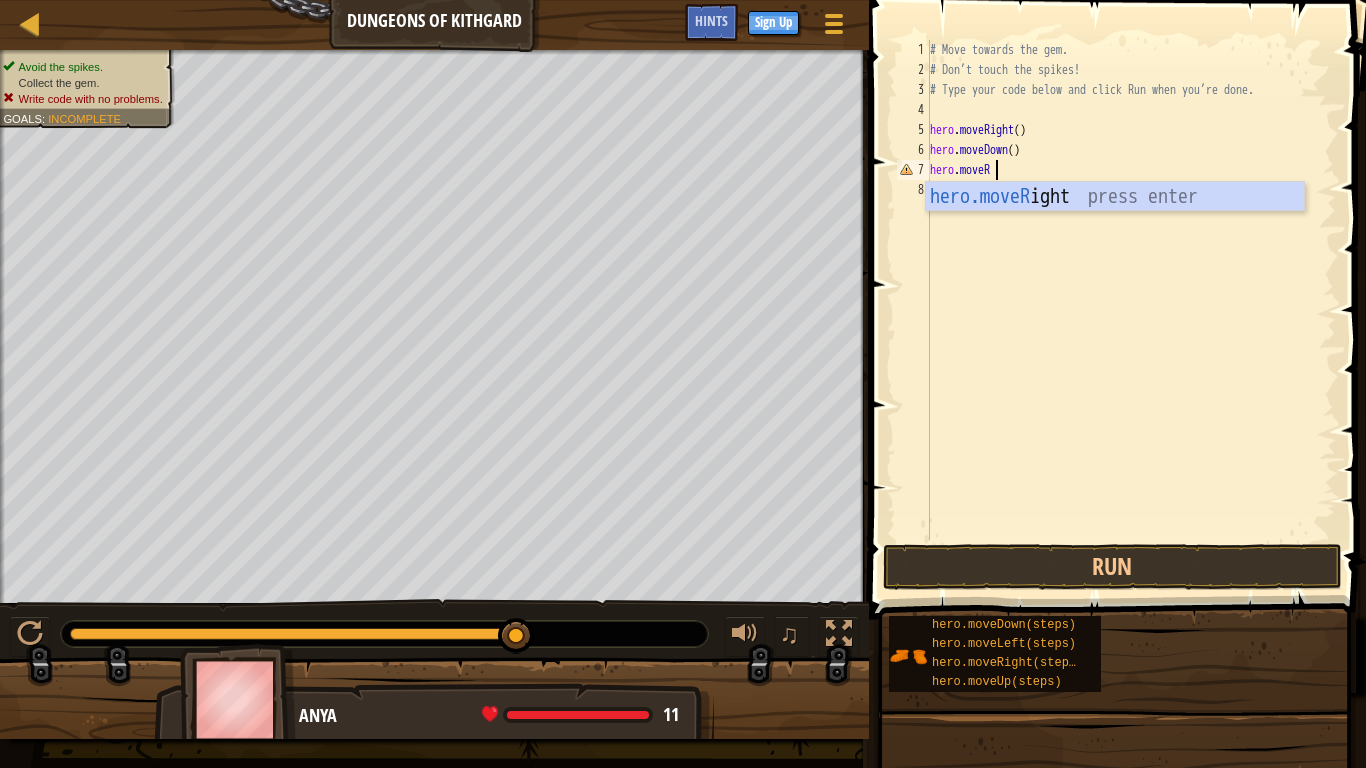 scroll, scrollTop: 9, scrollLeft: 0, axis: vertical 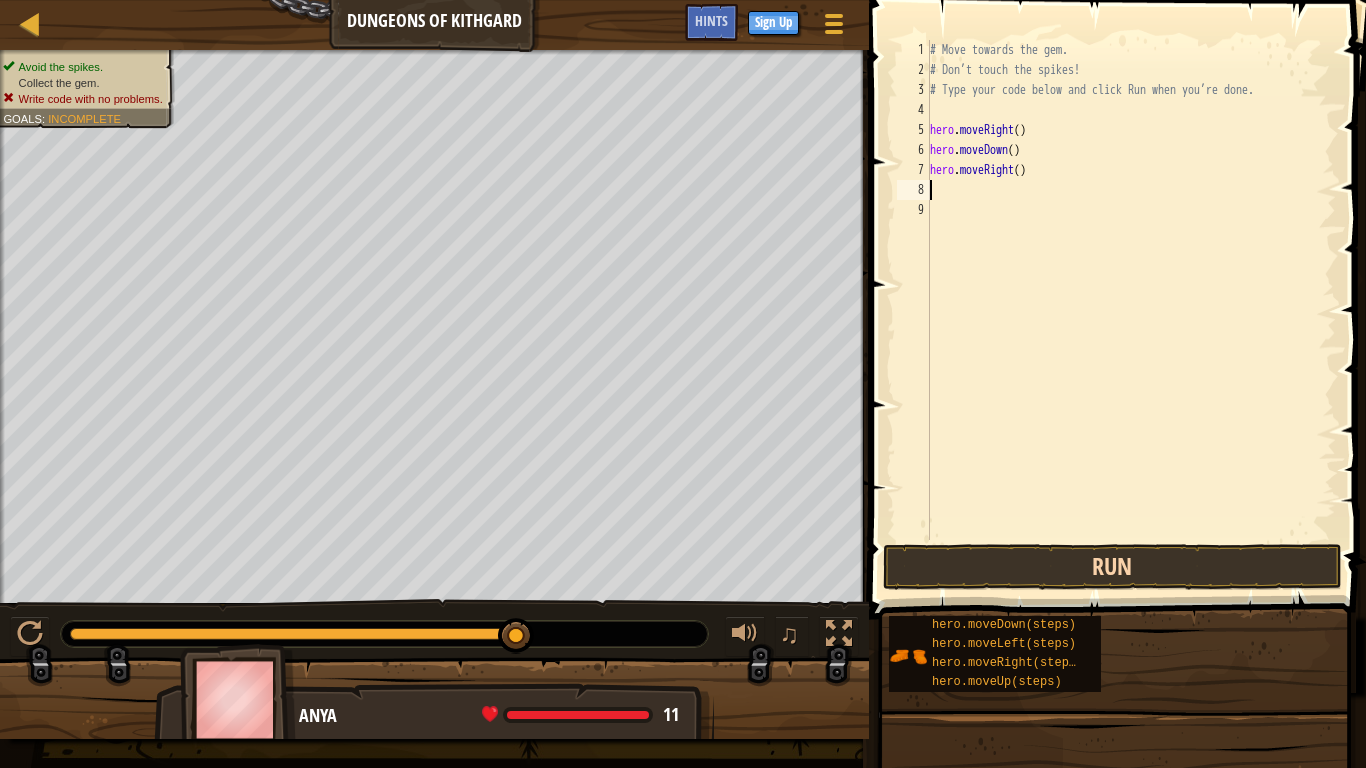 type 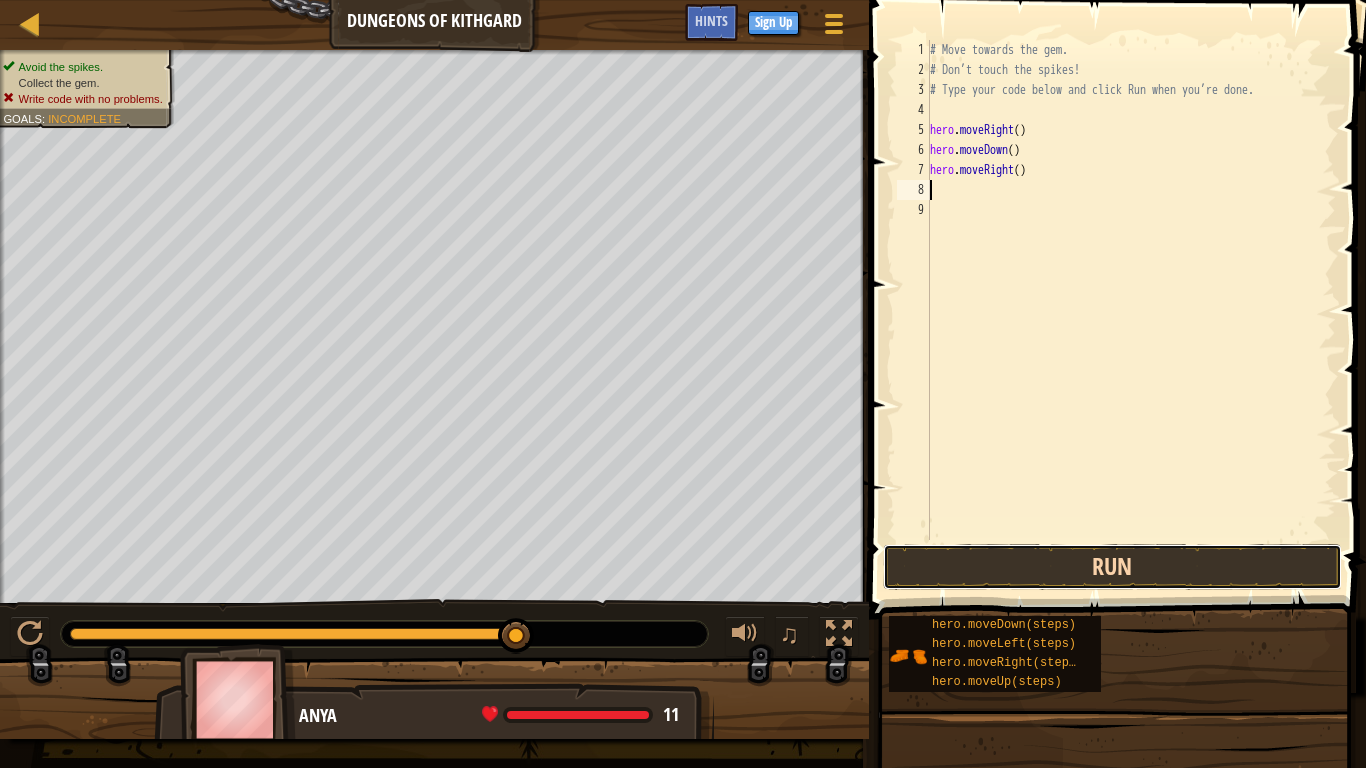 click on "Run" at bounding box center (1112, 567) 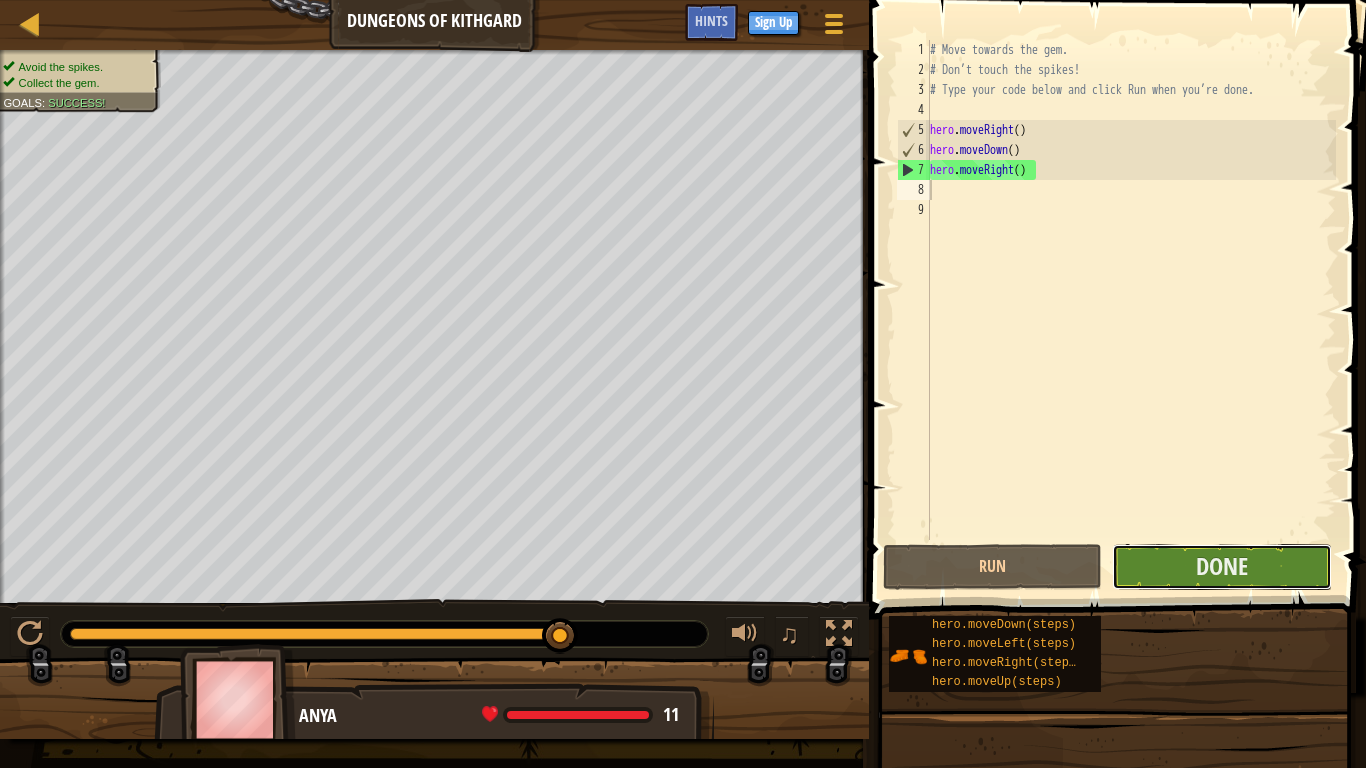 click on "Done" at bounding box center (1221, 567) 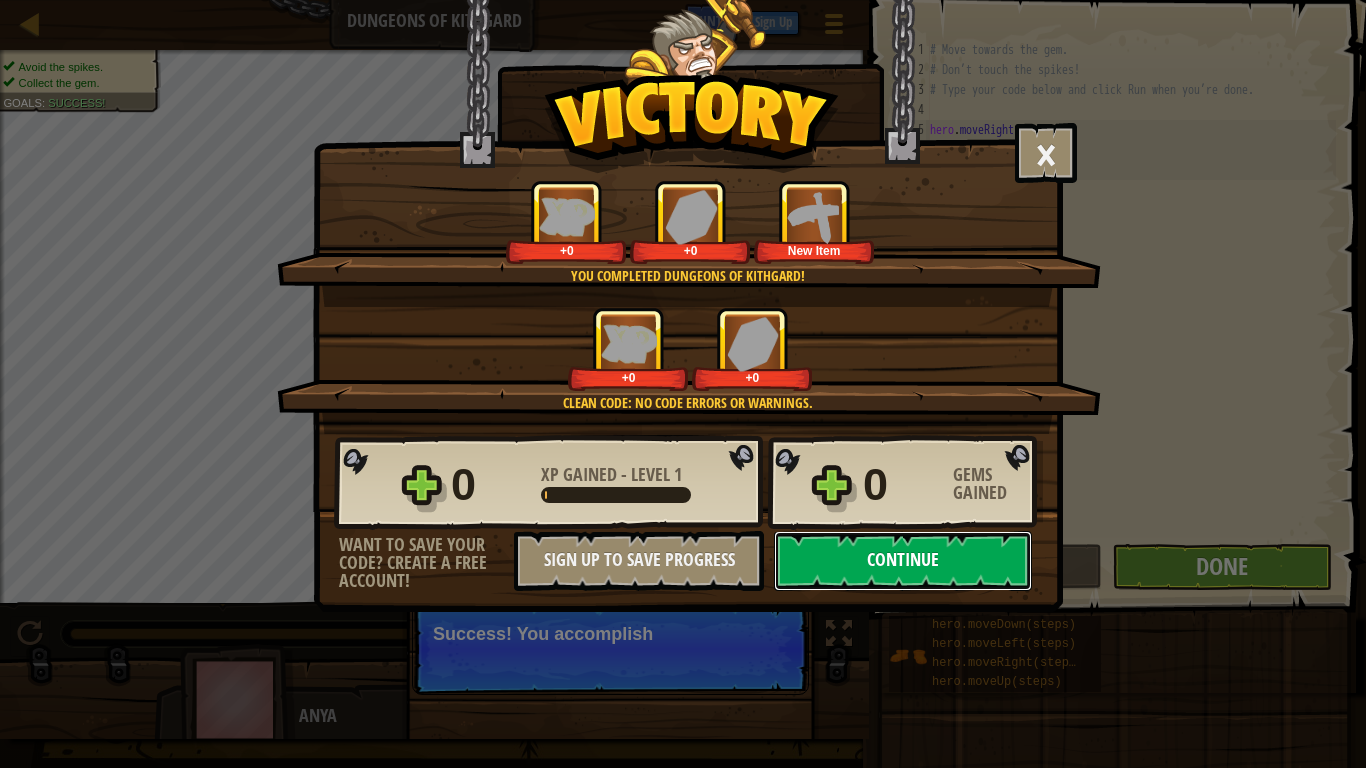 click on "Continue" at bounding box center [903, 561] 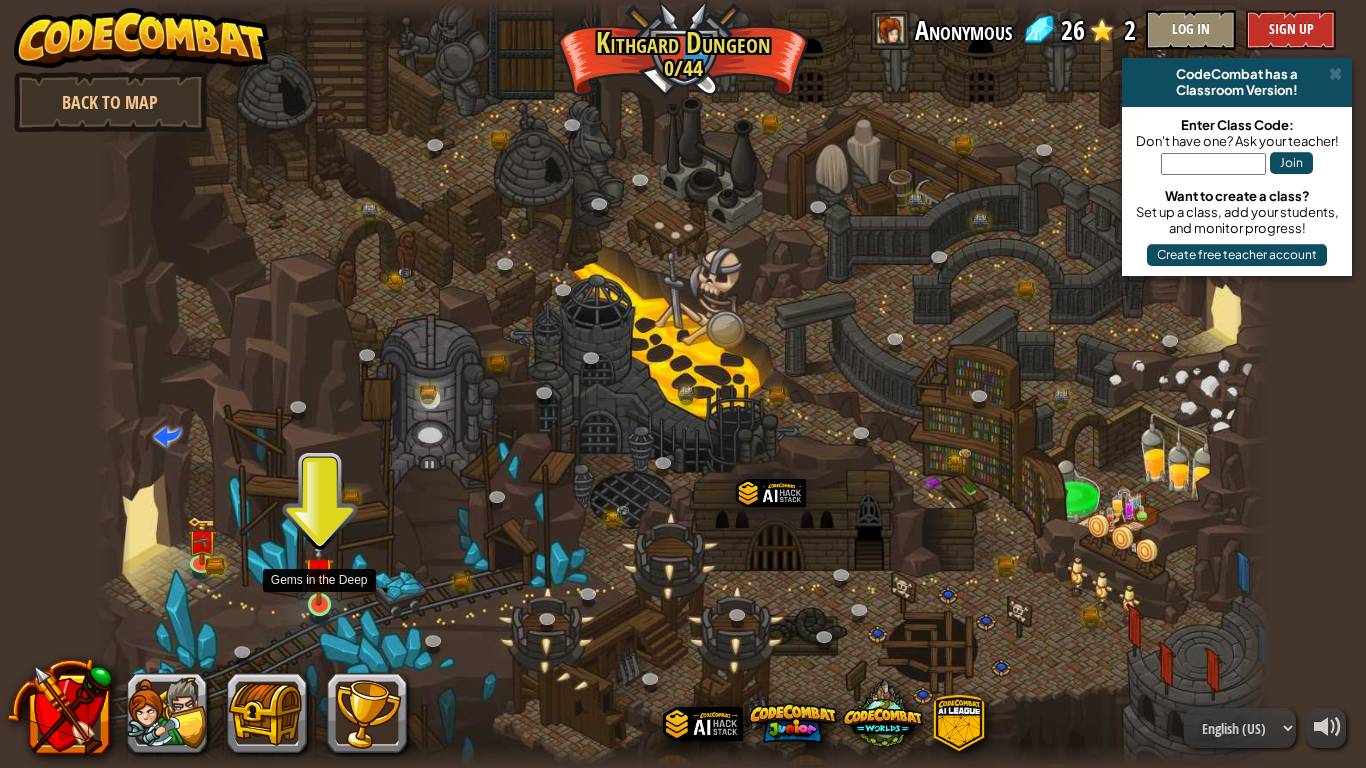 click at bounding box center (319, 572) 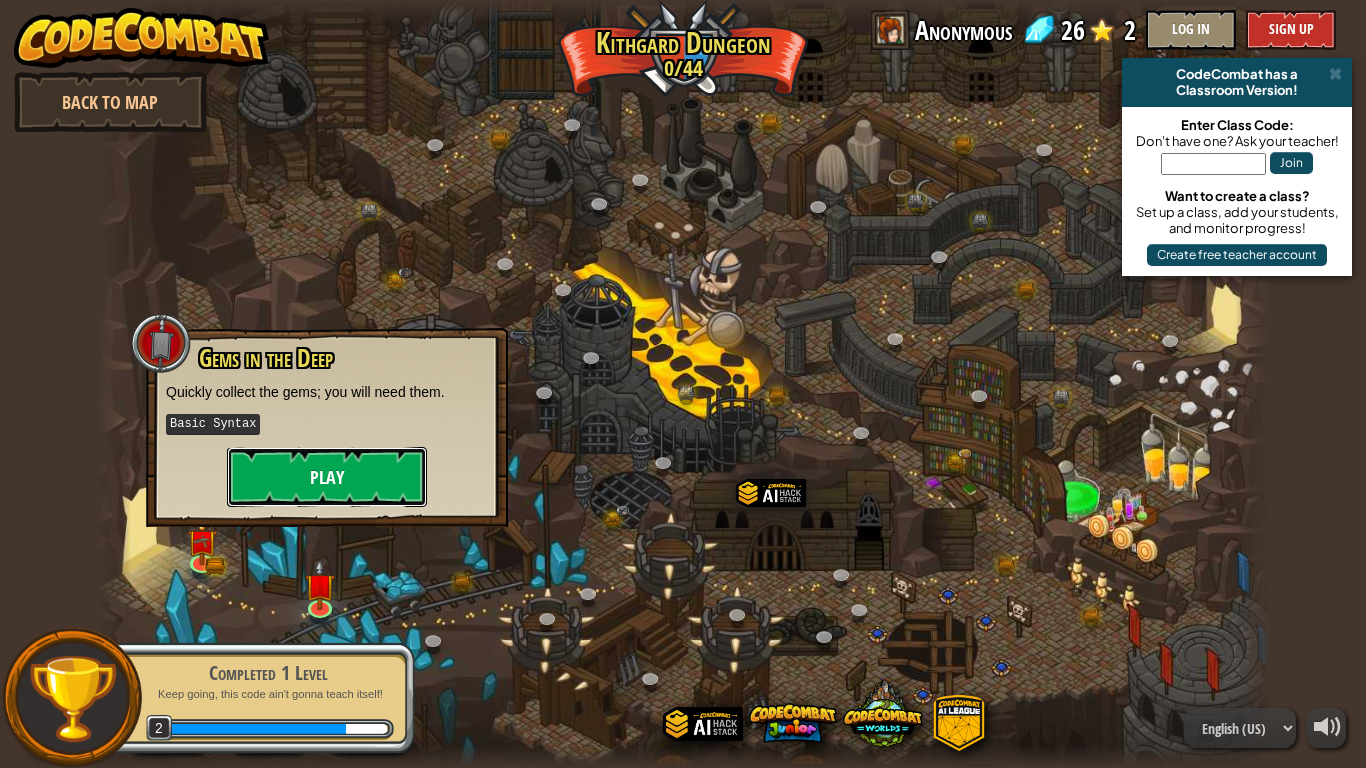 click on "Play" at bounding box center [327, 477] 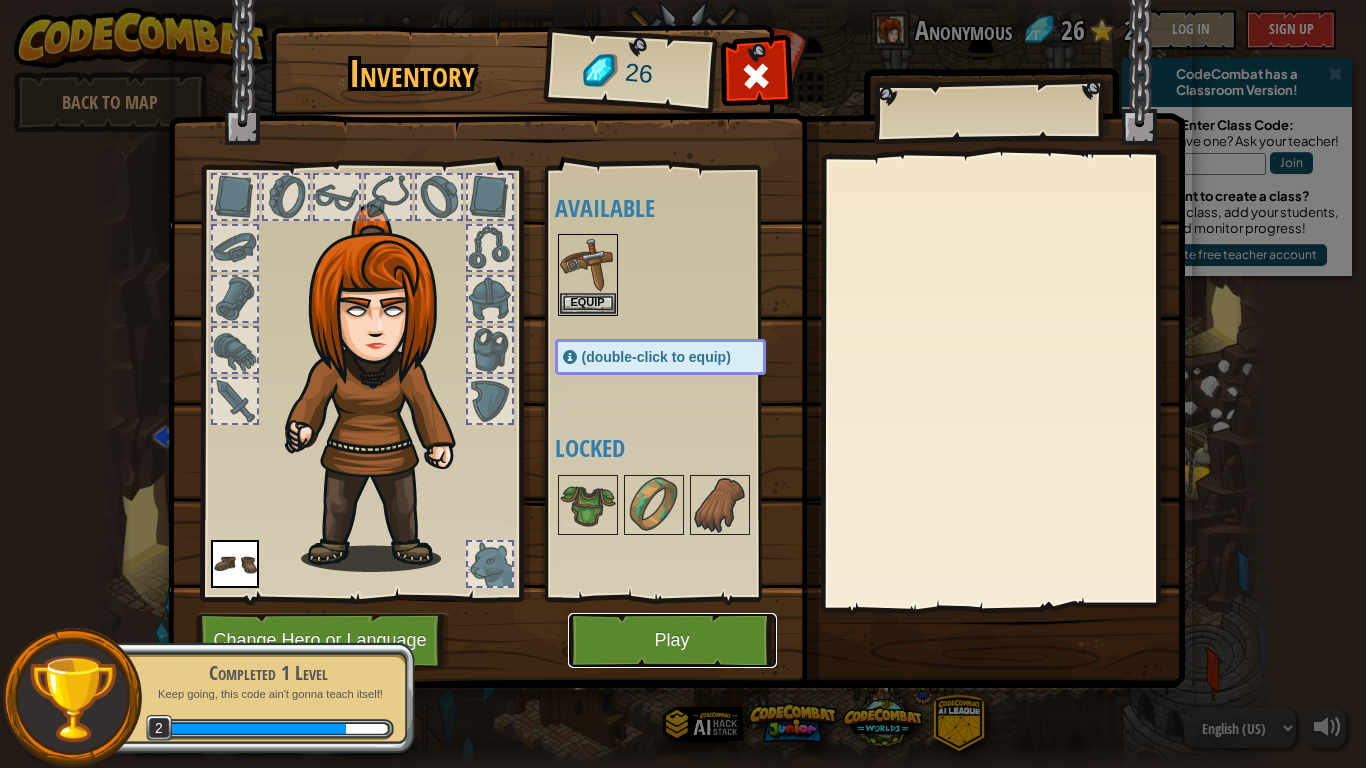 click on "Play" at bounding box center (672, 640) 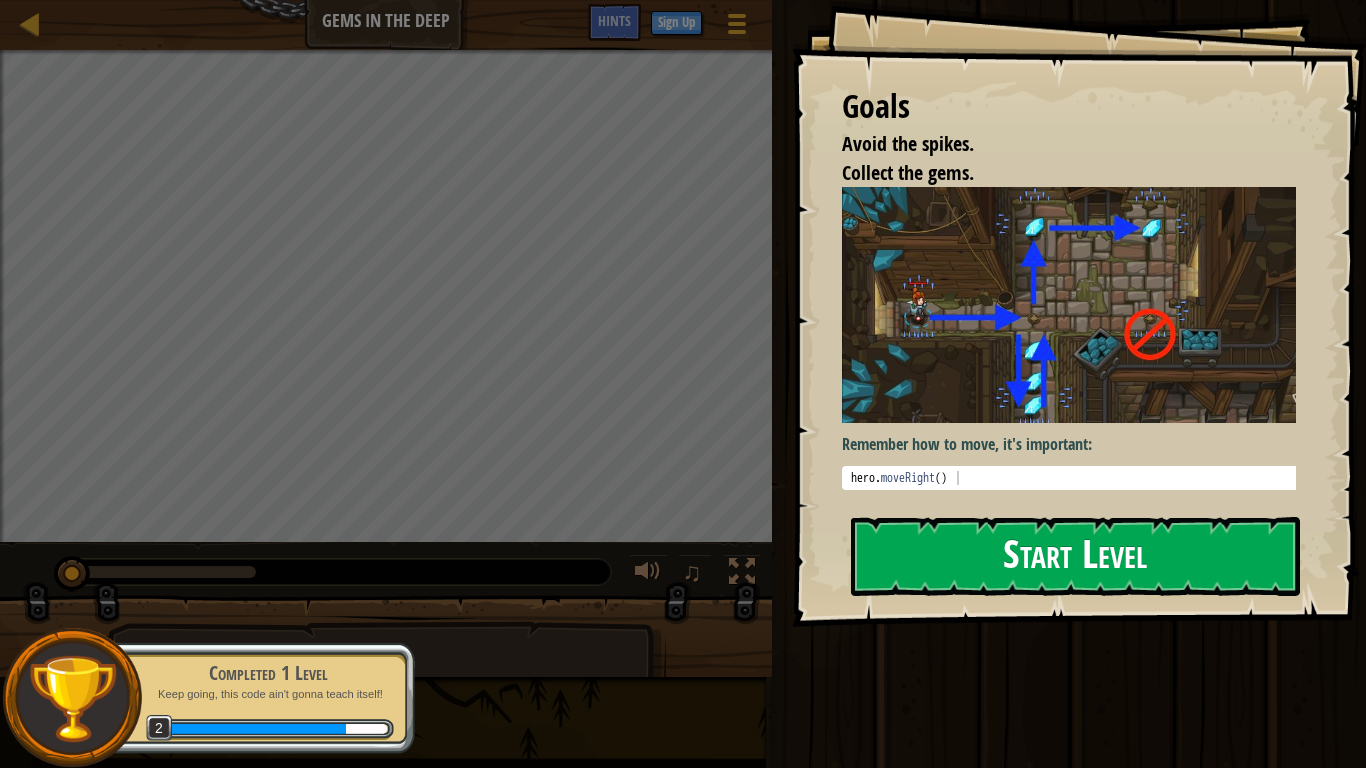 click on "Start Level" at bounding box center (1075, 556) 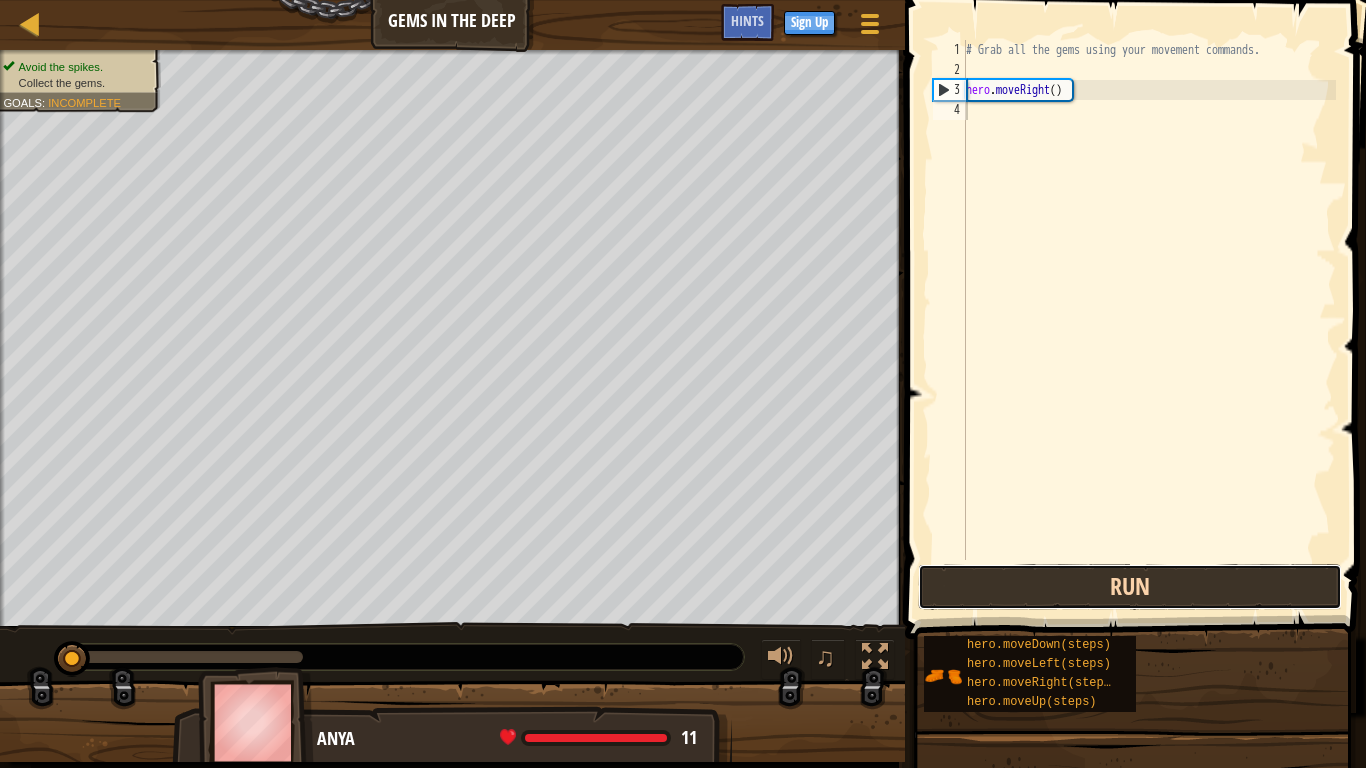 click on "Run" at bounding box center (1130, 587) 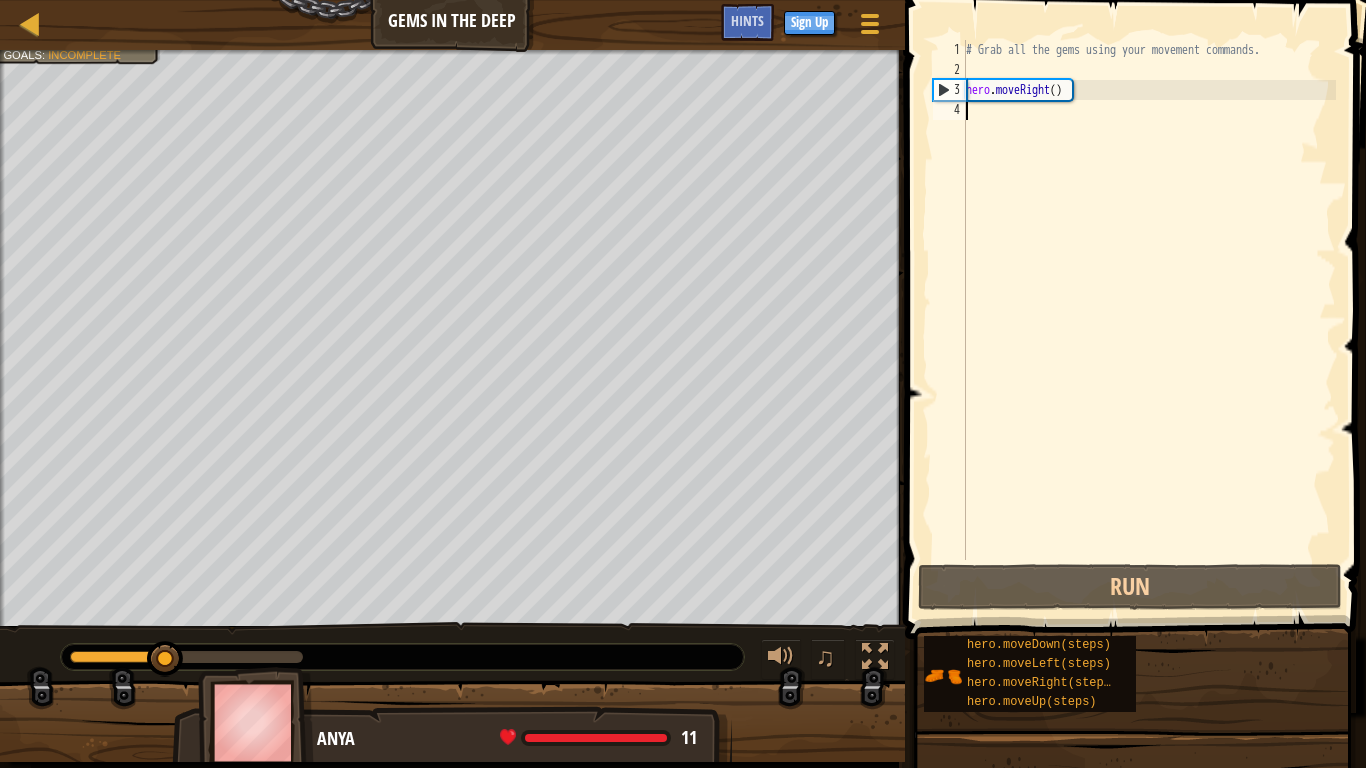 scroll, scrollTop: 9, scrollLeft: 0, axis: vertical 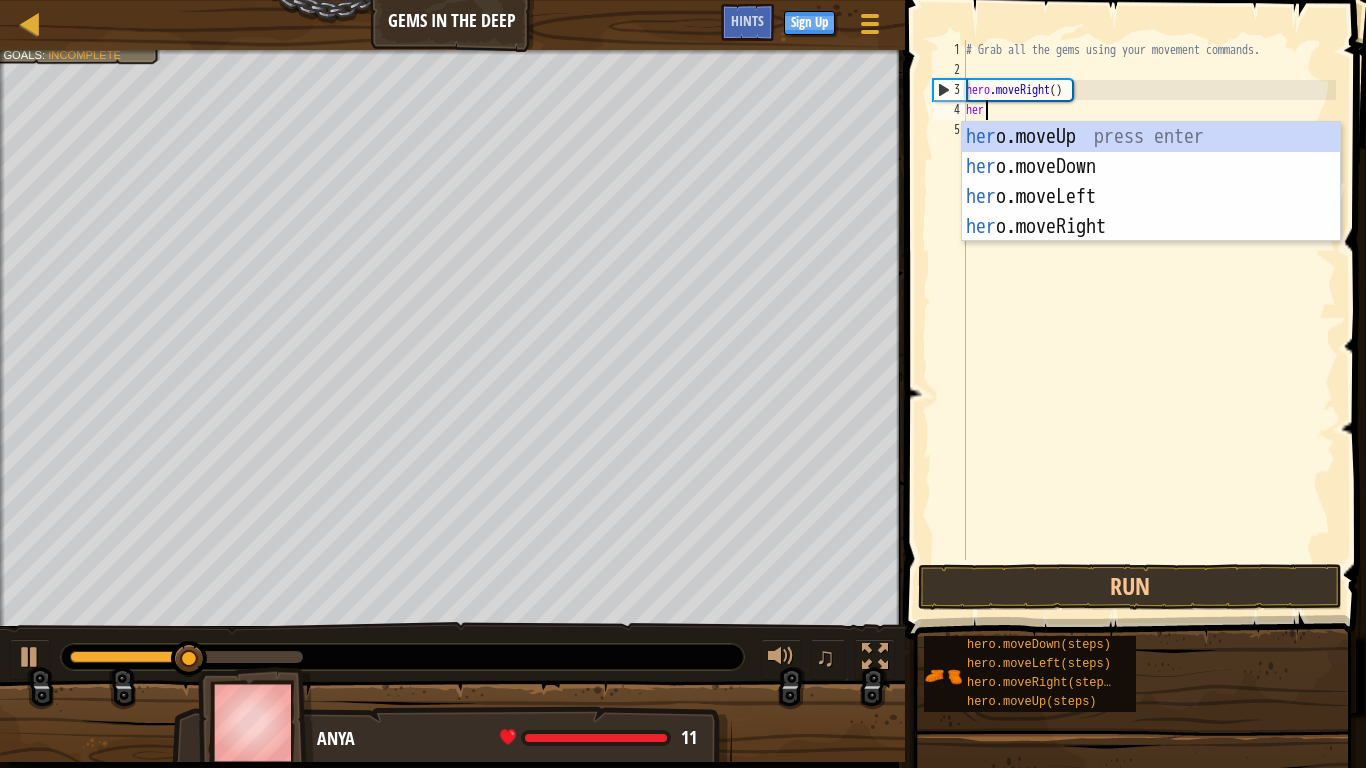 type on "hero" 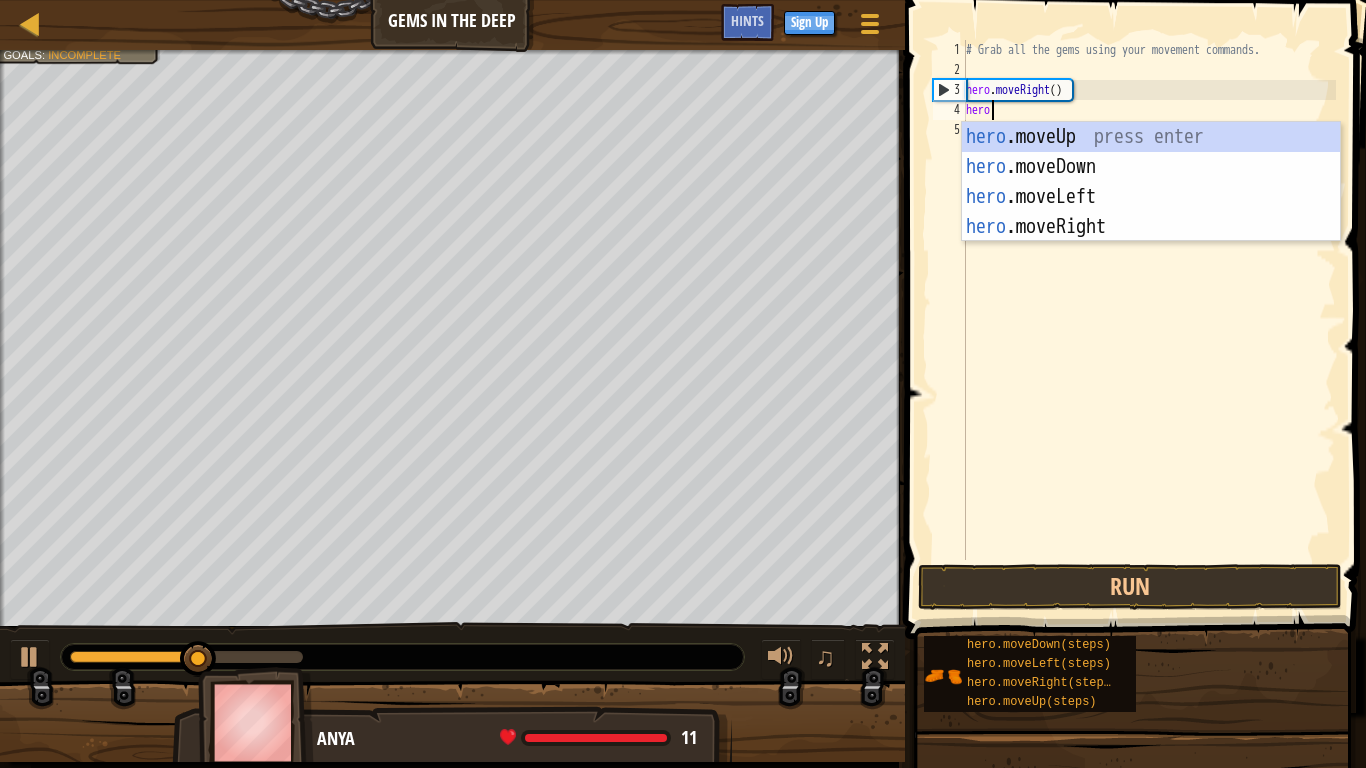 scroll, scrollTop: 9, scrollLeft: 1, axis: both 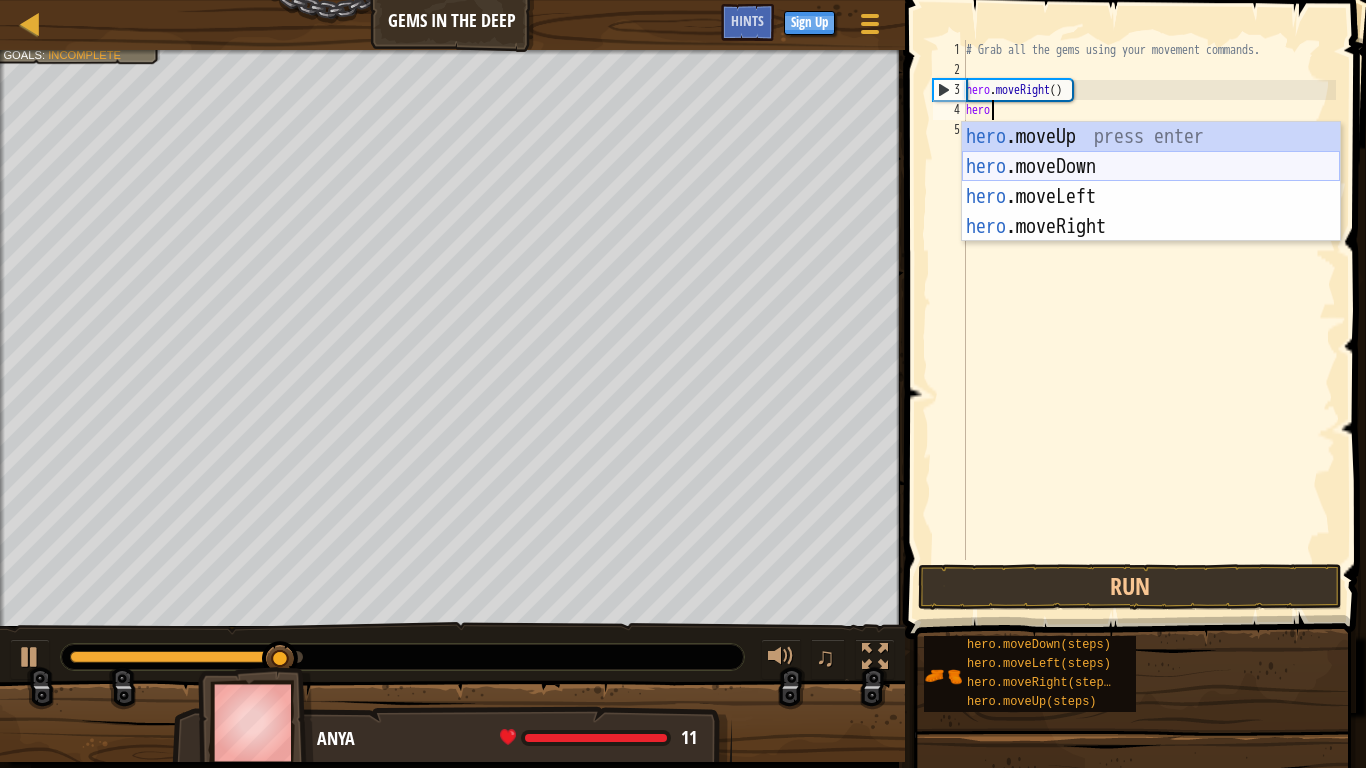 click on "hero .moveUp press enter hero .moveDown press enter hero .moveLeft press enter hero .moveRight press enter" at bounding box center (1151, 212) 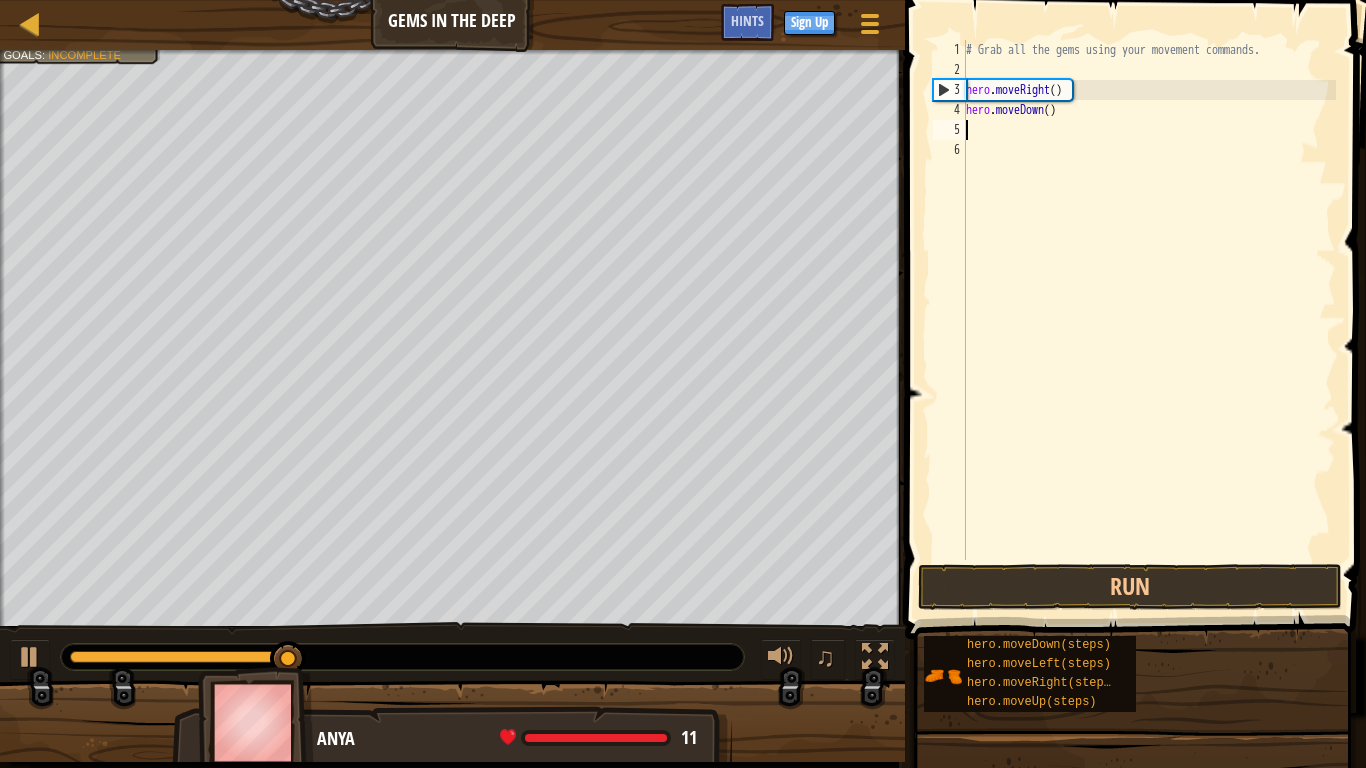scroll, scrollTop: 9, scrollLeft: 0, axis: vertical 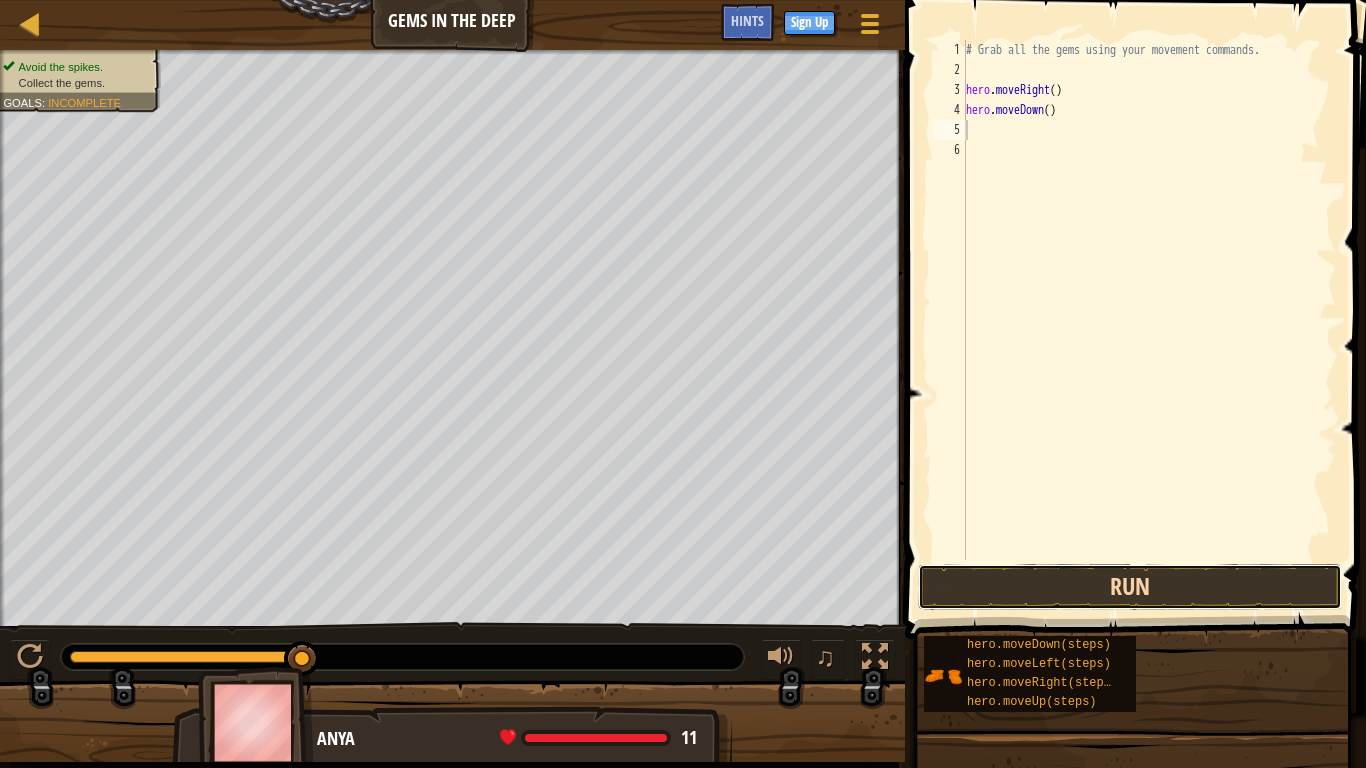 click on "Run" at bounding box center [1130, 587] 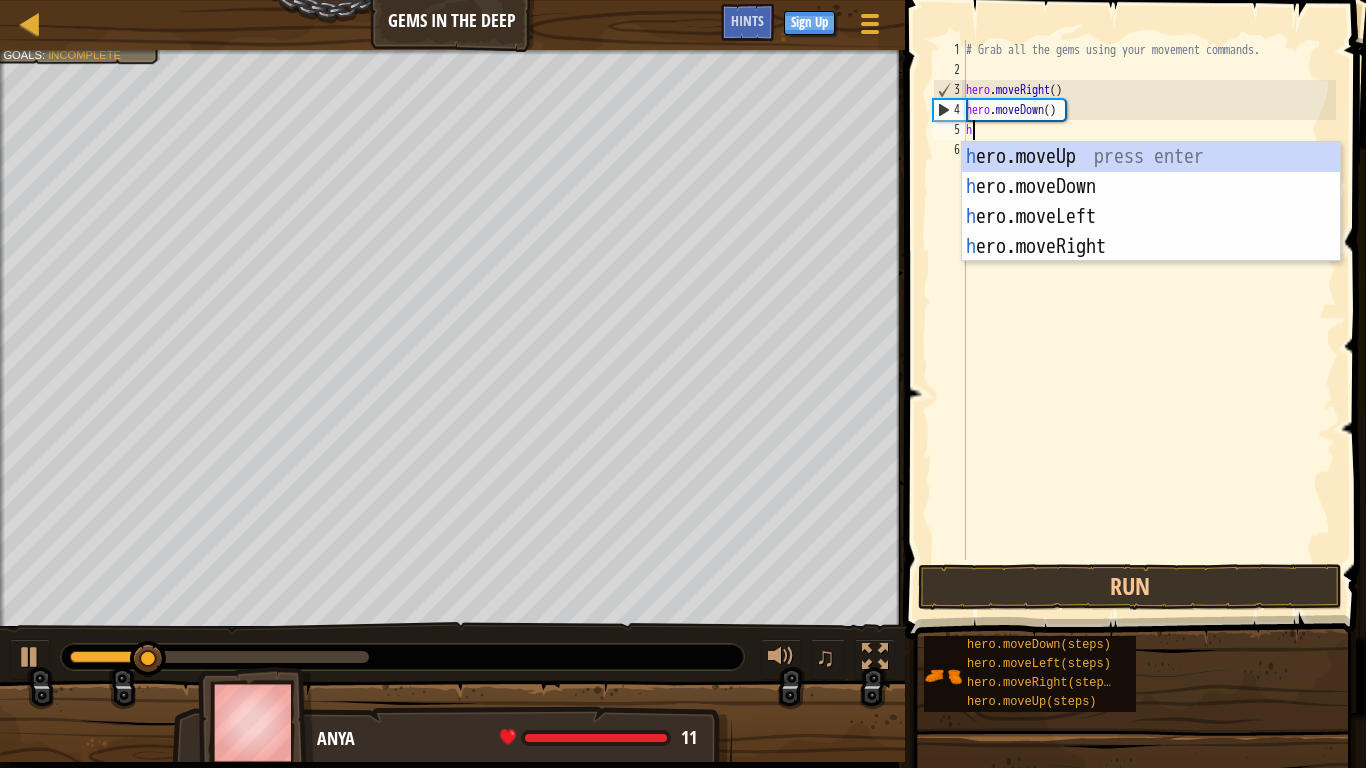type on "he" 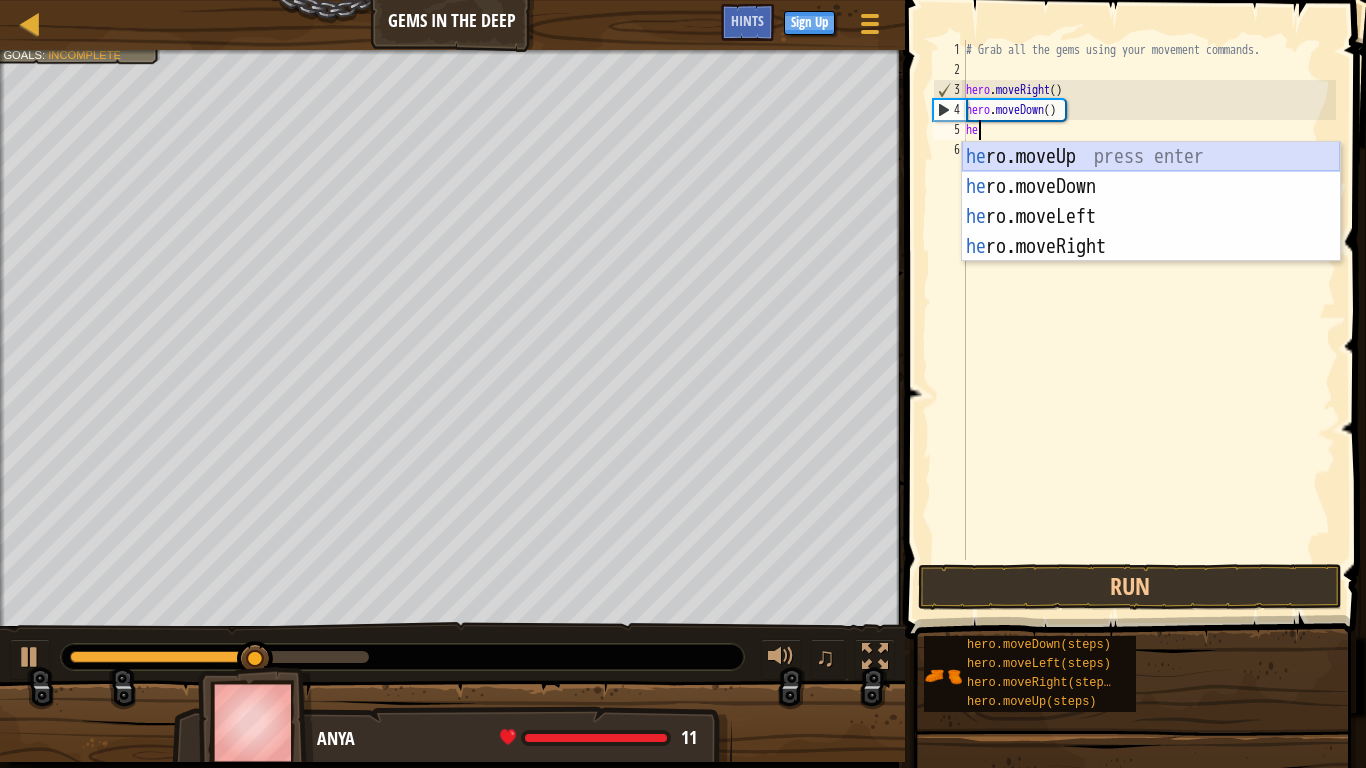 click on "he ro.moveUp press enter he ro.moveDown press enter he ro.moveLeft press enter he ro.moveRight press enter" at bounding box center (1151, 232) 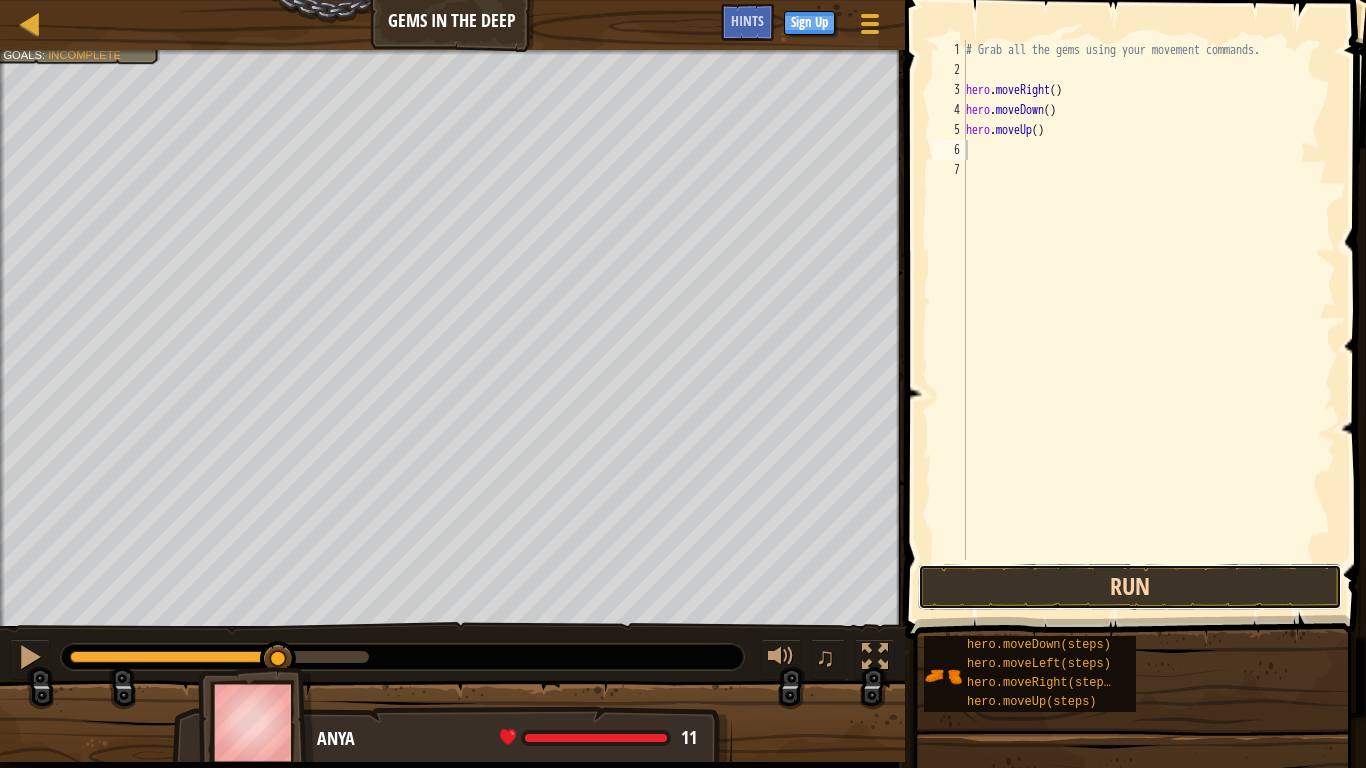 click on "Run" at bounding box center (1130, 587) 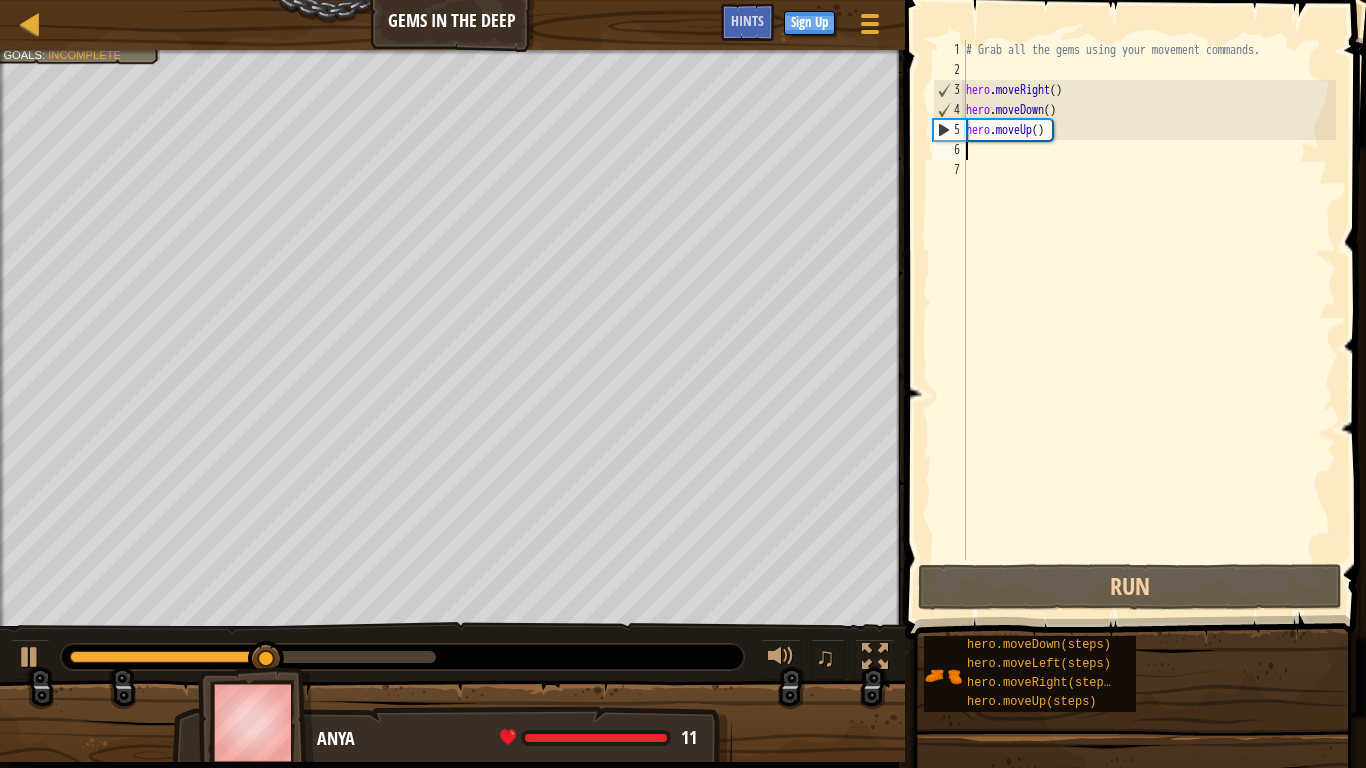type on "h" 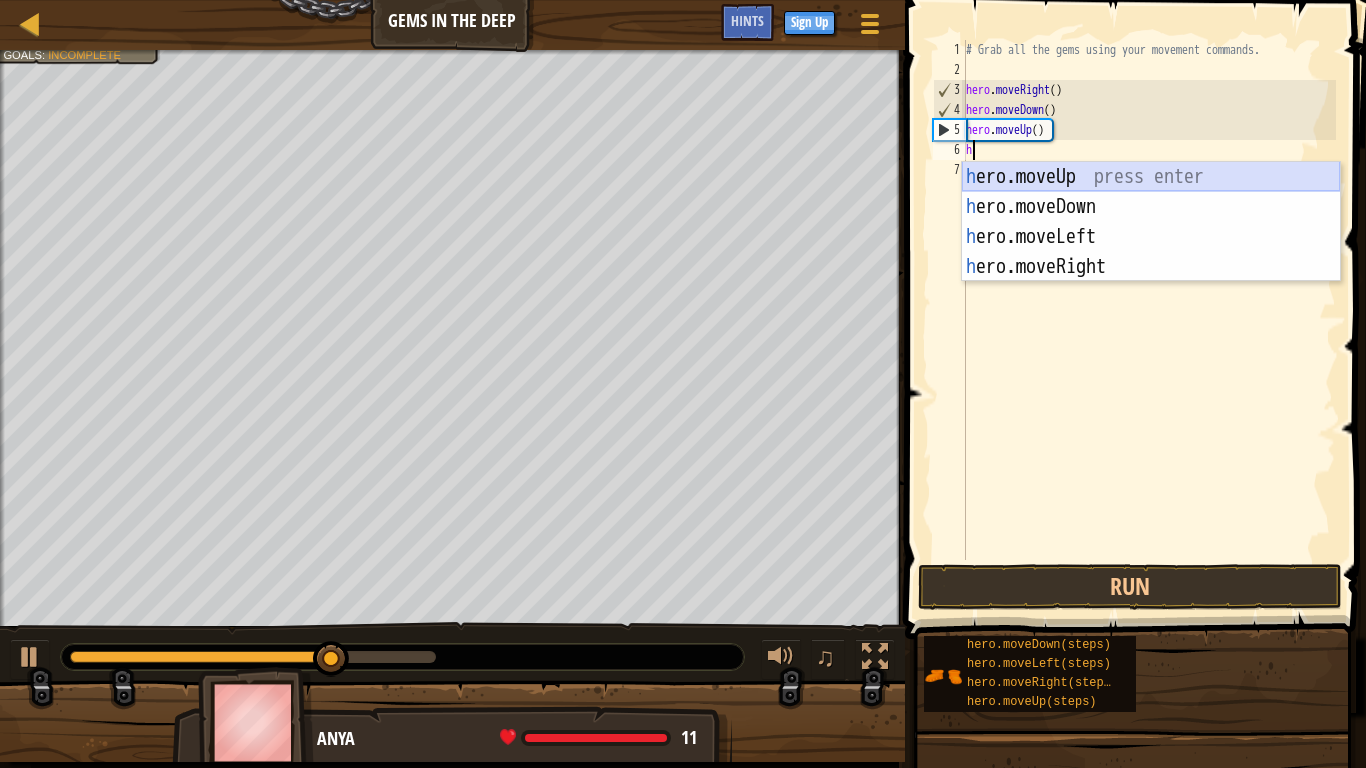 click on "h ero.moveUp press enter h ero.moveDown press enter h ero.moveLeft press enter h ero.moveRight press enter" at bounding box center [1151, 252] 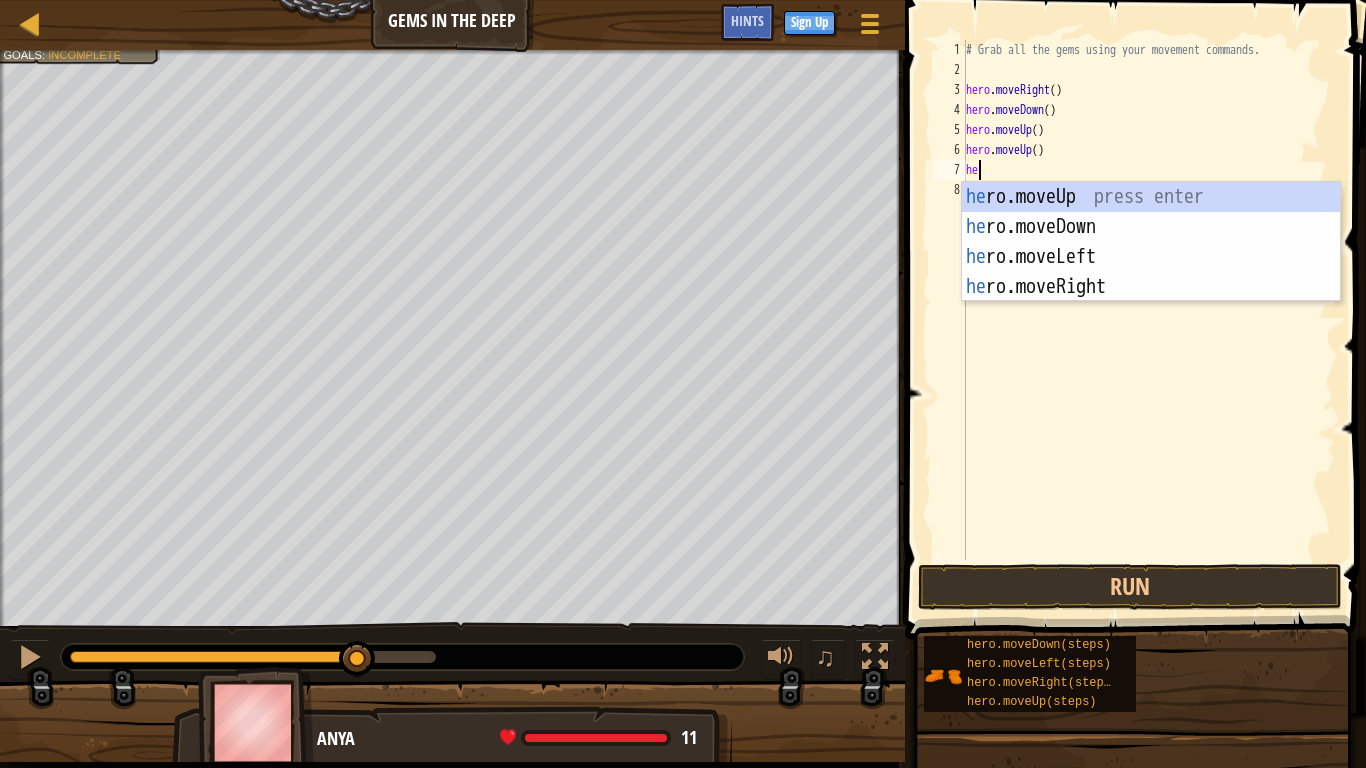 type on "her" 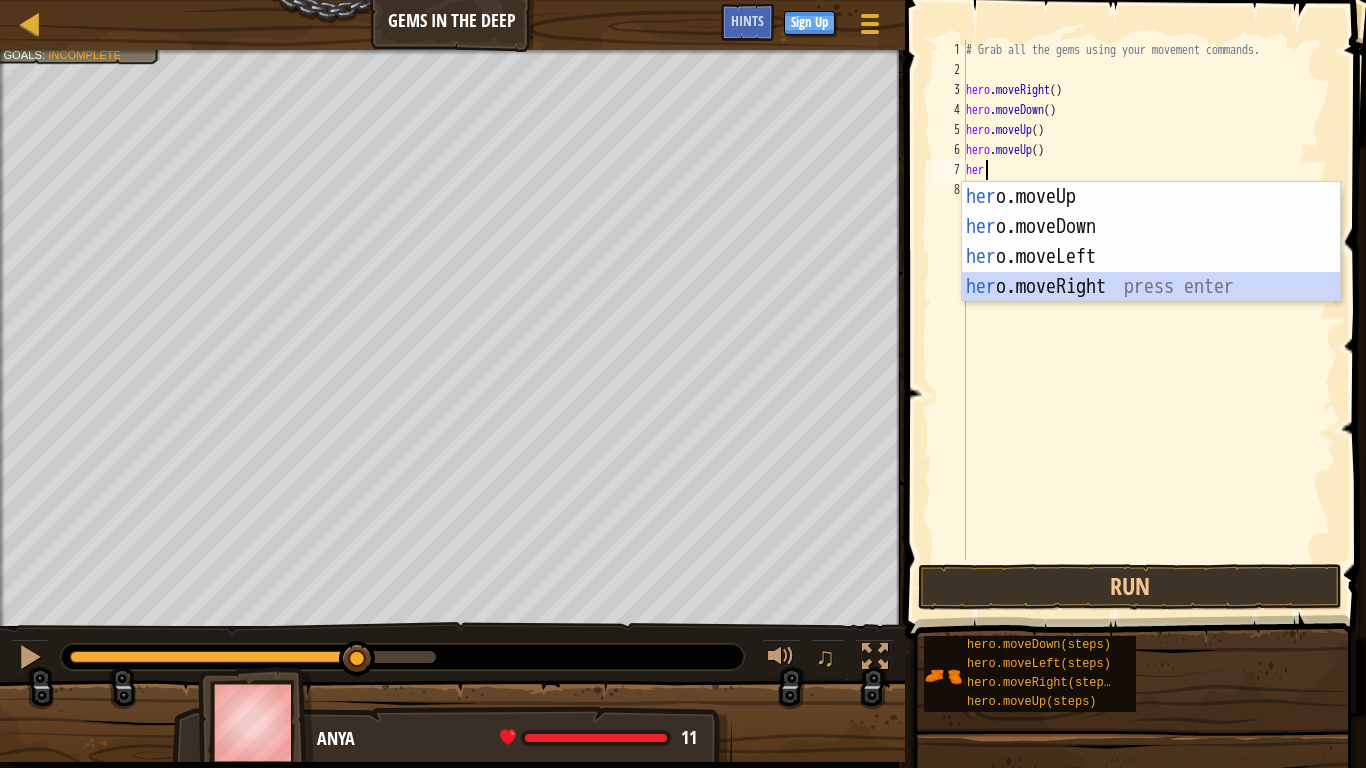 click on "her o.moveUp press enter her o.moveDown press enter her o.moveLeft press enter her o.moveRight press enter" at bounding box center (1151, 272) 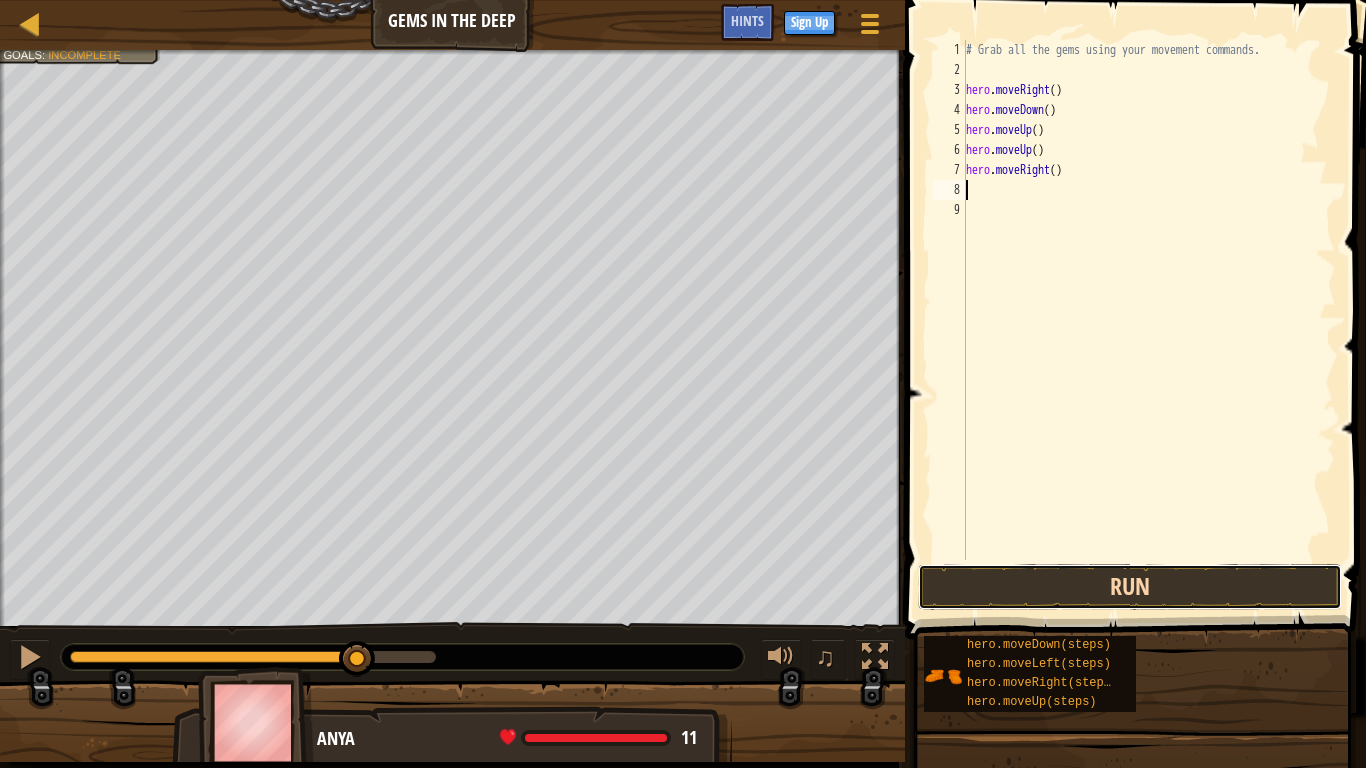 click on "Run" at bounding box center (1130, 587) 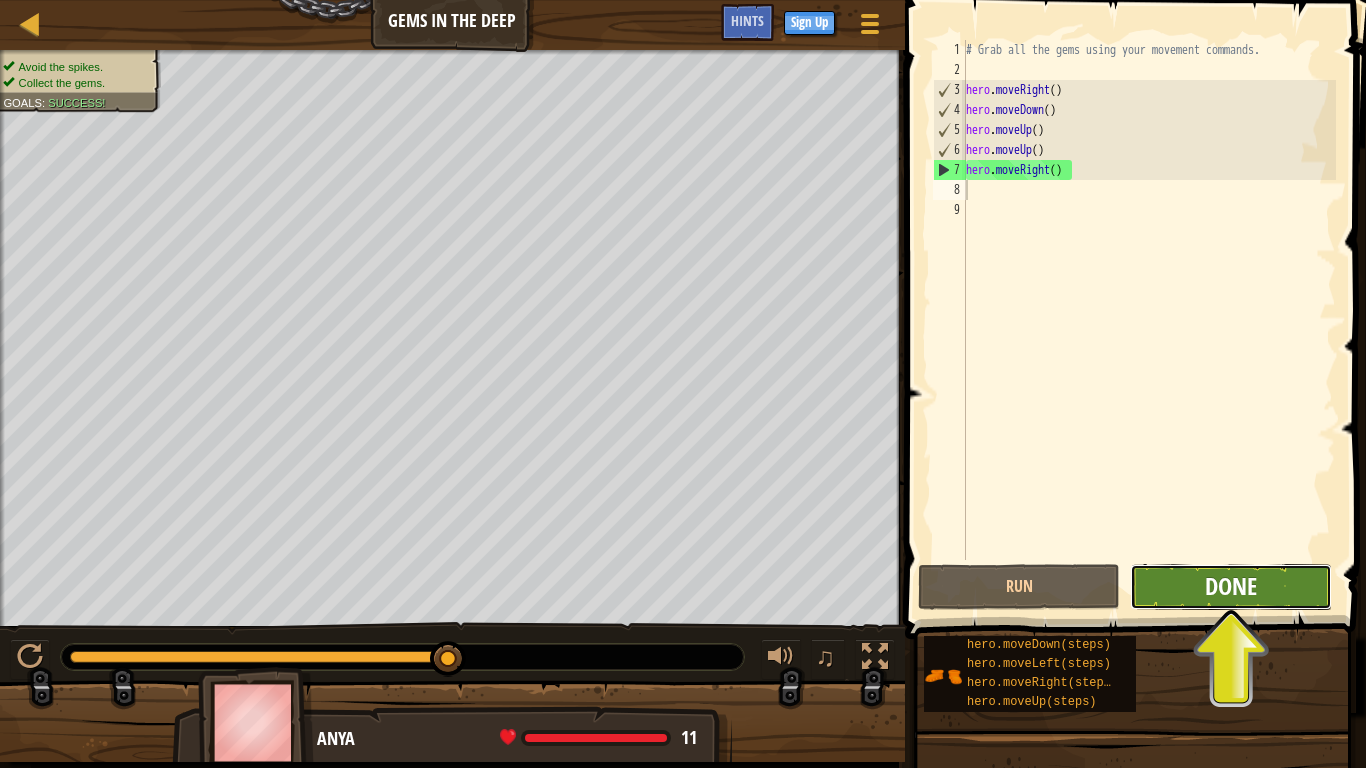 click on "Done" at bounding box center [1231, 586] 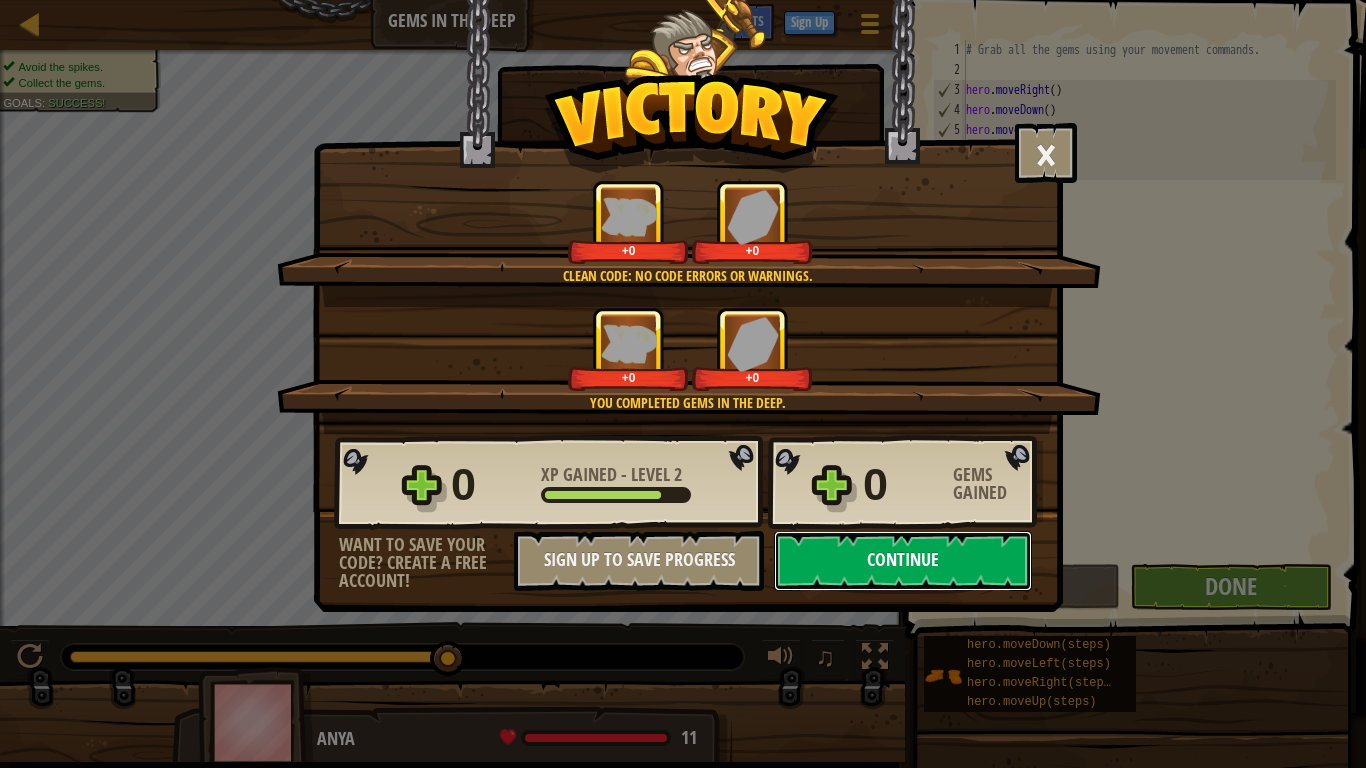 click on "Continue" at bounding box center (903, 561) 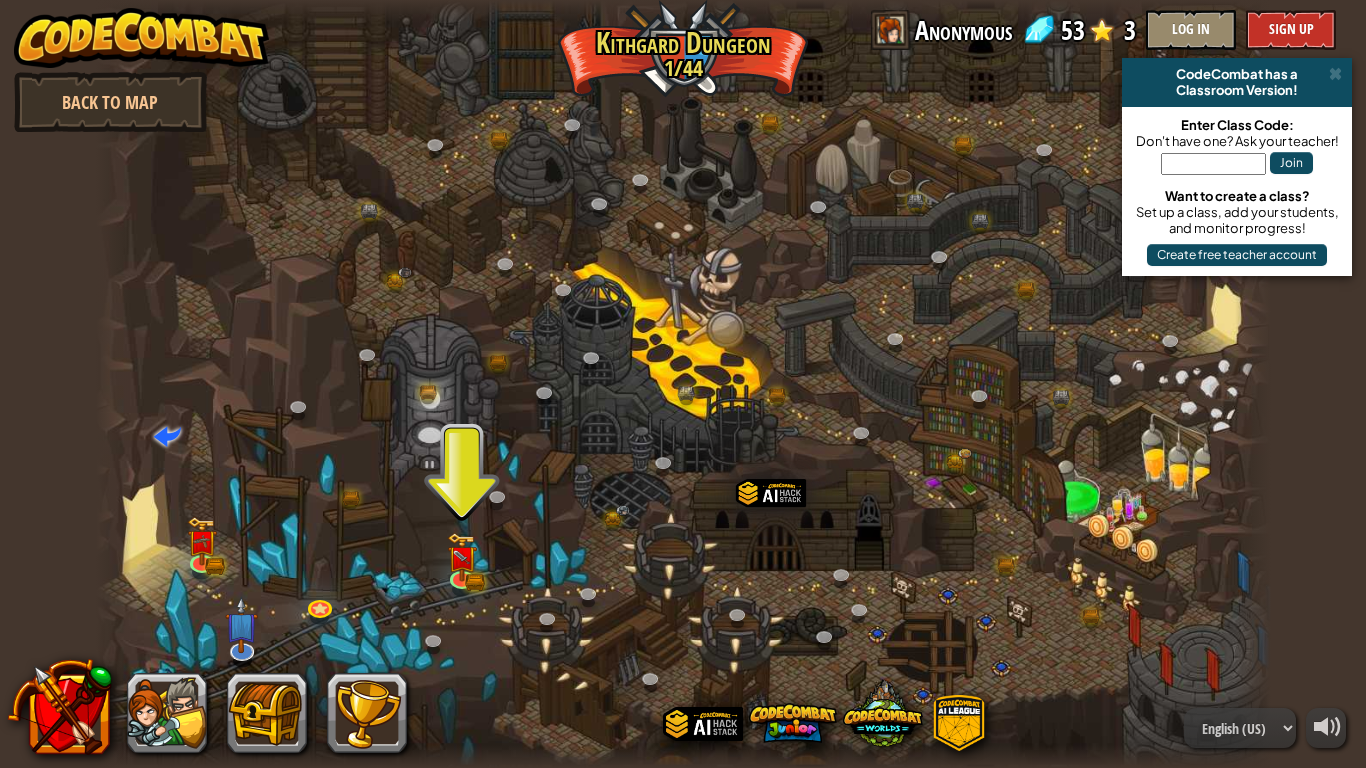 click at bounding box center (683, 384) 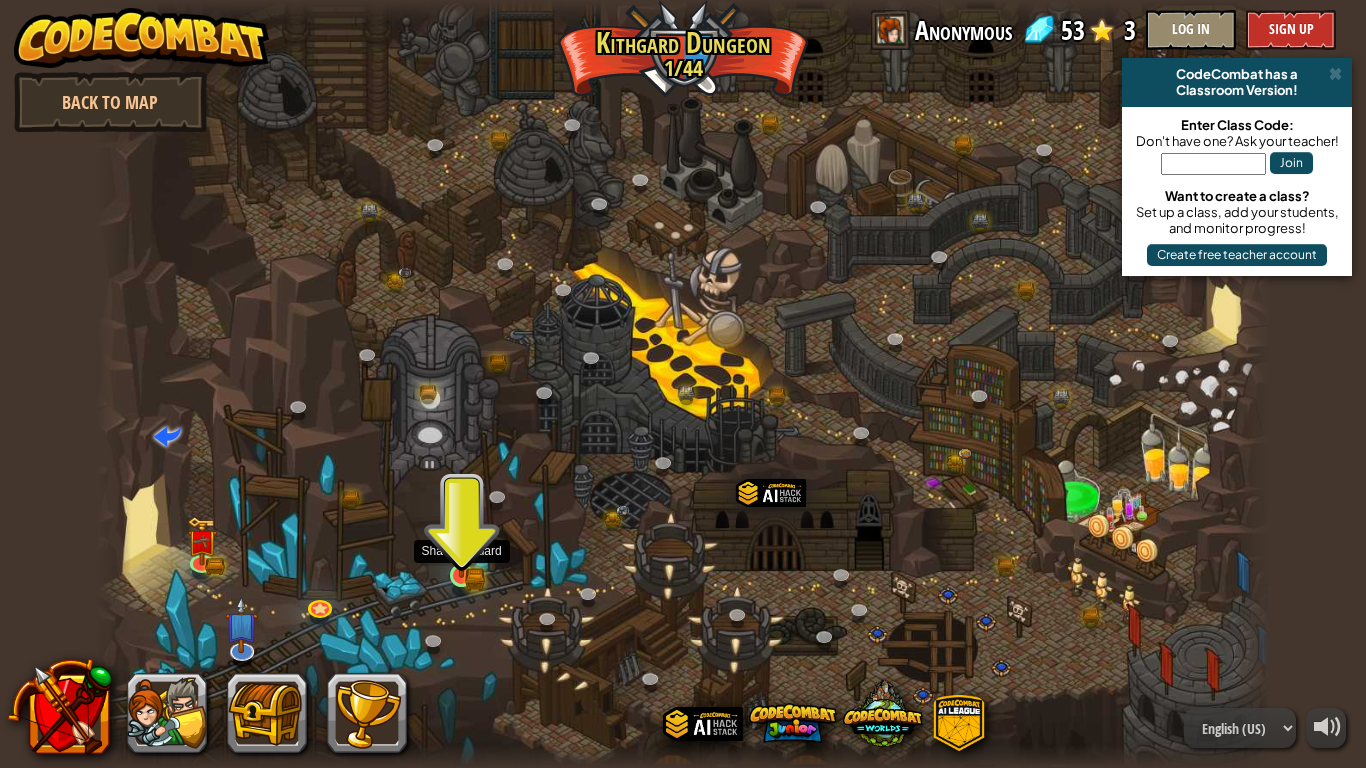 click at bounding box center (462, 544) 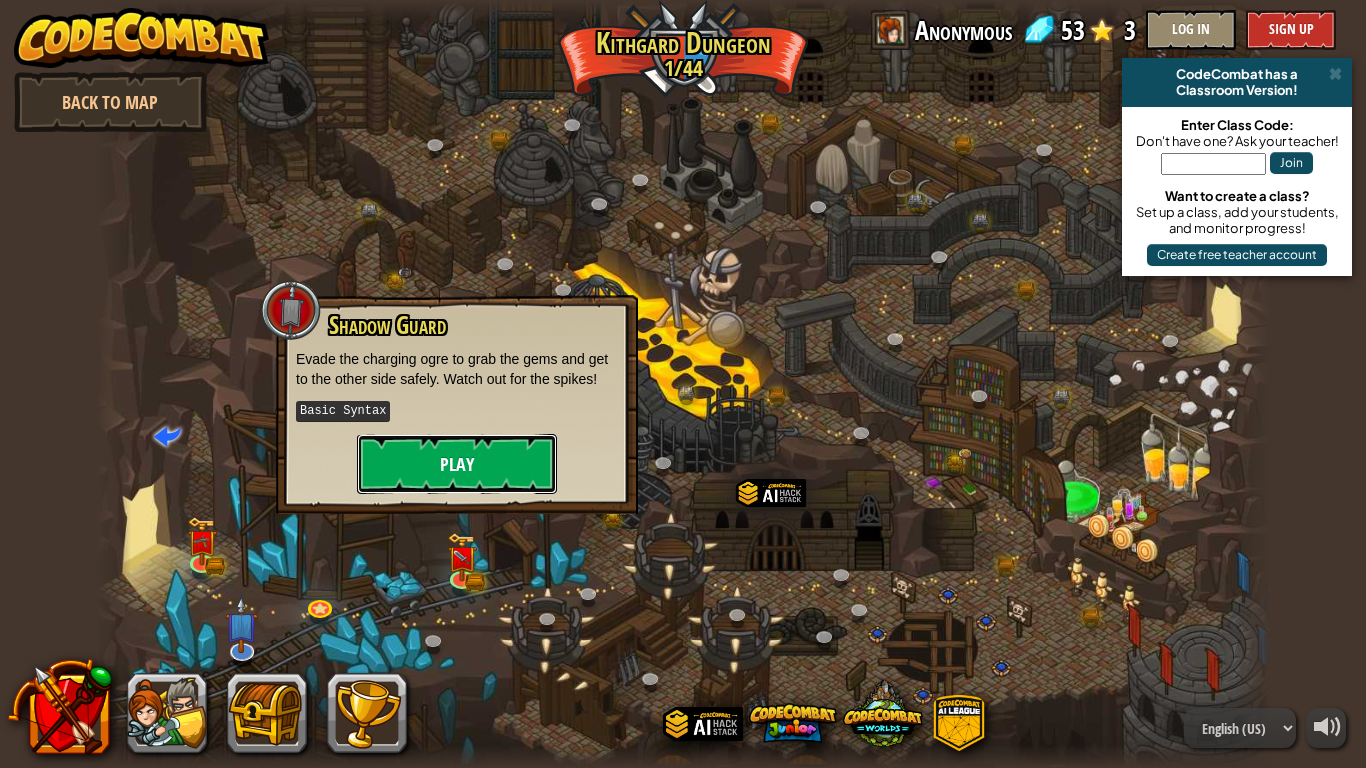 click on "Play" at bounding box center [457, 464] 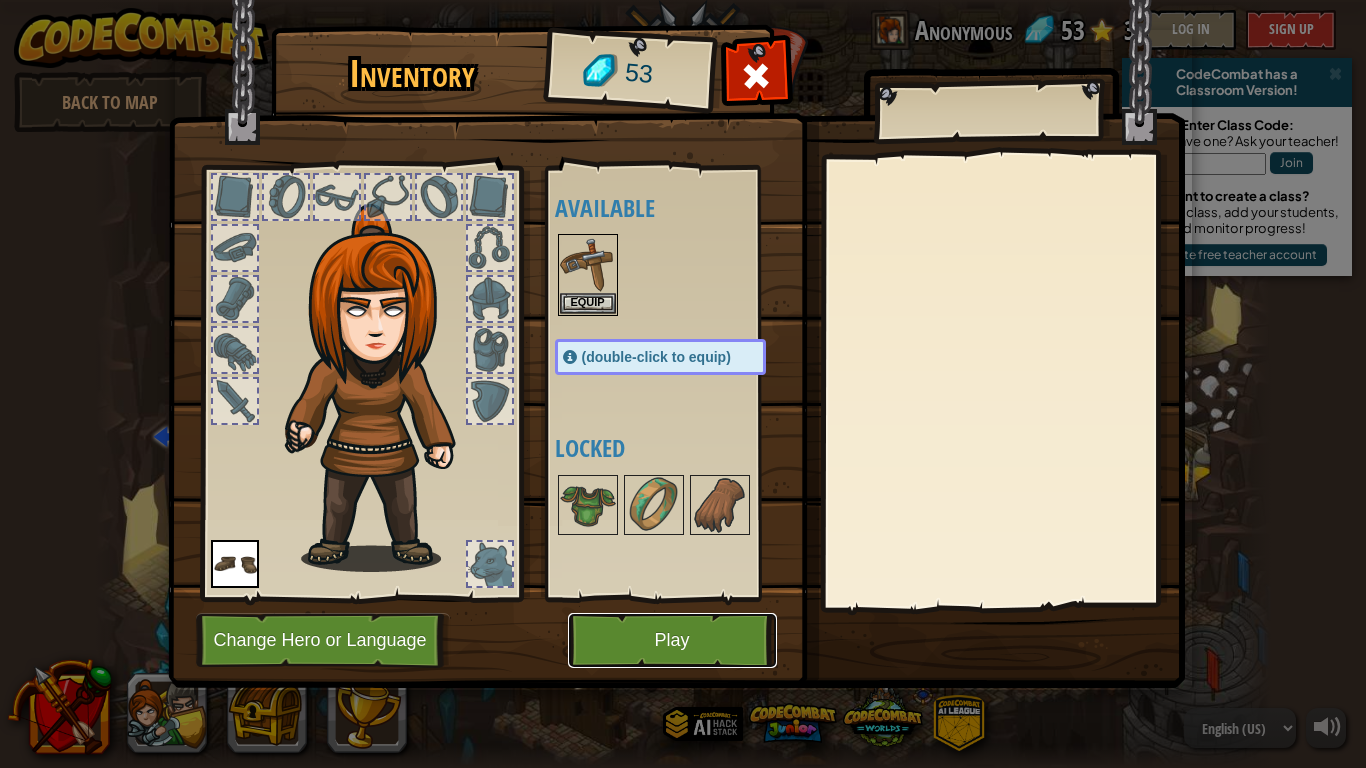 click on "Play" at bounding box center (672, 640) 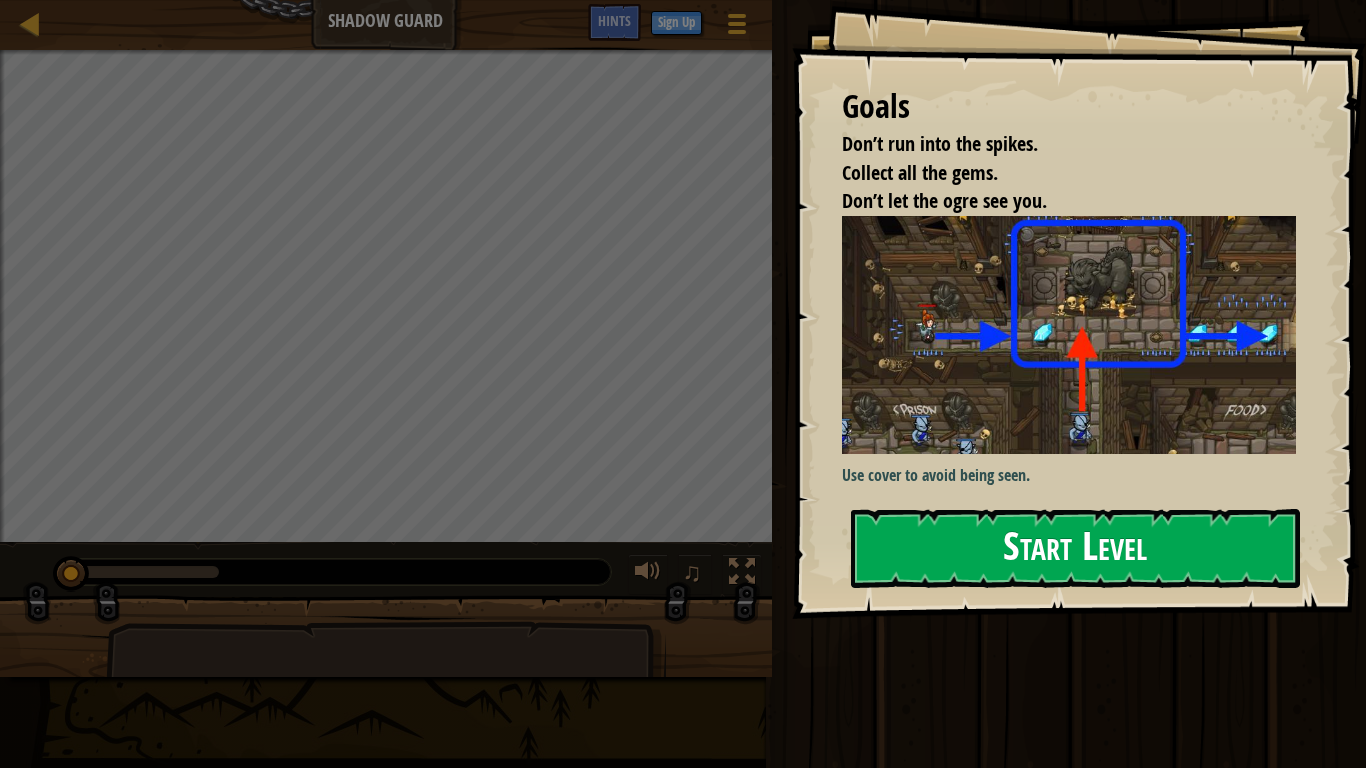 click on "Start Level" at bounding box center (1075, 548) 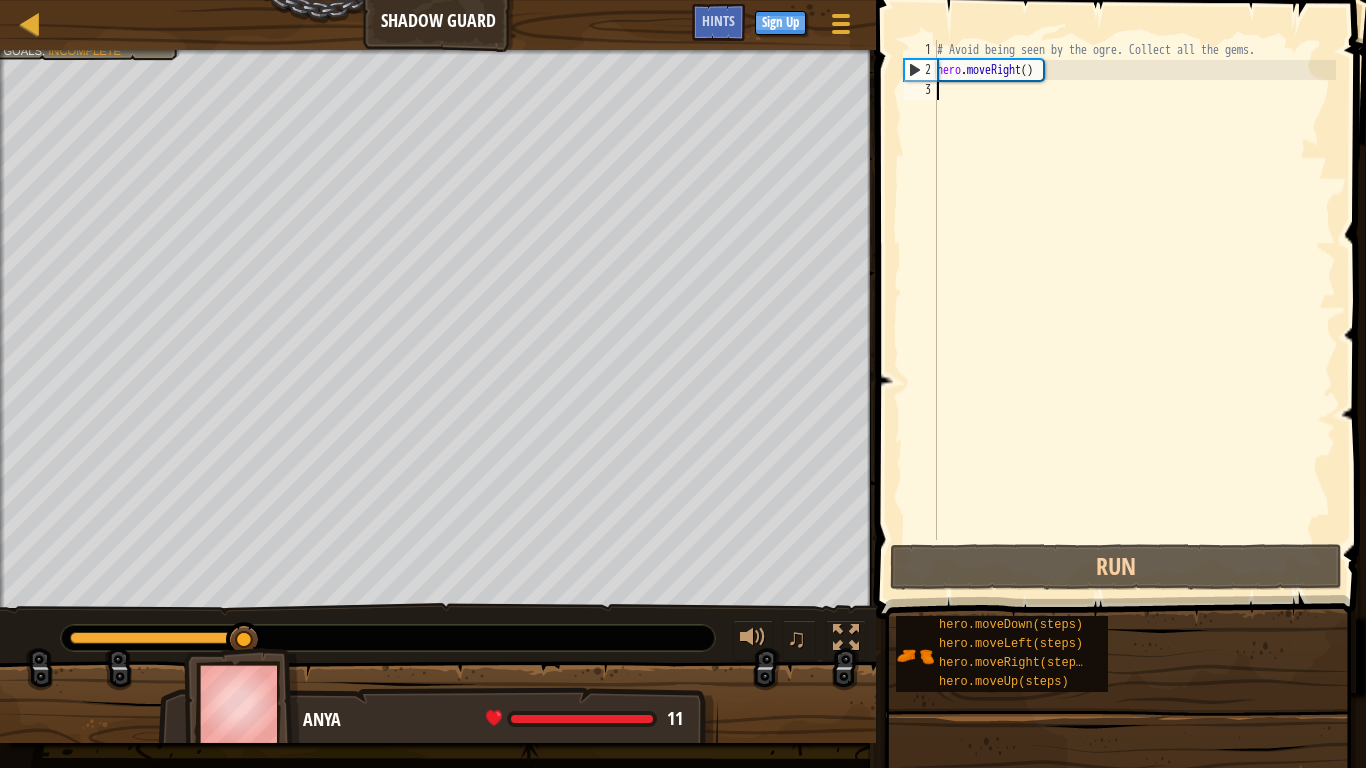 scroll, scrollTop: 9, scrollLeft: 0, axis: vertical 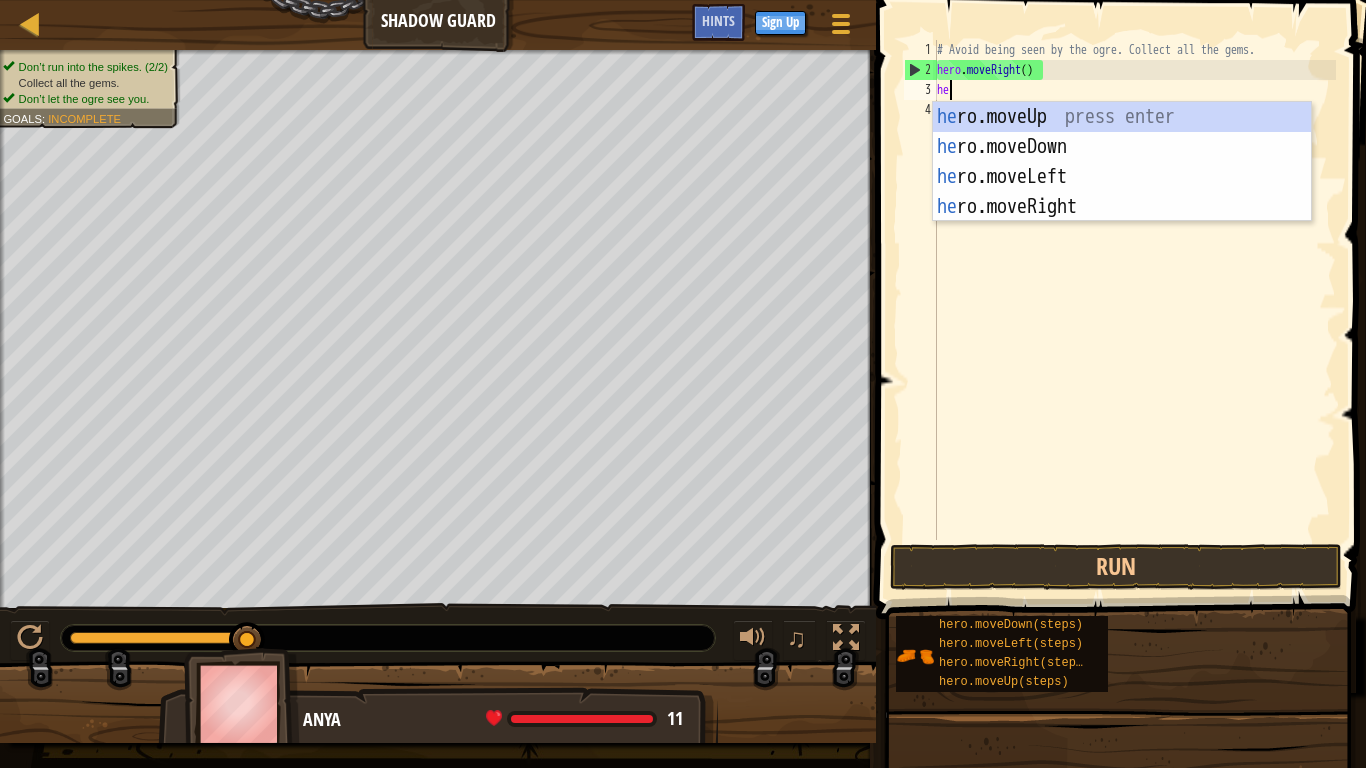 type on "her" 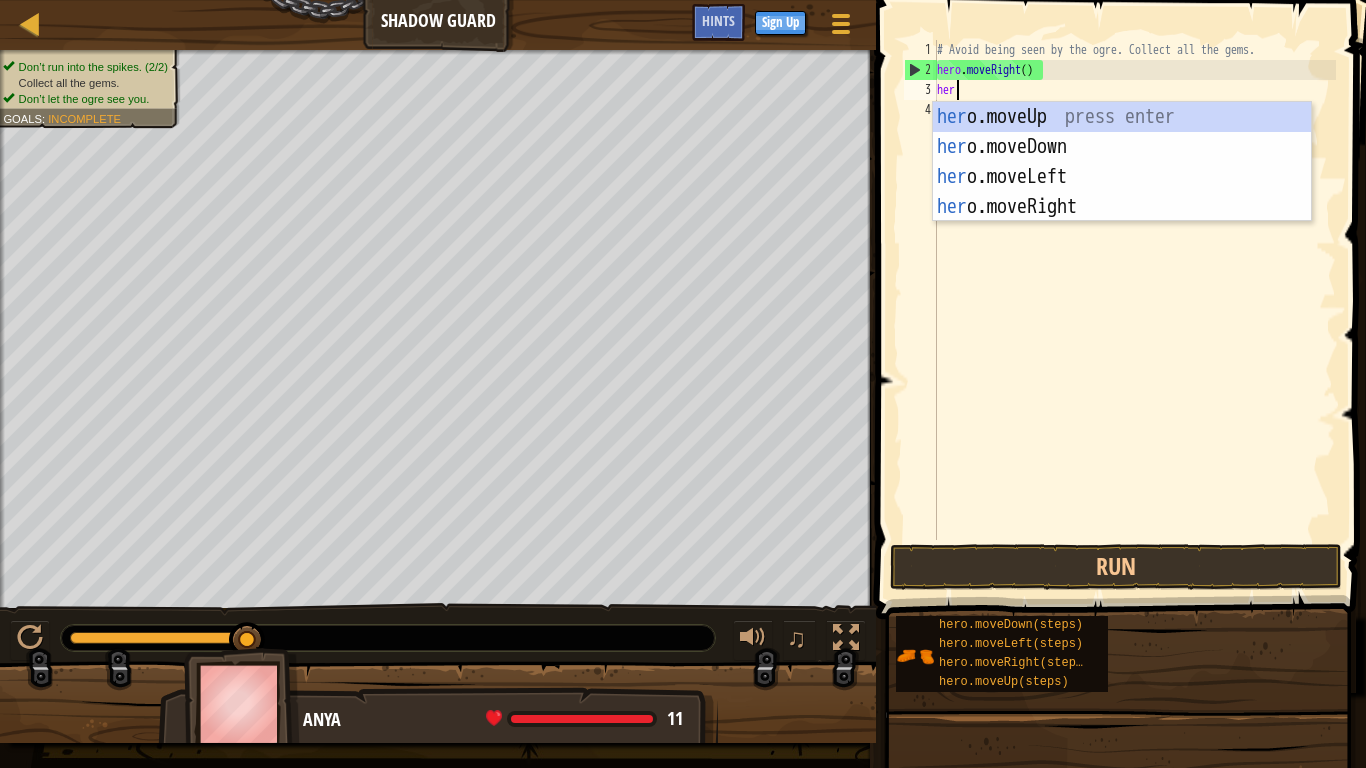 scroll, scrollTop: 9, scrollLeft: 1, axis: both 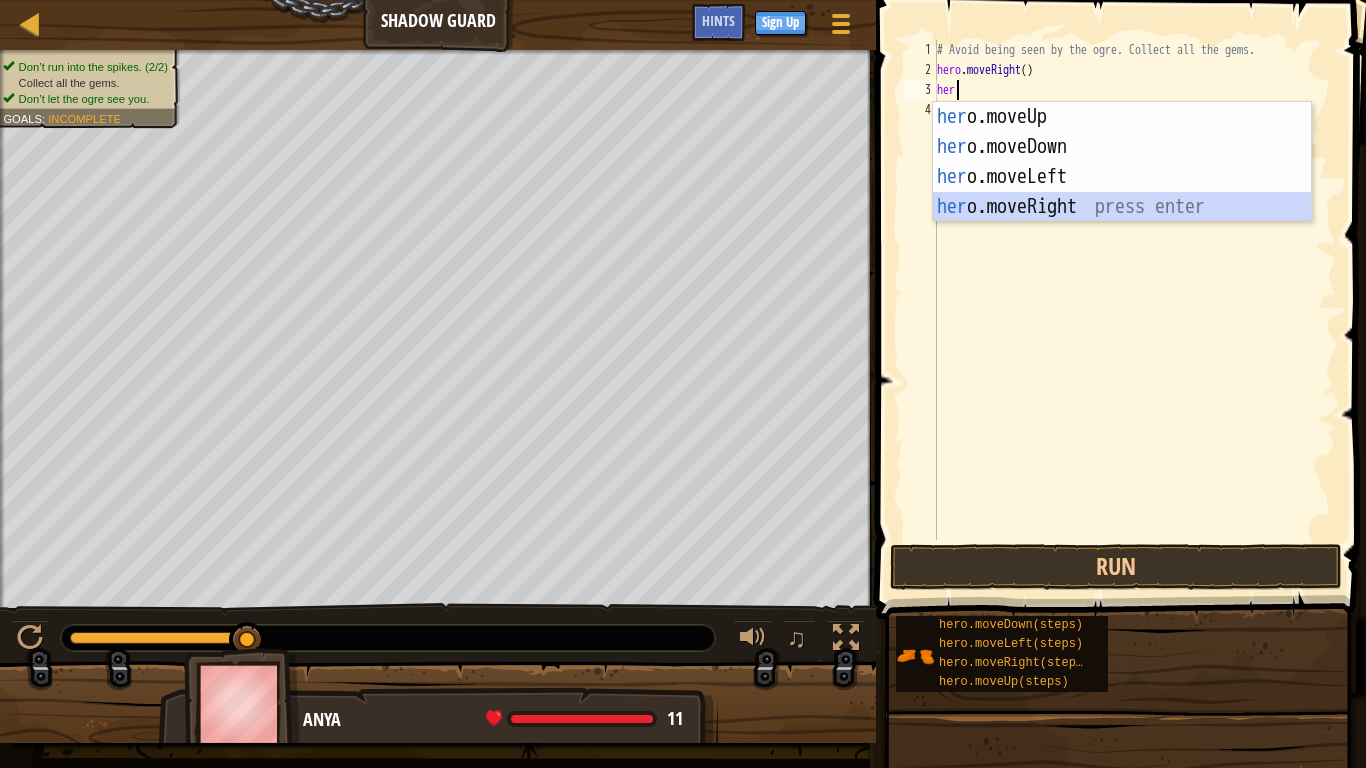 click on "her o.moveUp press enter her o.moveDown press enter her o.moveLeft press enter her o.moveRight press enter" at bounding box center [1122, 192] 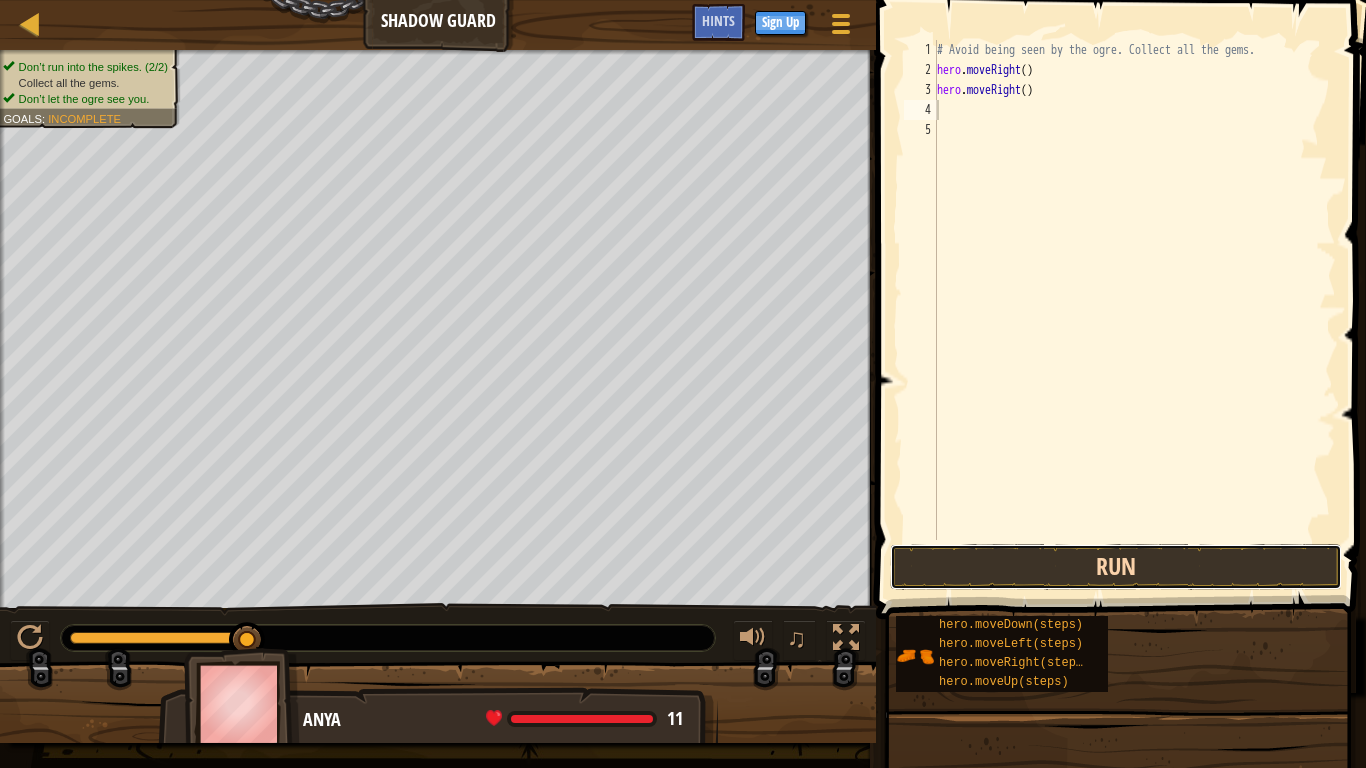 click on "Run" at bounding box center (1116, 567) 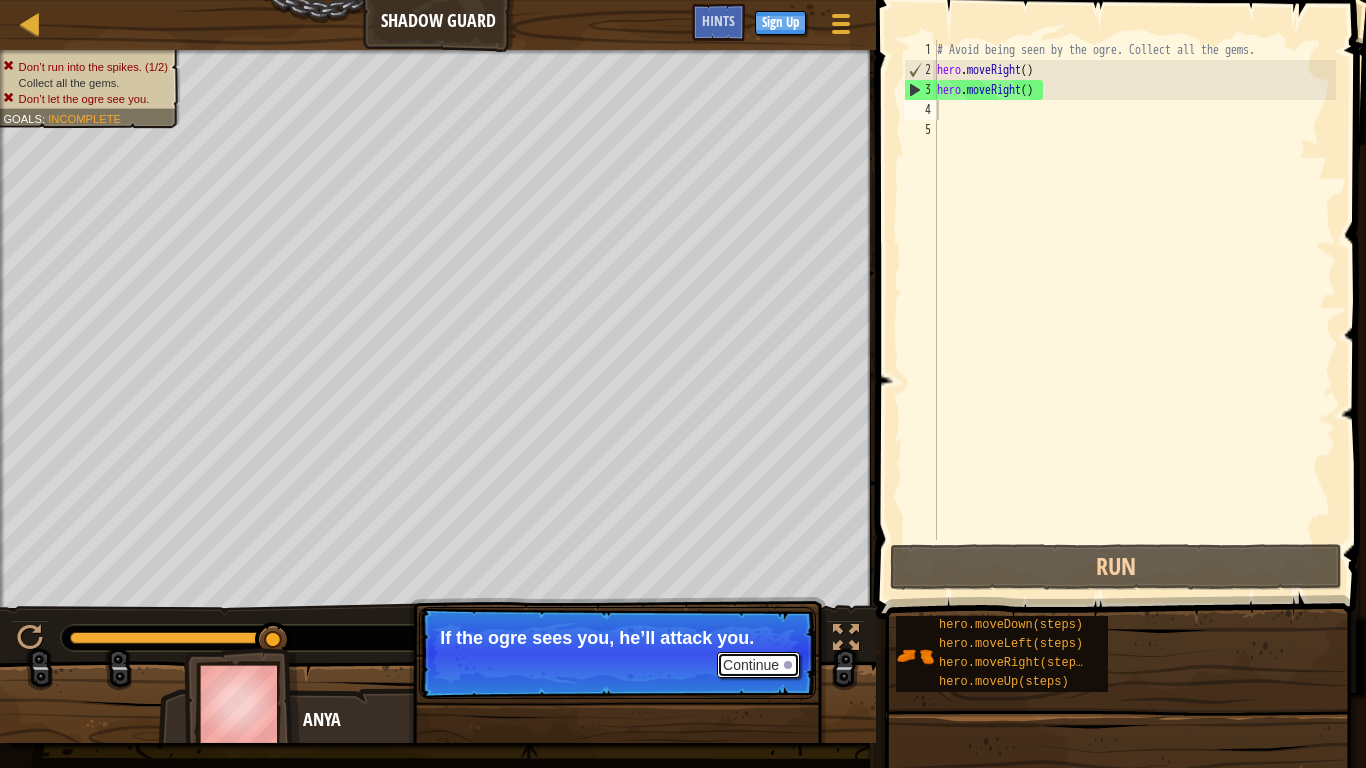 click on "Continue" at bounding box center [758, 665] 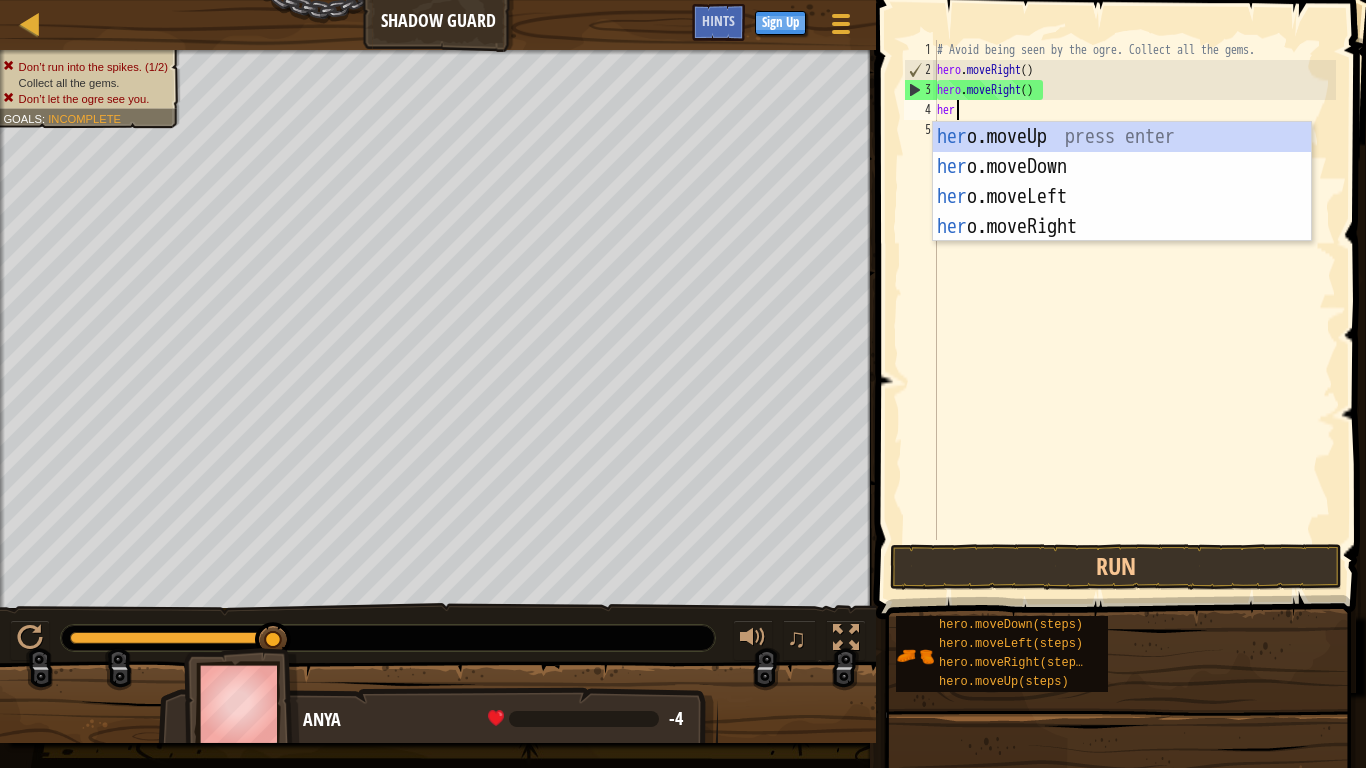 scroll, scrollTop: 9, scrollLeft: 1, axis: both 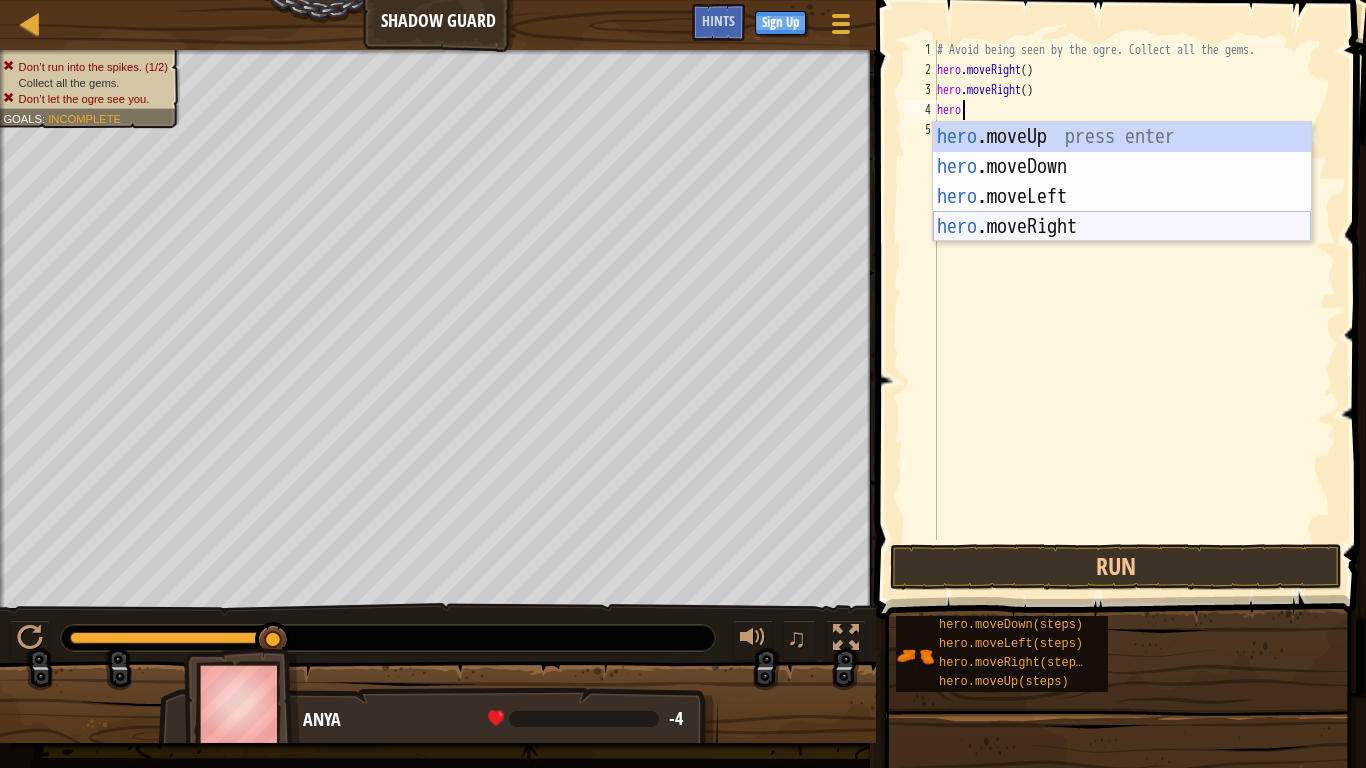 click on "hero .moveUp press enter hero .moveDown press enter hero .moveLeft press enter hero .moveRight press enter" at bounding box center [1122, 212] 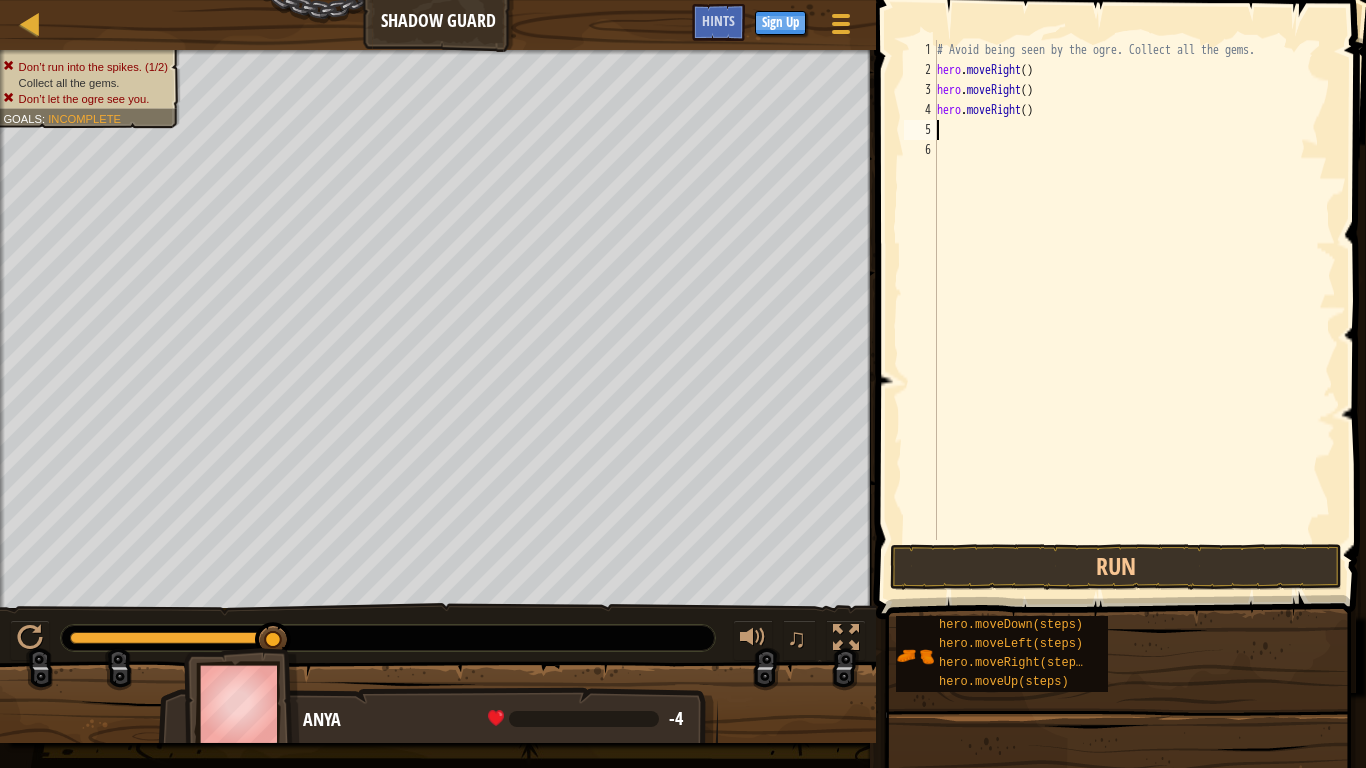 click on "# Avoid being seen by the ogre. Collect all the gems. hero . moveRight ( ) hero . moveRight ( ) hero . moveRight ( )" at bounding box center (1134, 310) 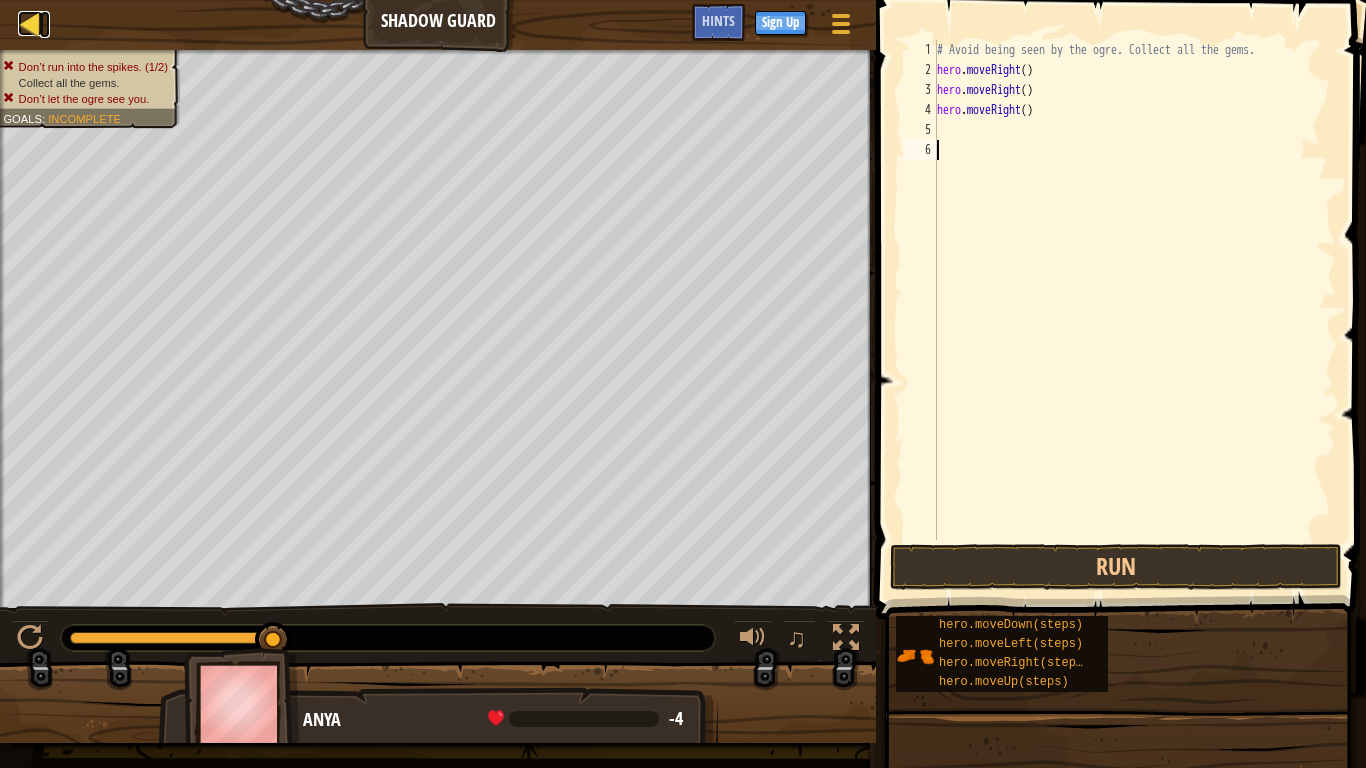 click at bounding box center [30, 23] 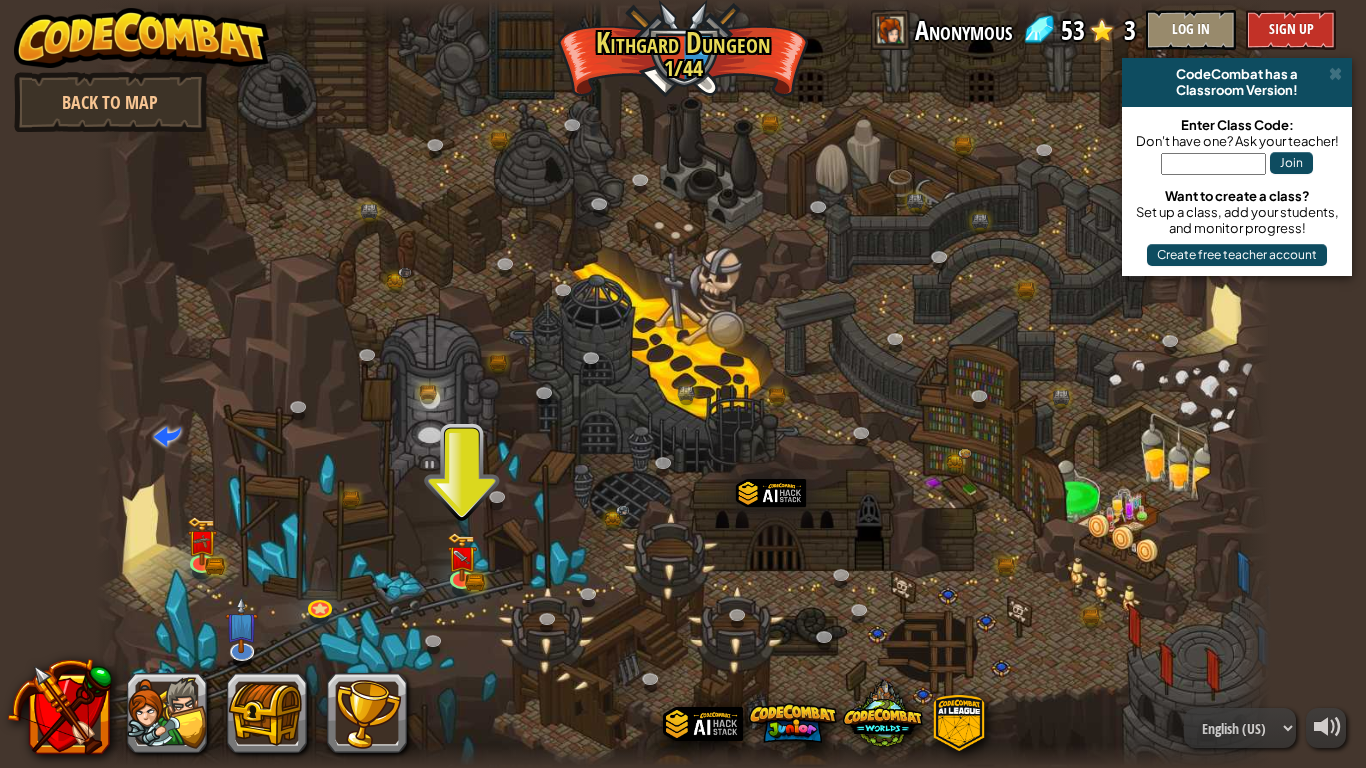 click at bounding box center (683, 384) 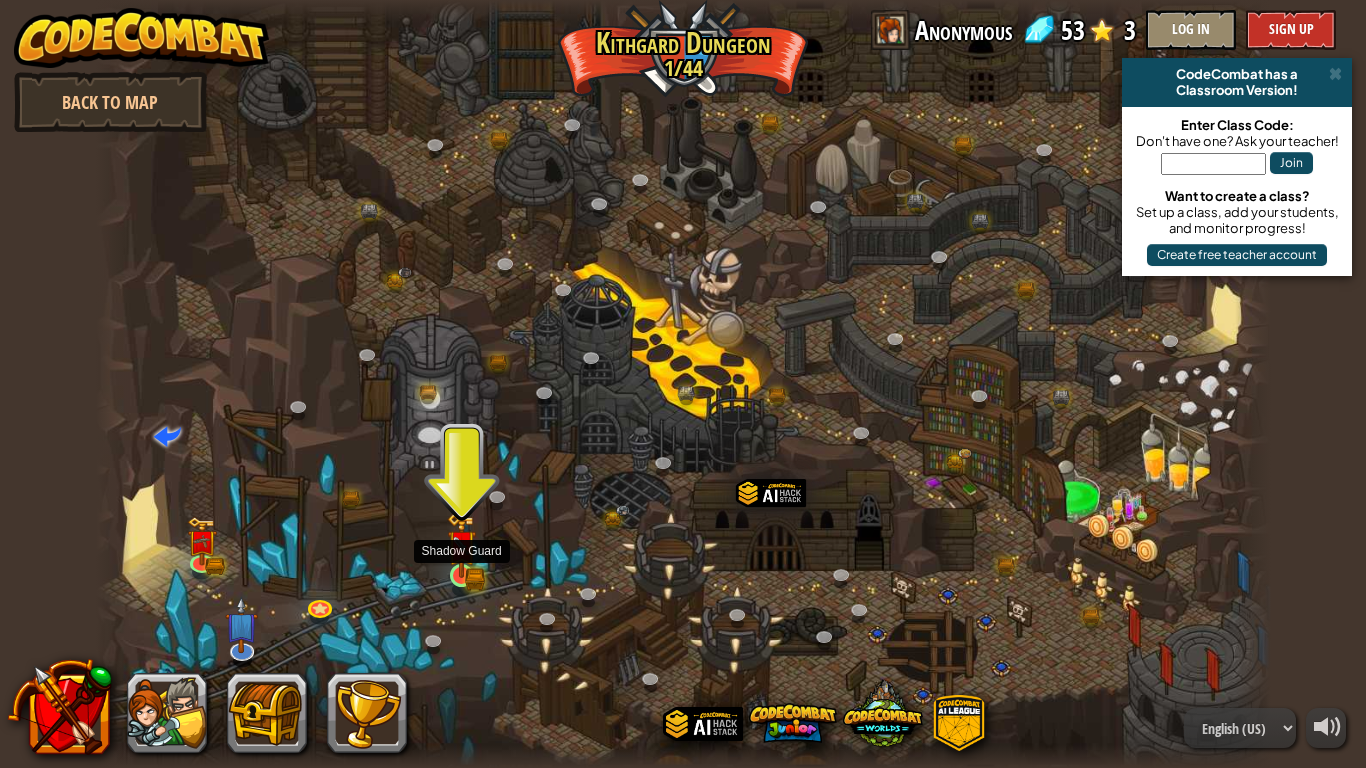 click at bounding box center [462, 546] 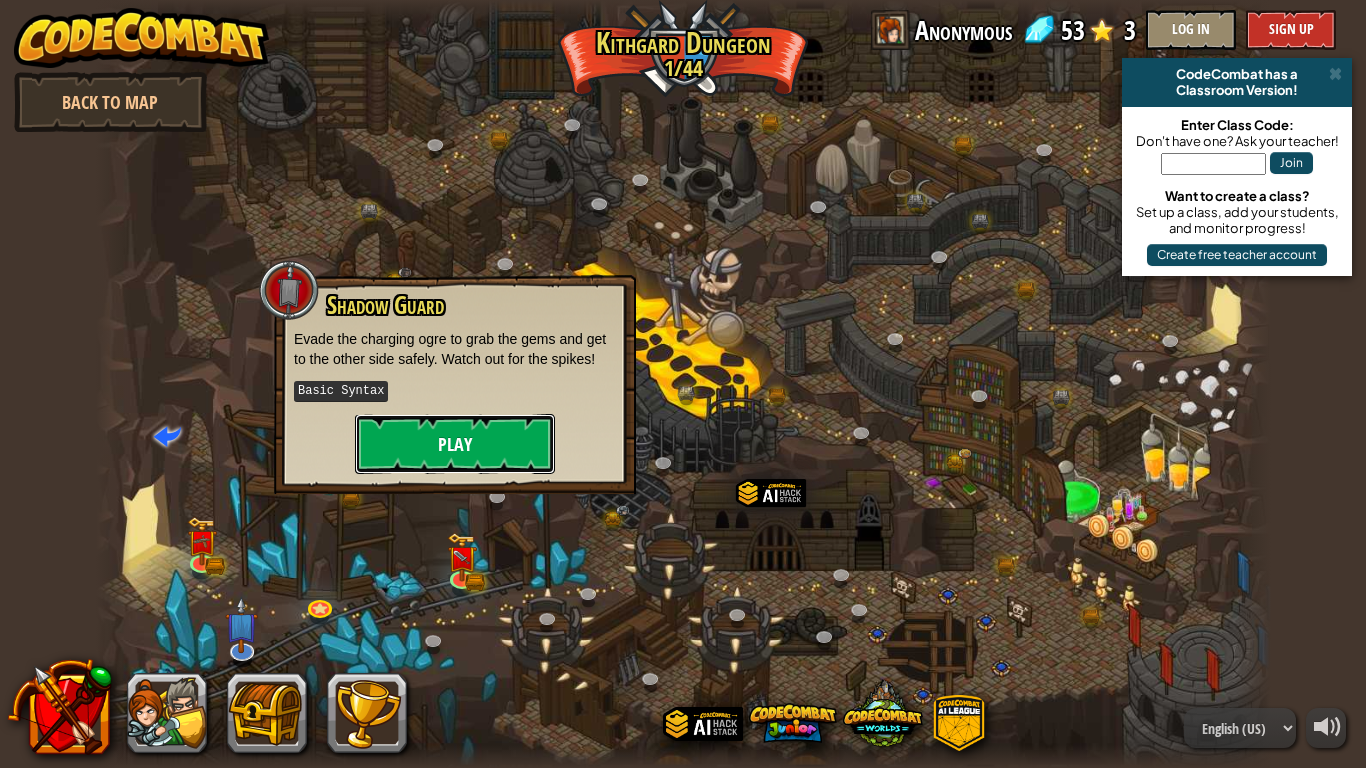 click on "Play" at bounding box center [455, 444] 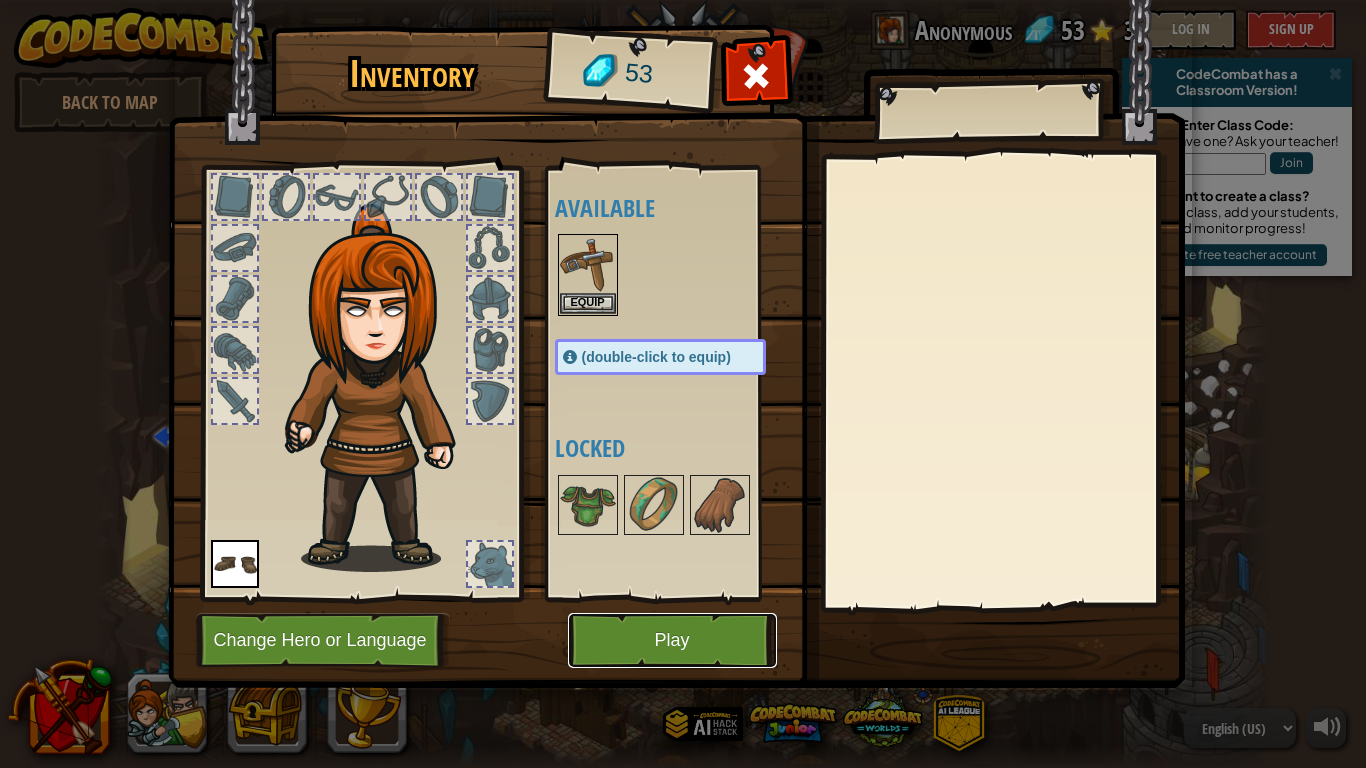 click on "Play" at bounding box center (672, 640) 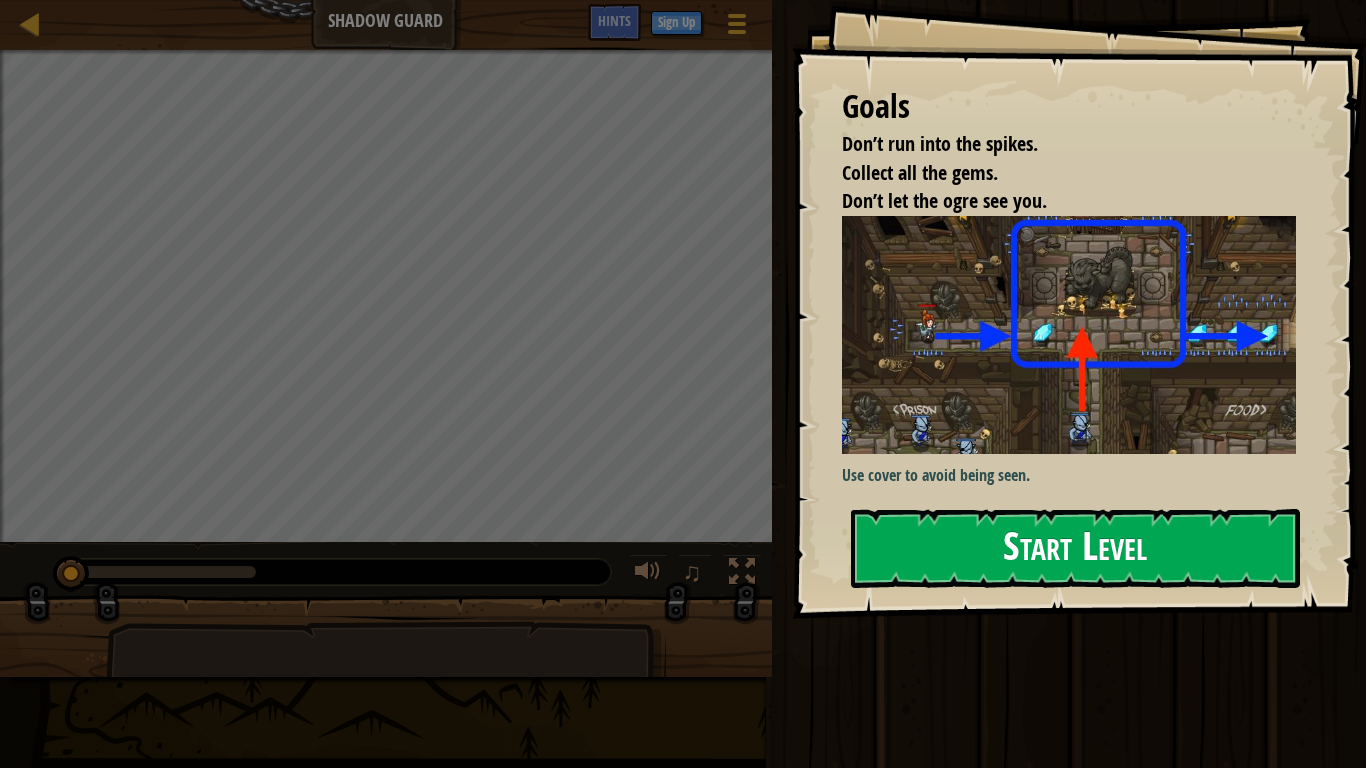 click on "Start Level" at bounding box center [1075, 548] 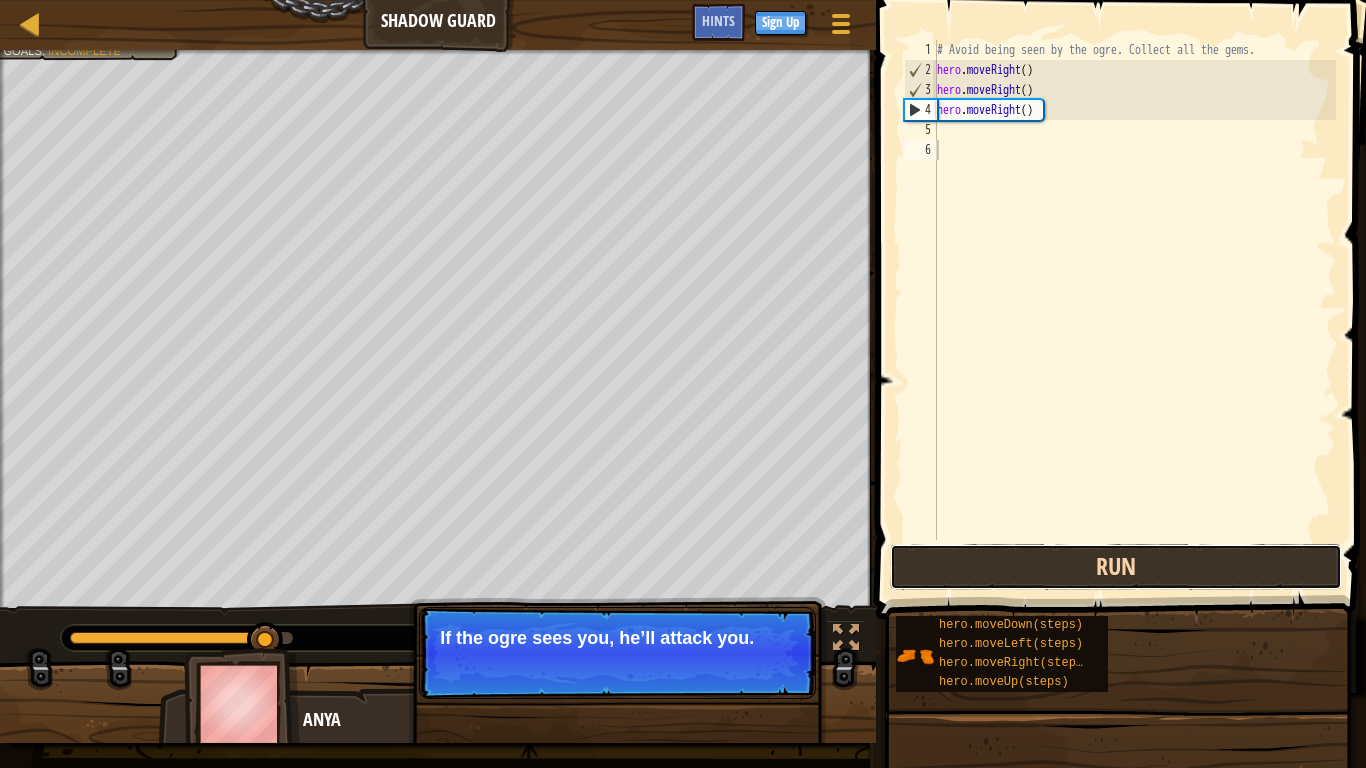 click on "Run" at bounding box center (1116, 567) 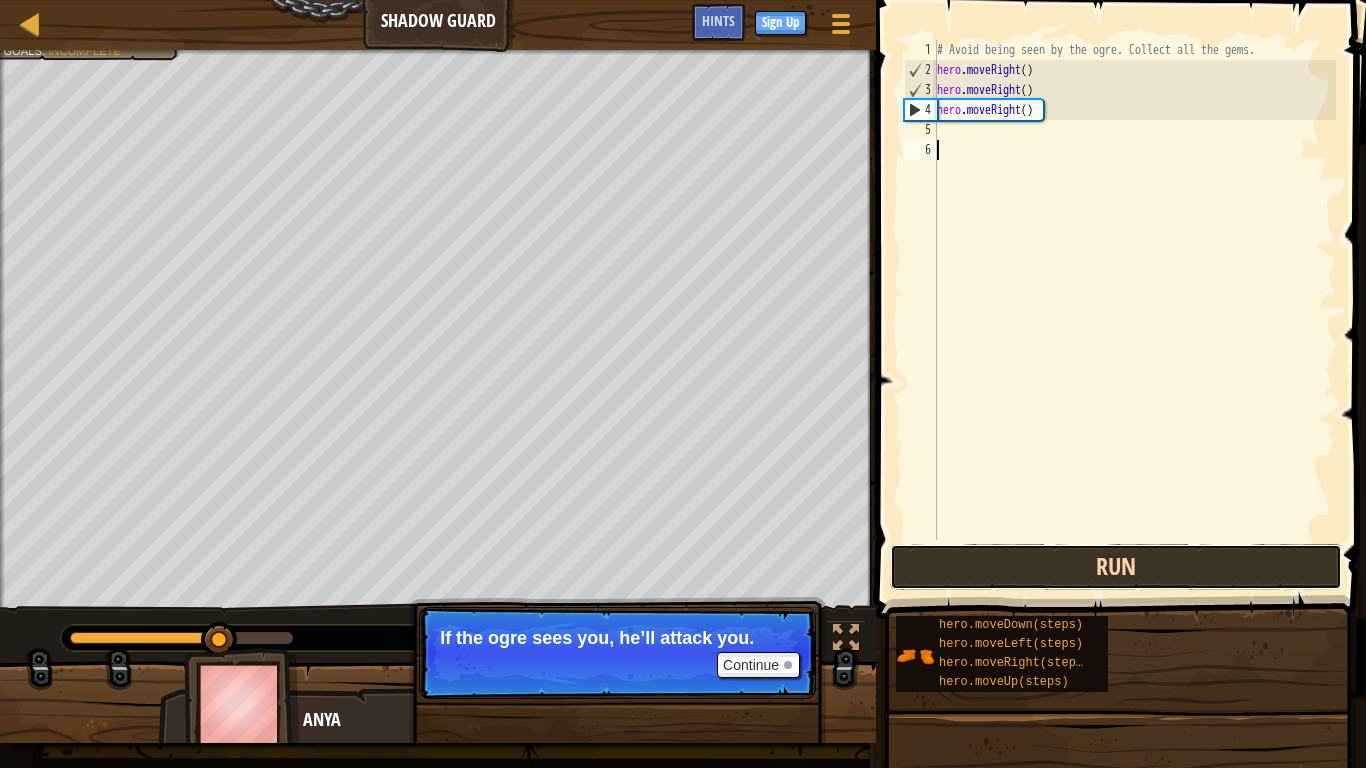 click on "Run" at bounding box center [1116, 567] 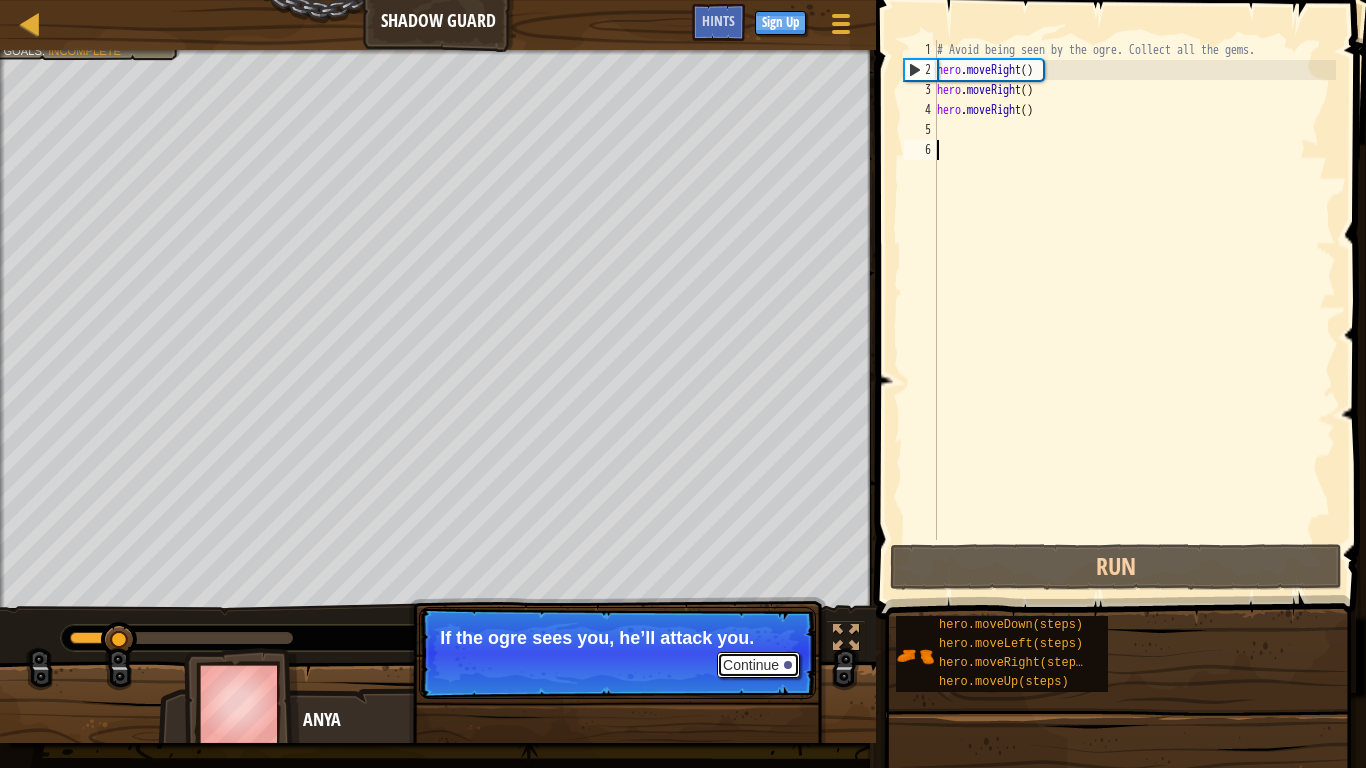 click on "Continue" at bounding box center [758, 665] 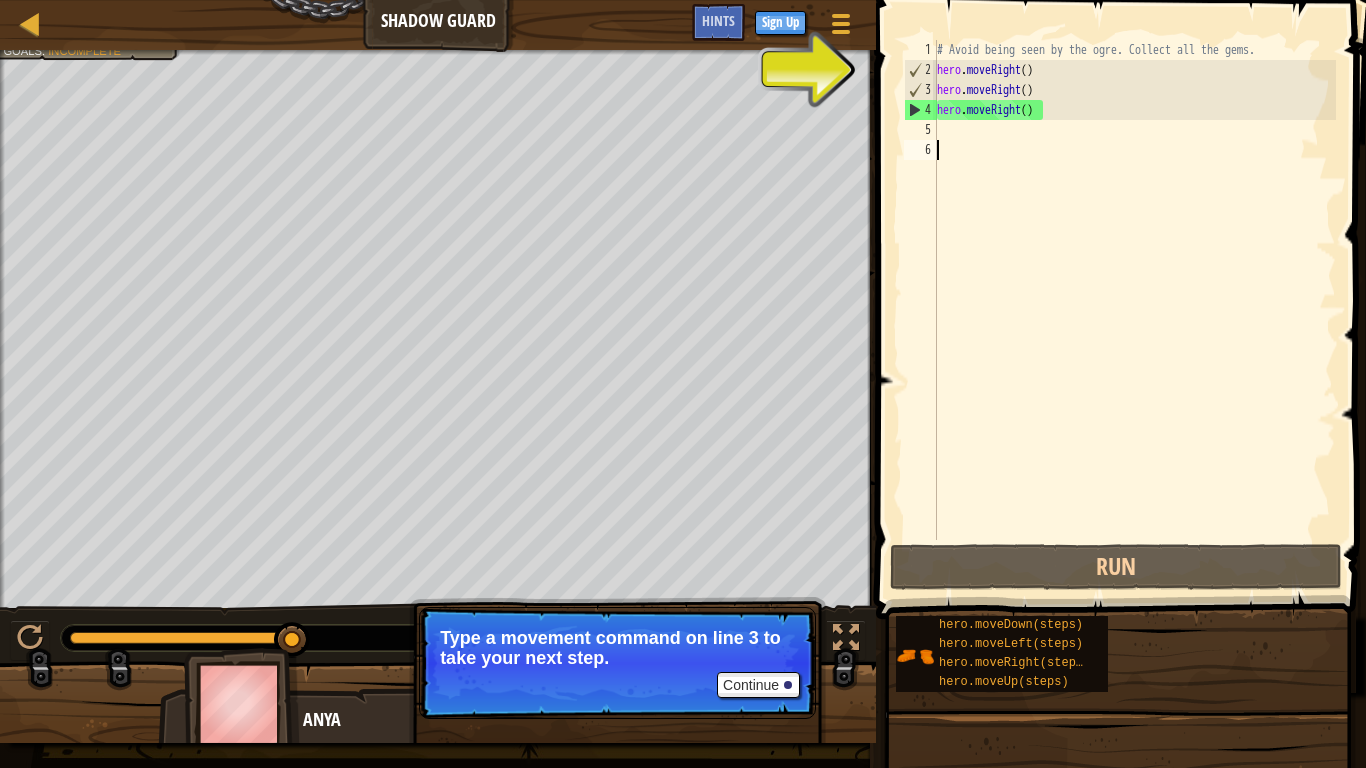scroll, scrollTop: 9, scrollLeft: 0, axis: vertical 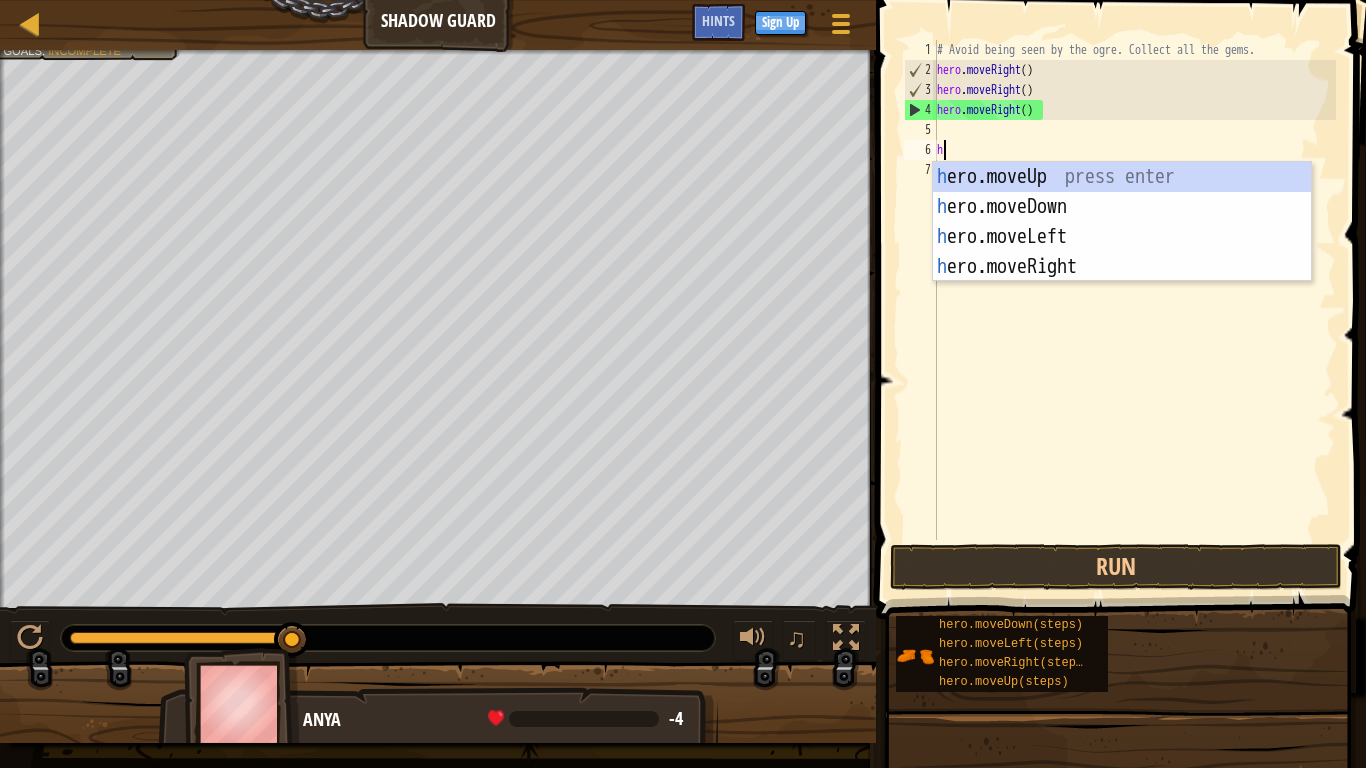 type on "he" 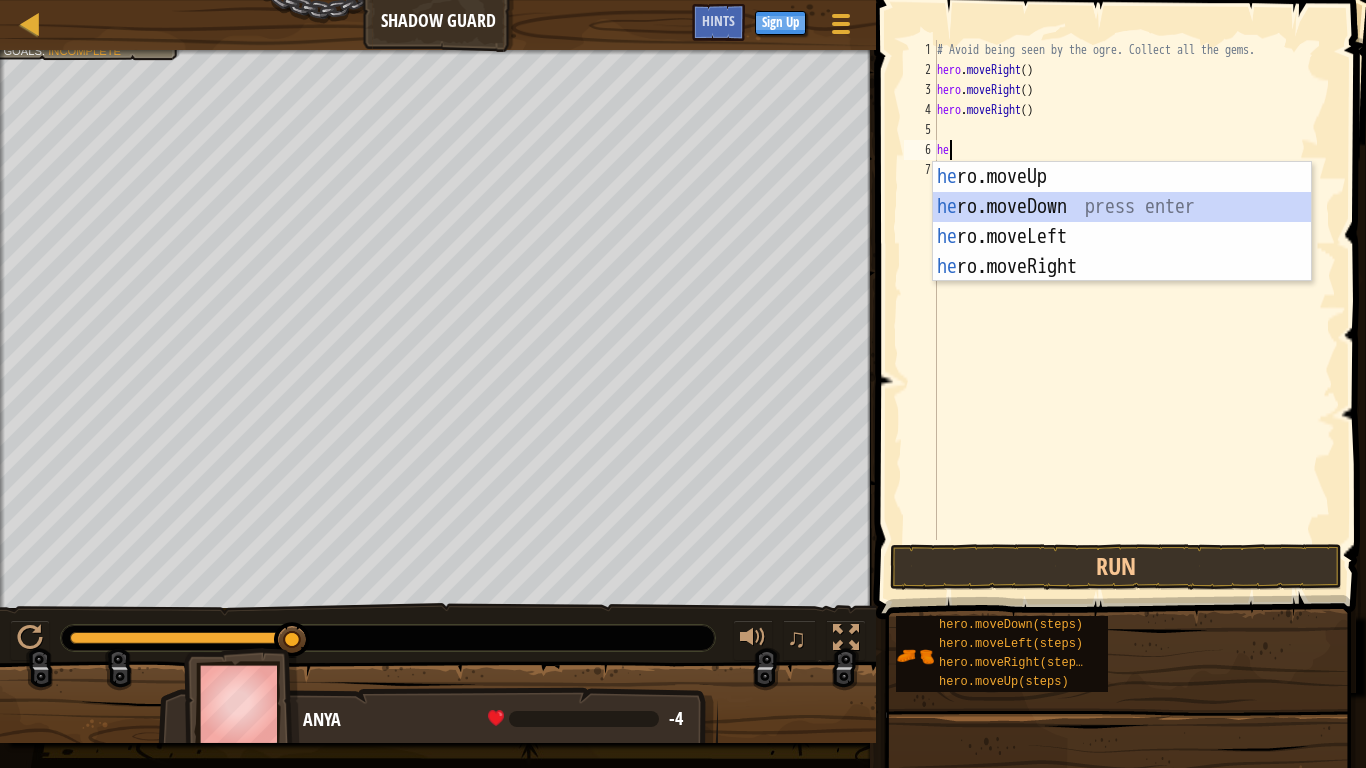 click on "he ro.moveUp press enter he ro.moveDown press enter he ro.moveLeft press enter he ro.moveRight press enter" at bounding box center [1122, 252] 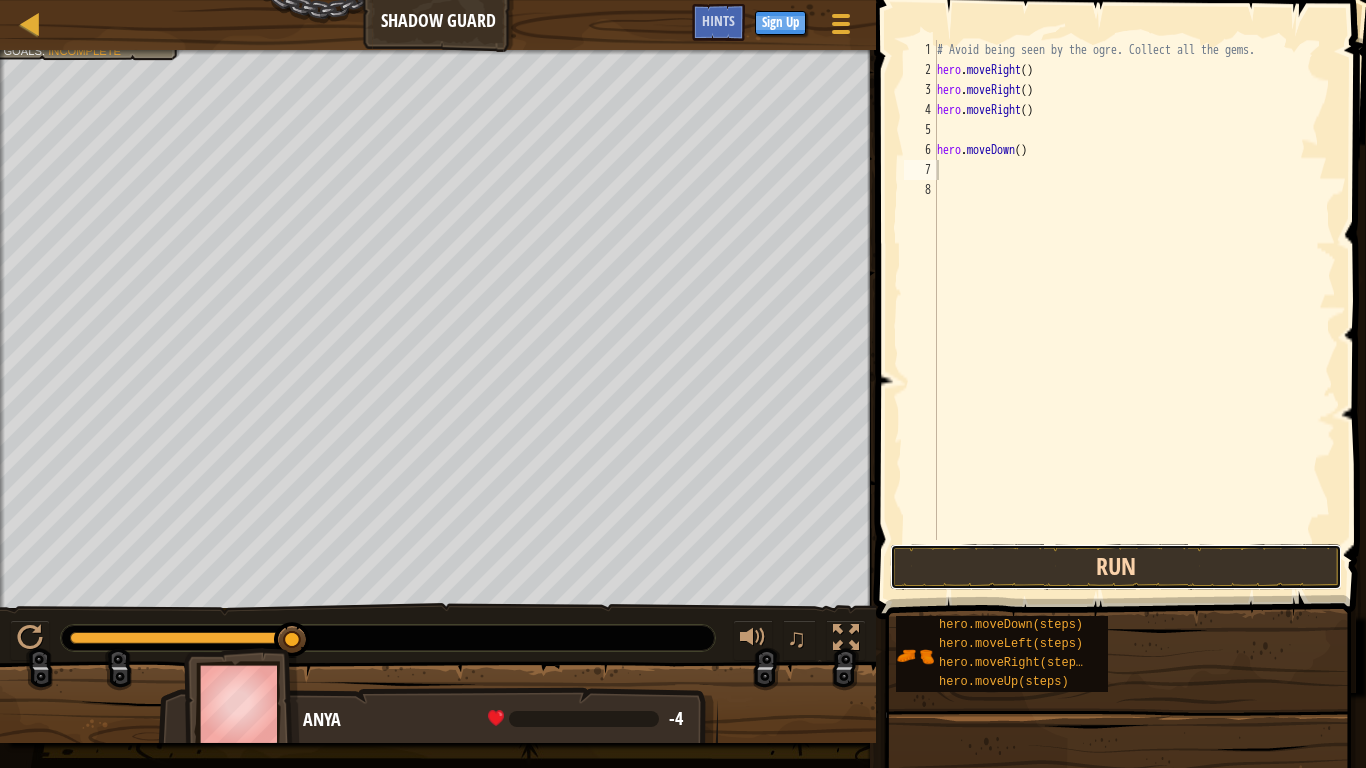 click on "Run" at bounding box center [1116, 567] 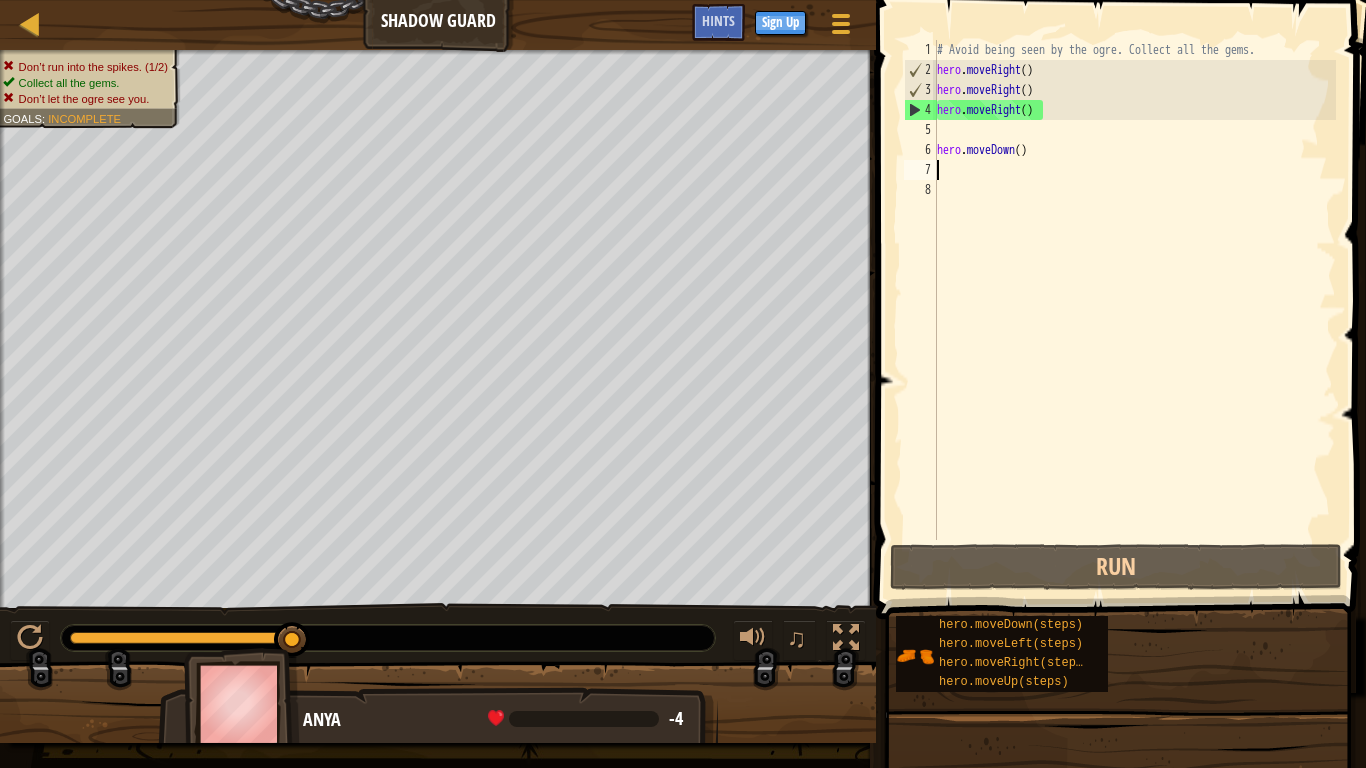 click on "# Avoid being seen by the ogre. Collect all the gems. hero . moveRight ( ) hero . moveRight ( ) hero . moveRight ( ) hero . moveDown ( )" at bounding box center (1134, 310) 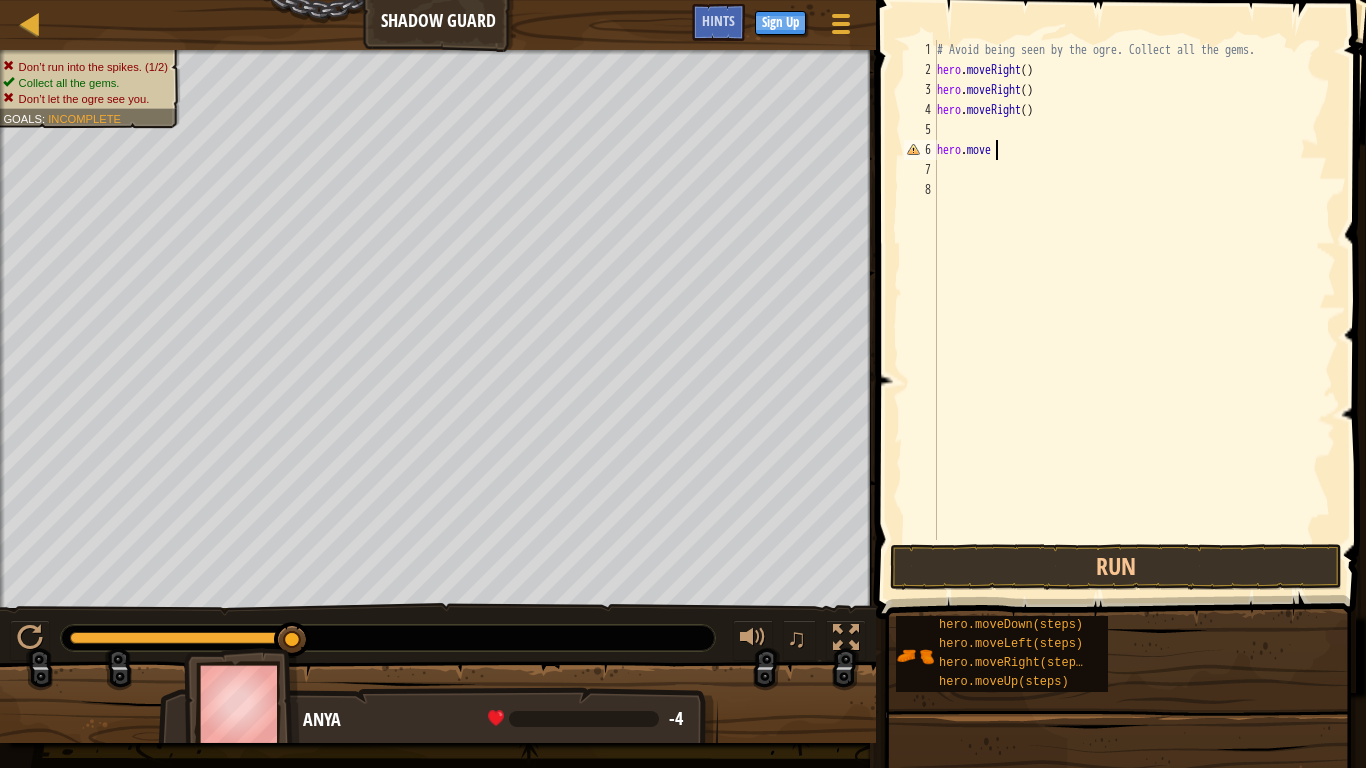 type on "hero.mover" 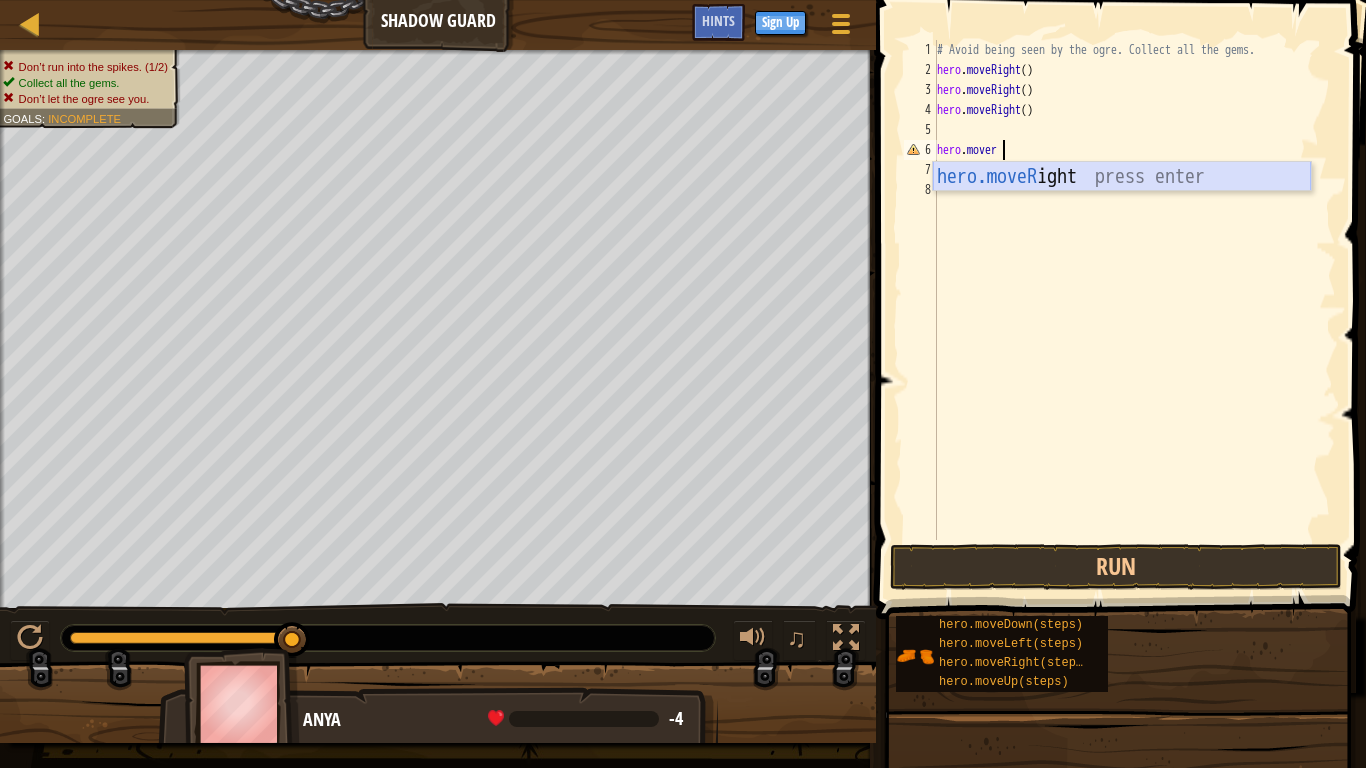 click on "hero.moveR ight press enter" at bounding box center [1122, 207] 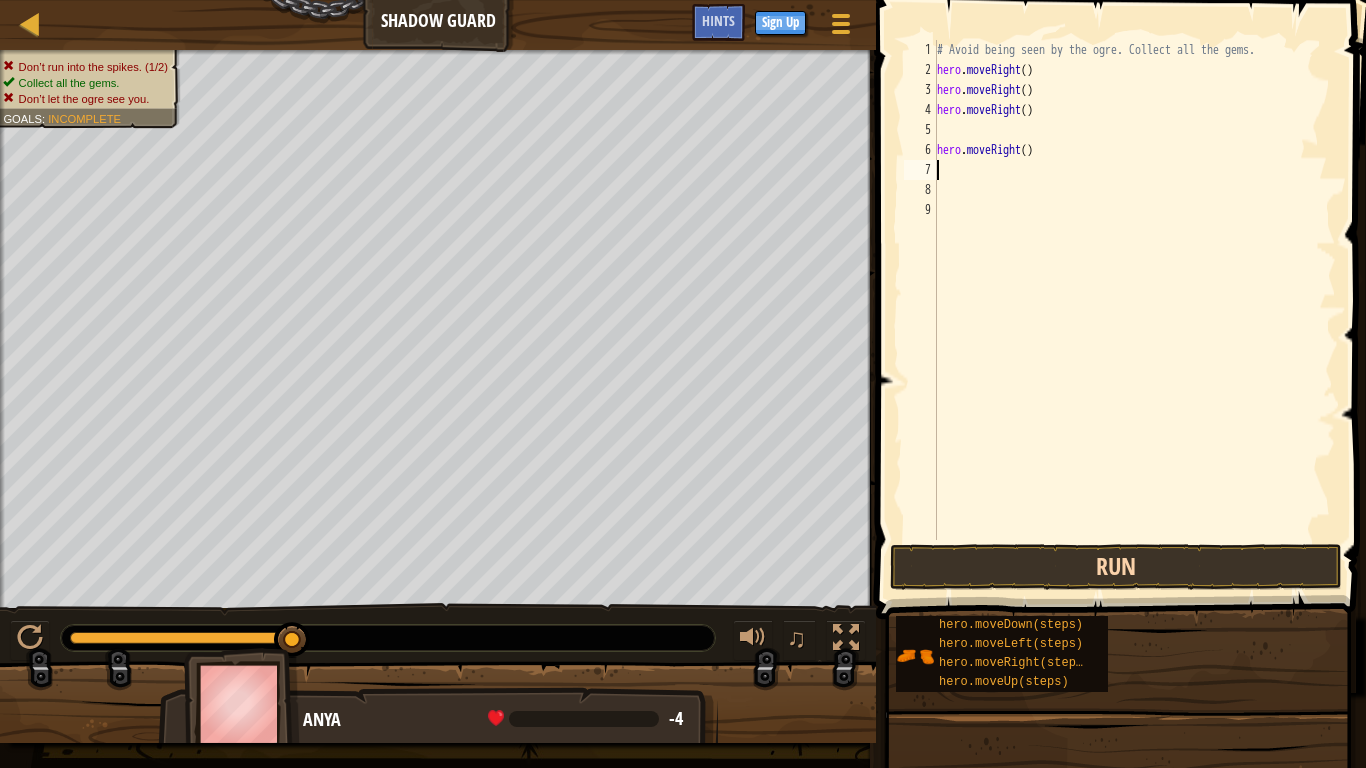 type 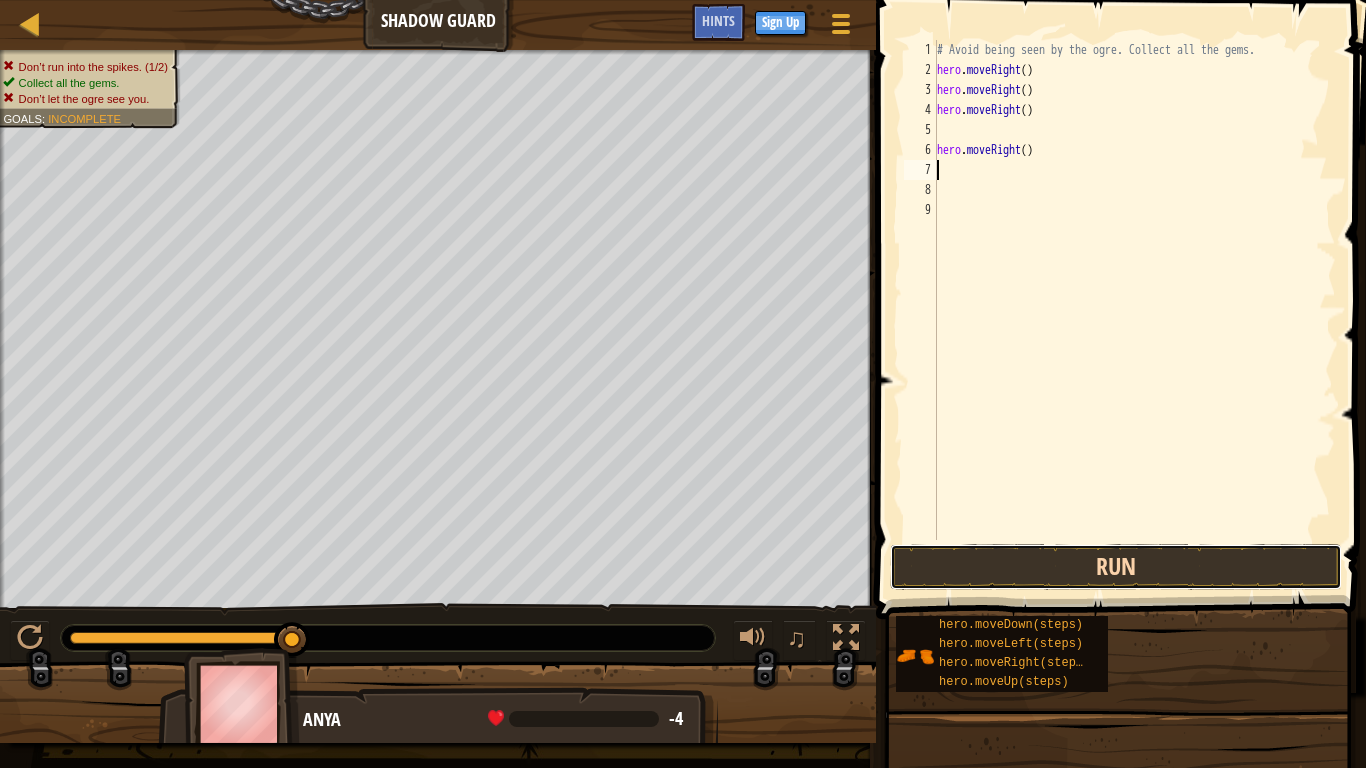 click on "Run" at bounding box center [1116, 567] 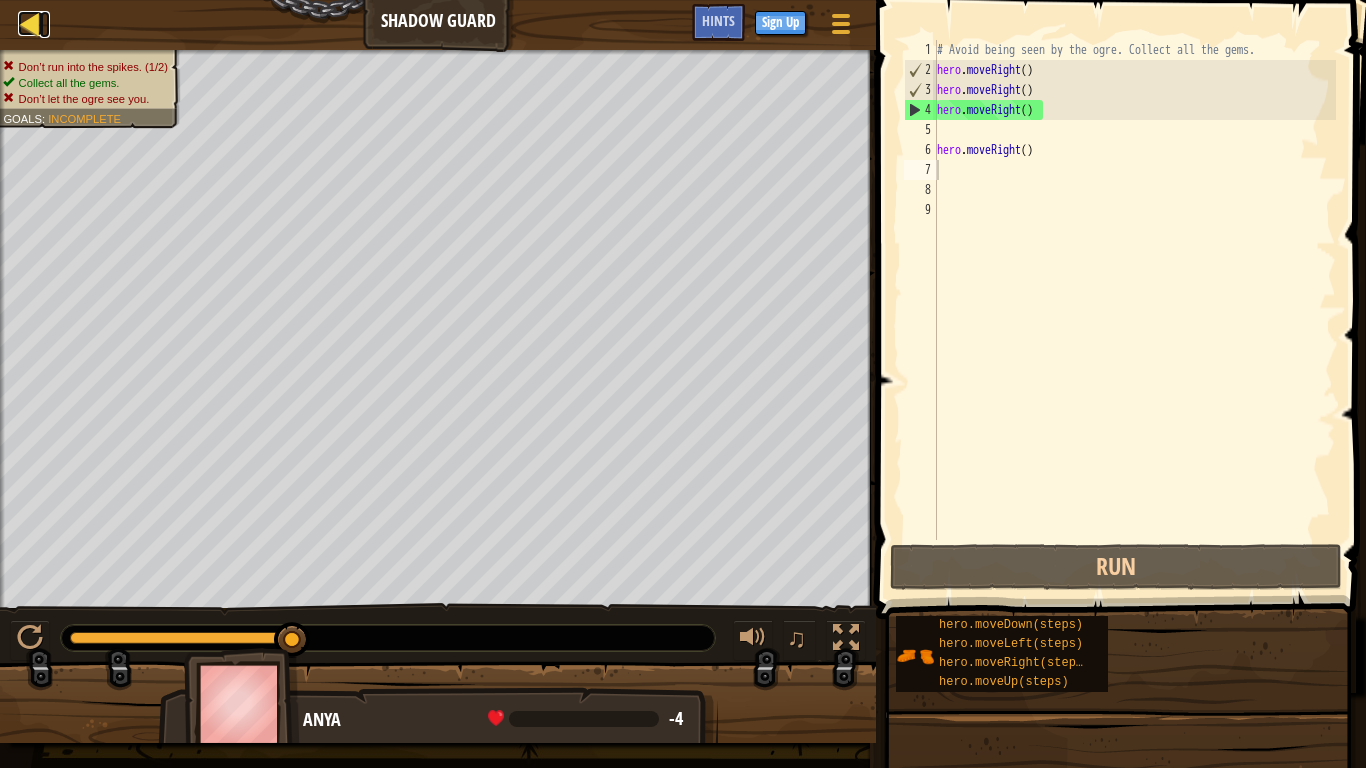 click at bounding box center (30, 23) 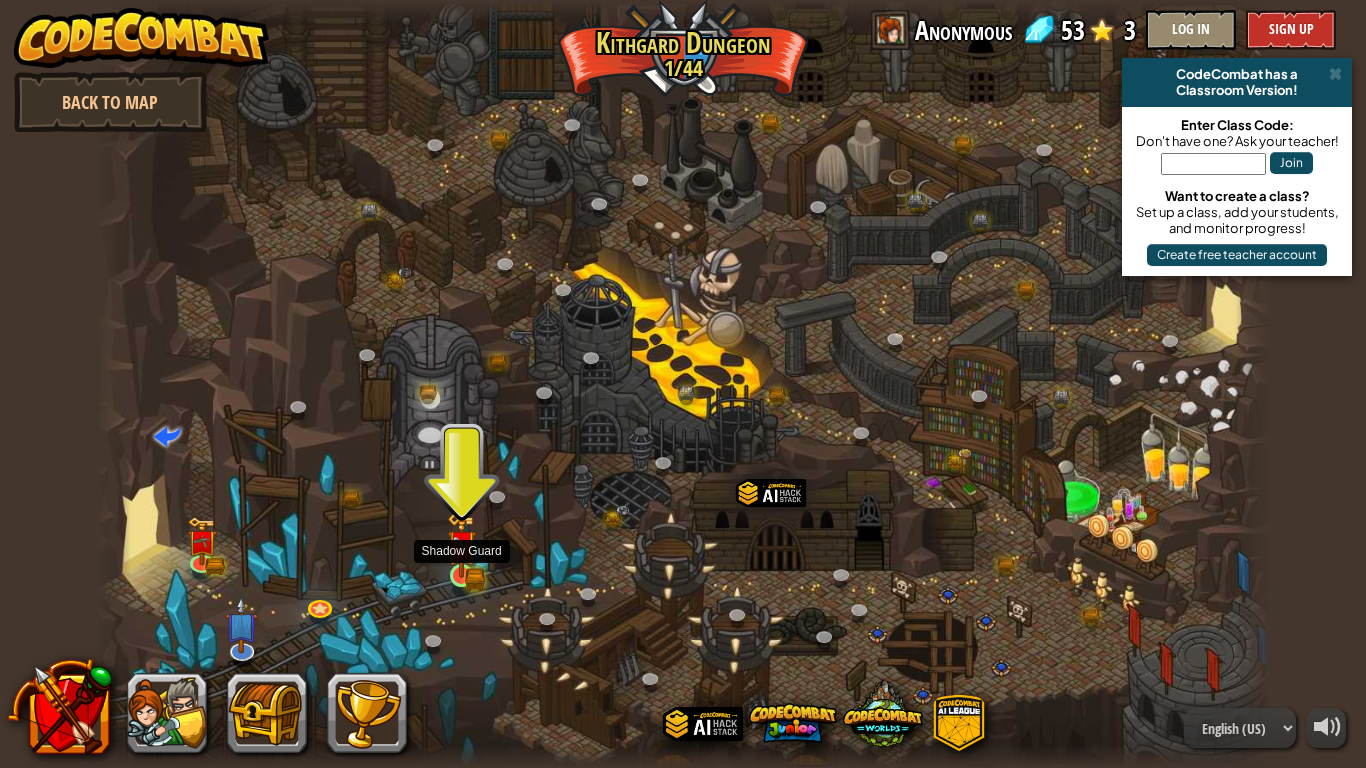 click at bounding box center [462, 546] 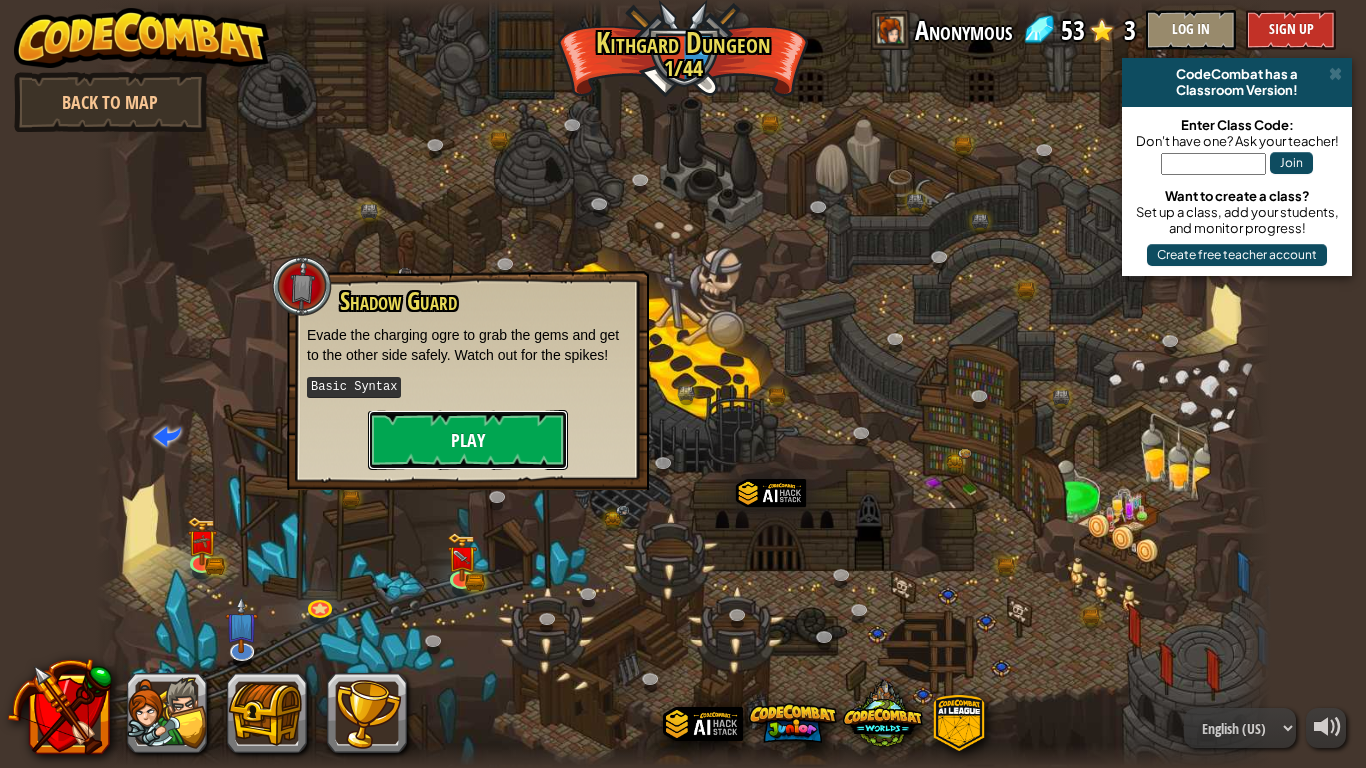 click on "Play" at bounding box center [468, 440] 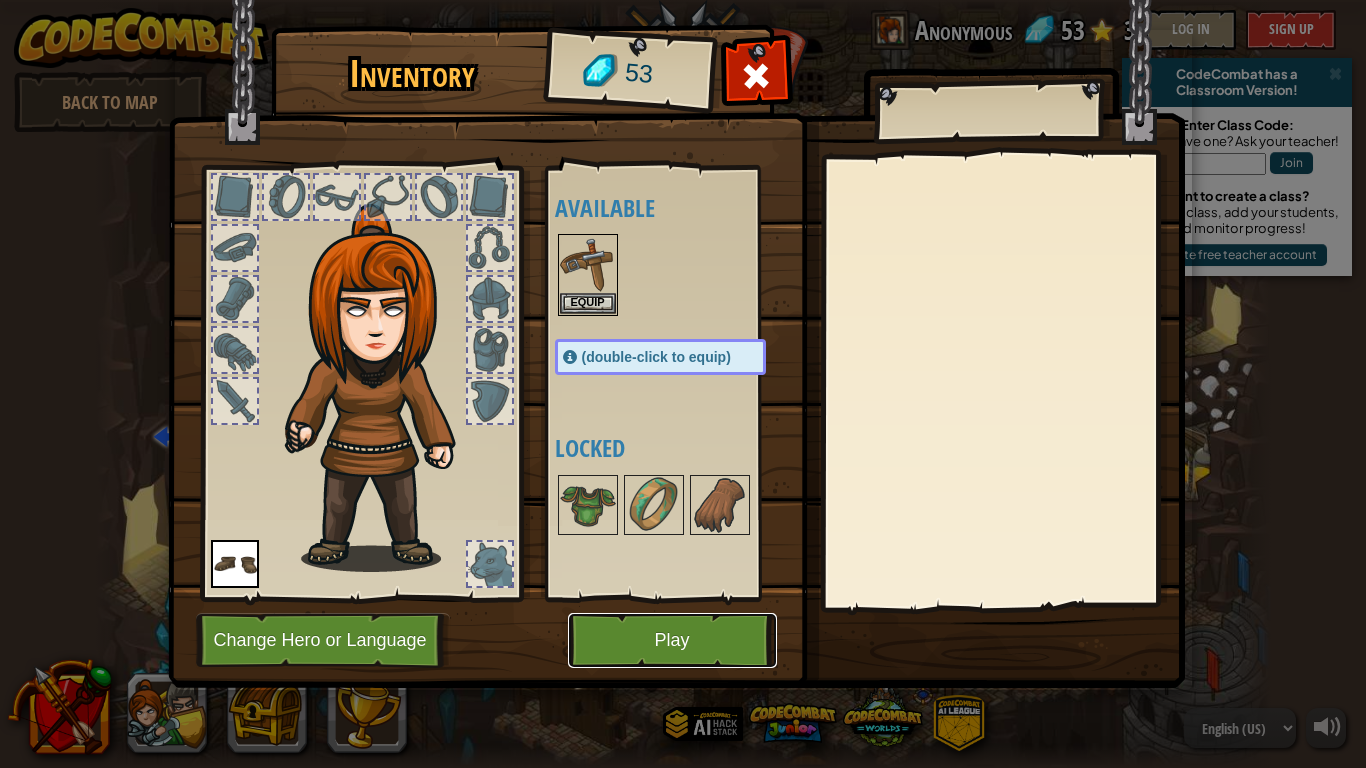 click on "Play" at bounding box center (672, 640) 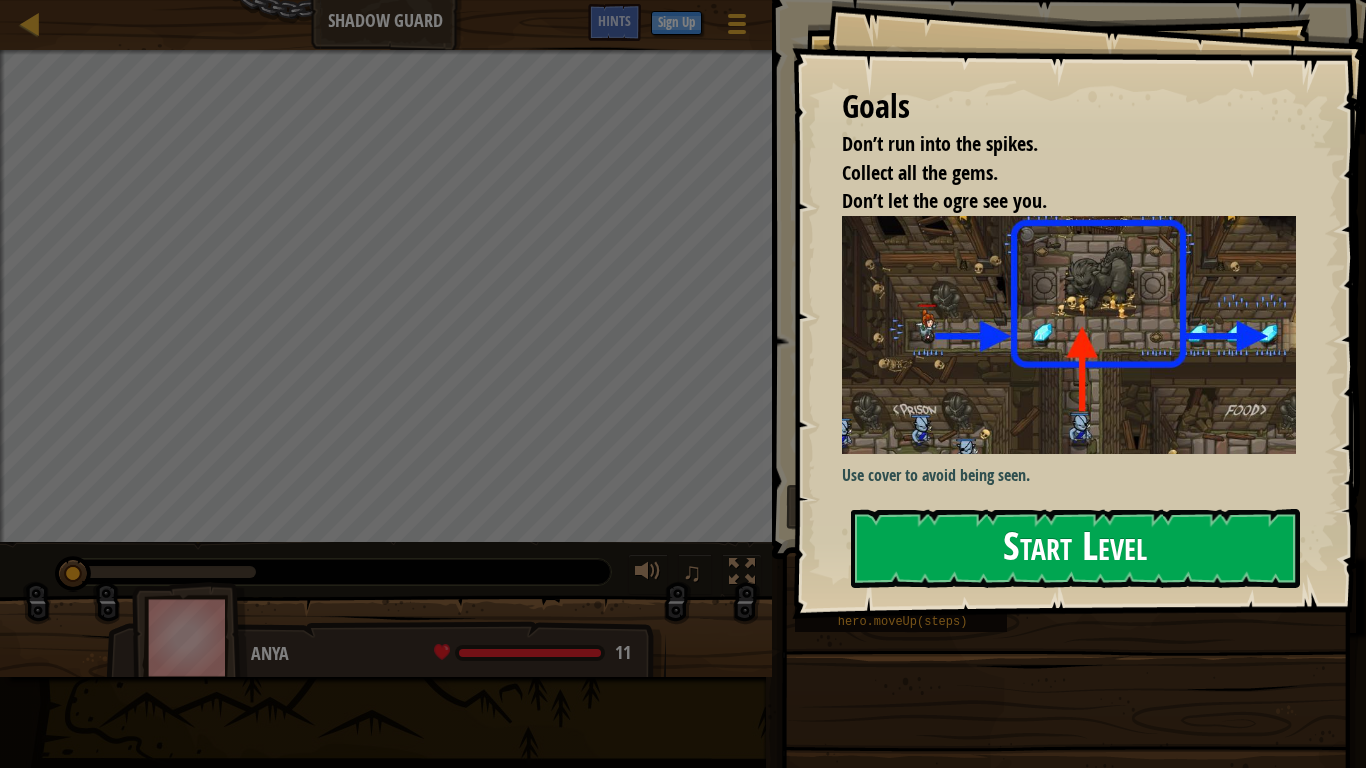 click on "Start Level" at bounding box center (1075, 548) 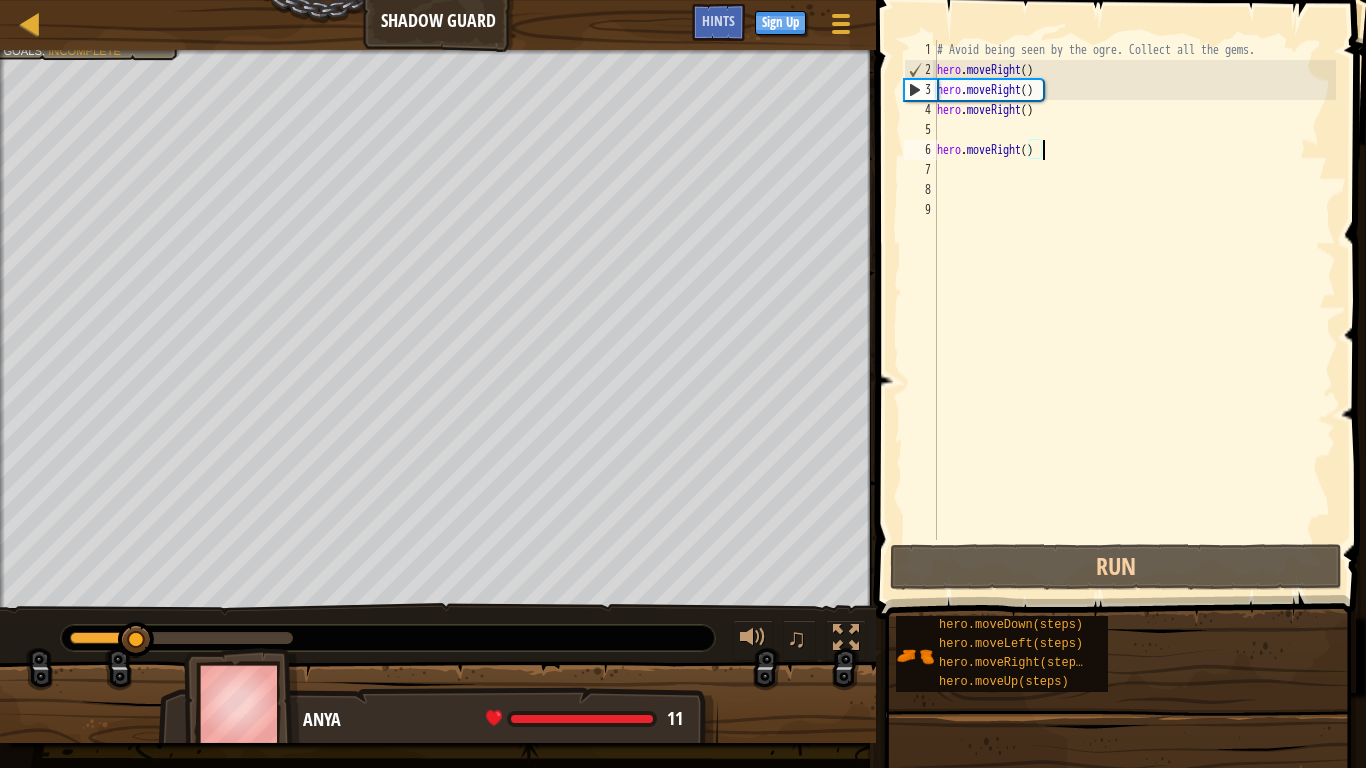 click on "# Avoid being seen by the ogre. Collect all the gems. hero . moveRight ( ) hero . moveRight ( ) hero . moveRight ( ) hero . moveRight ( )" at bounding box center (1134, 310) 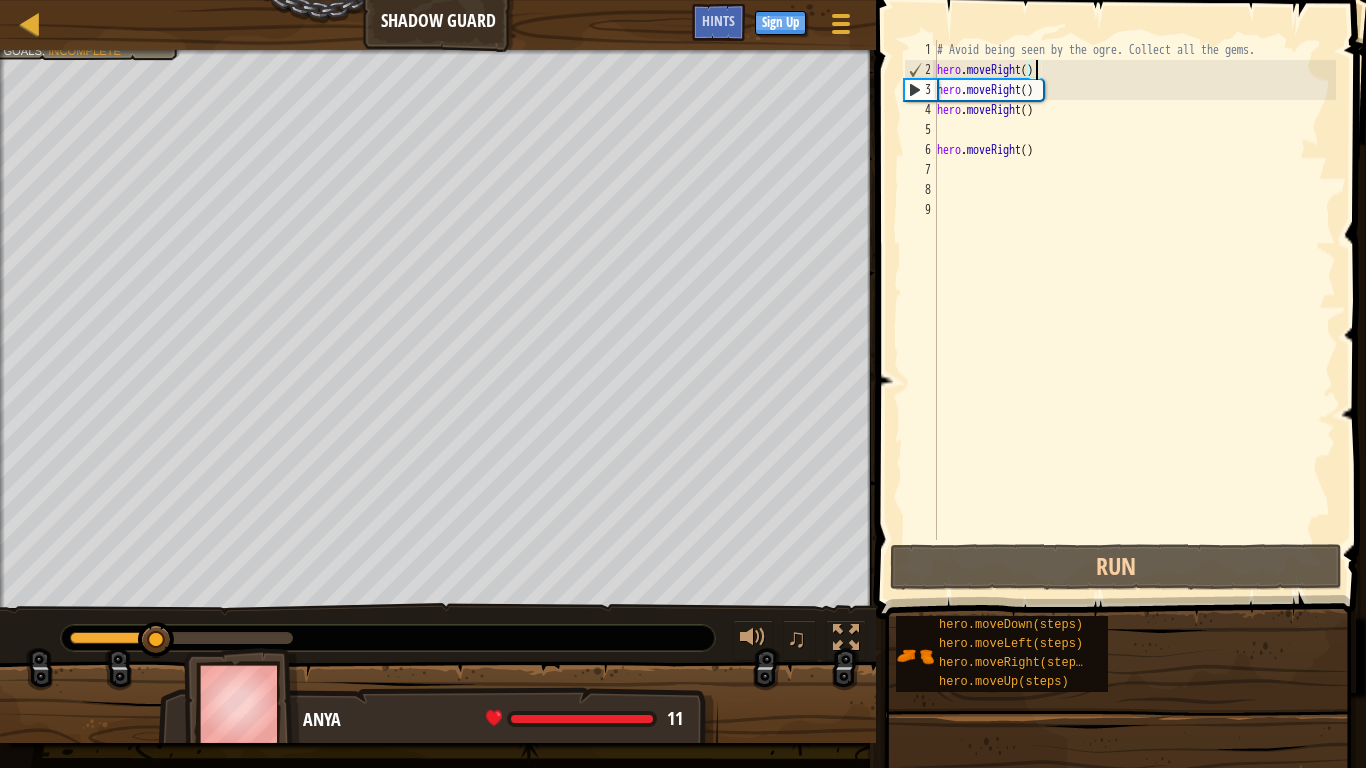 click on "# Avoid being seen by the ogre. Collect all the gems. hero . moveRight ( ) hero . moveRight ( ) hero . moveRight ( ) hero . moveRight ( )" at bounding box center (1134, 310) 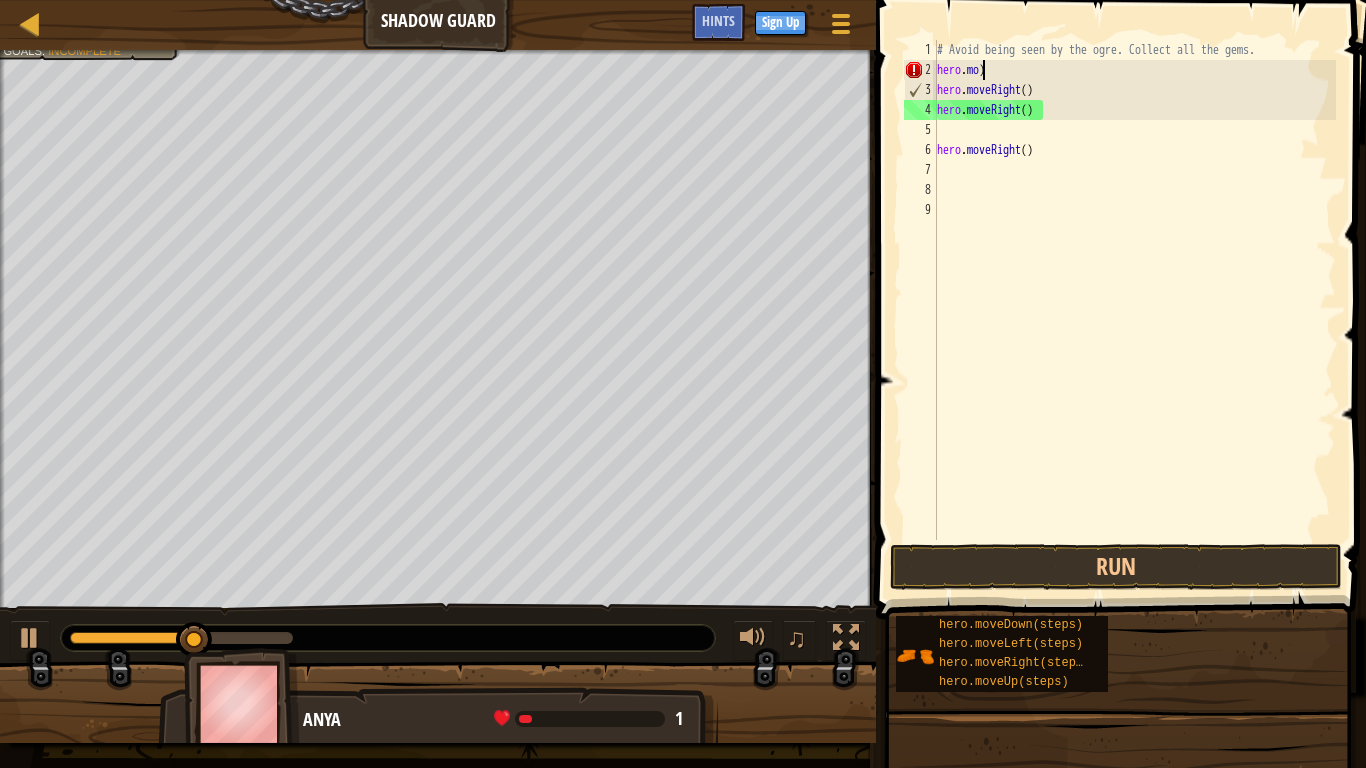 type on ")" 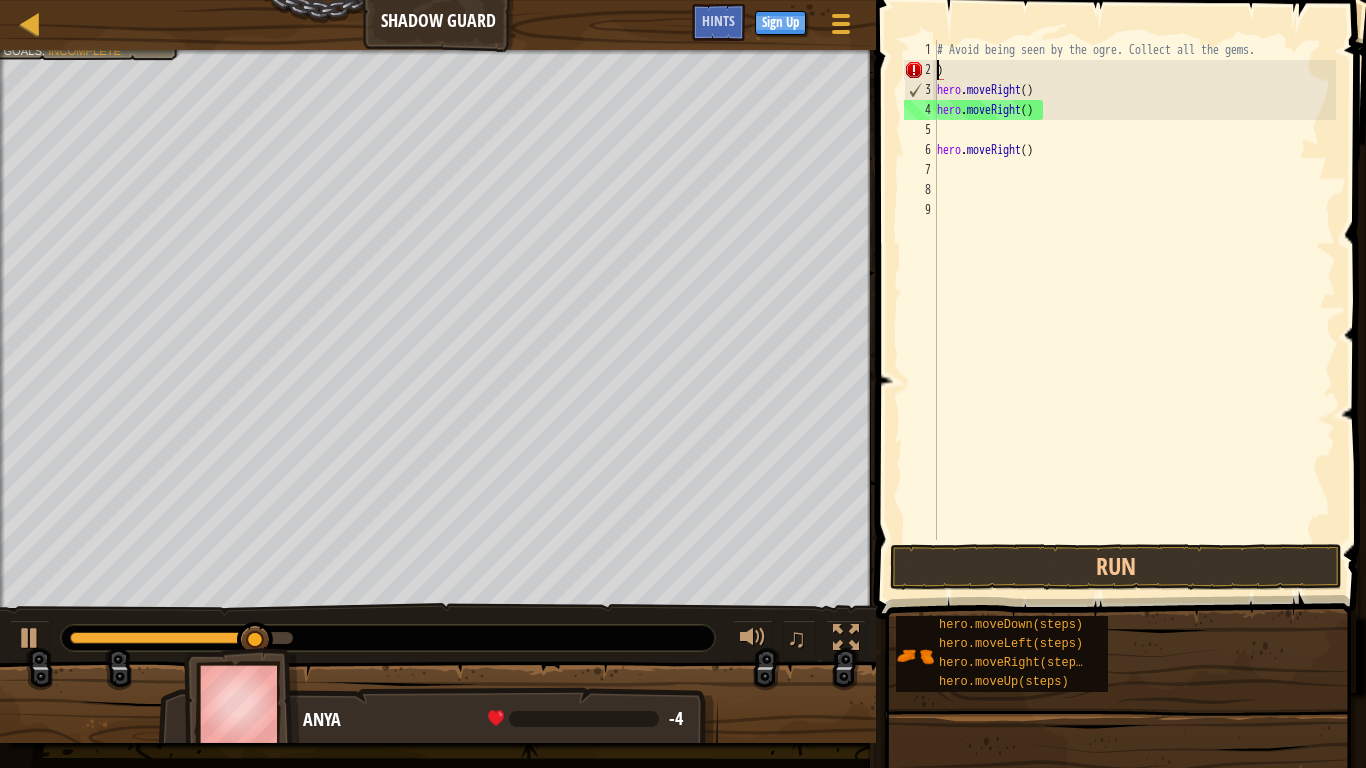 click on "# Avoid being seen by the ogre. Collect all the gems. ) hero . moveRight ( ) hero . moveRight ( ) hero . moveRight ( )" at bounding box center [1134, 310] 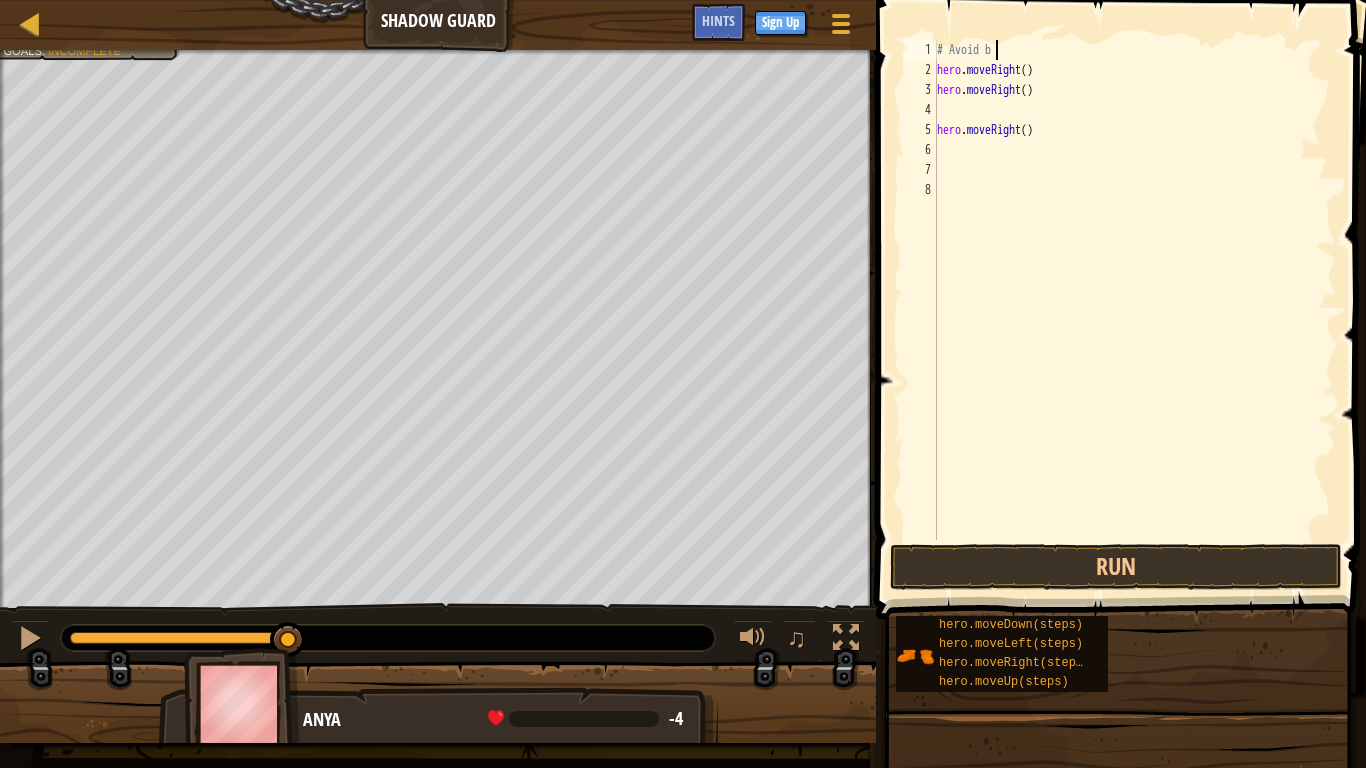type on "#" 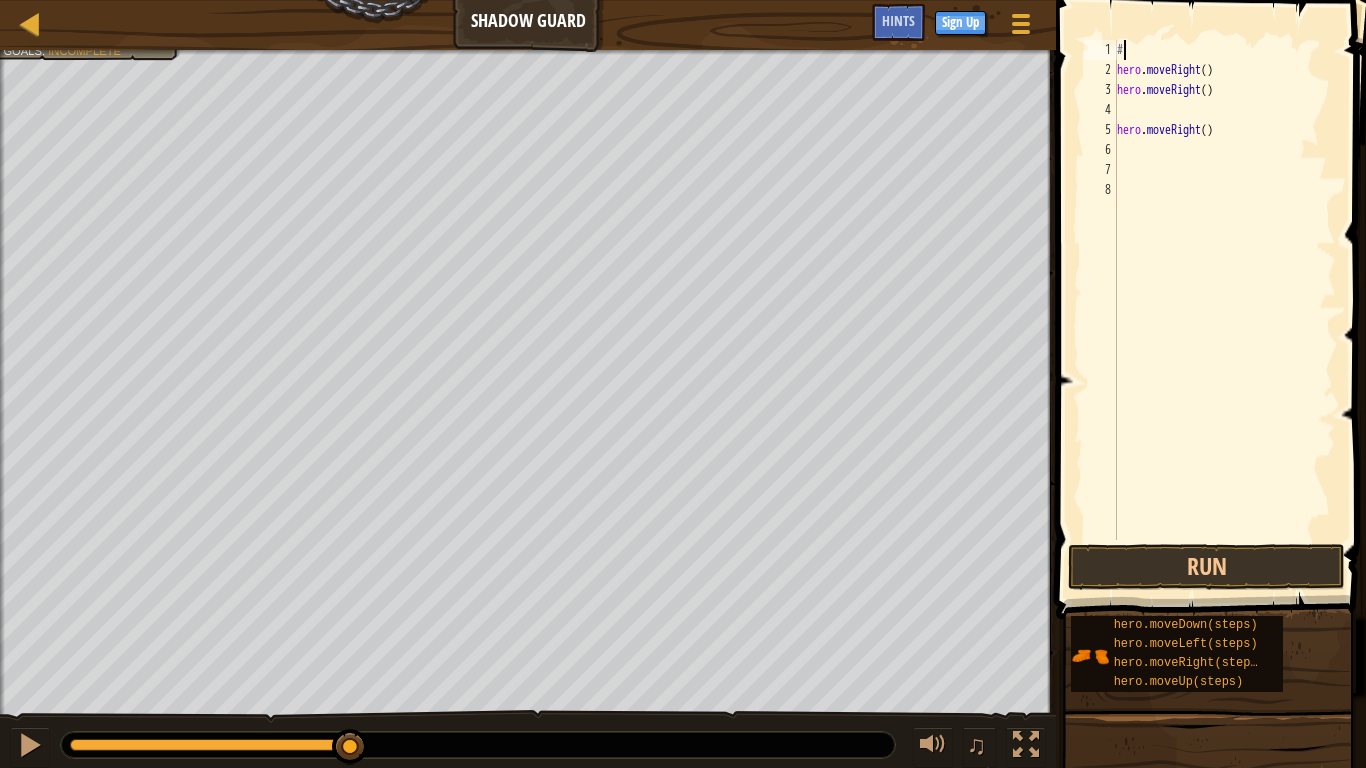 type 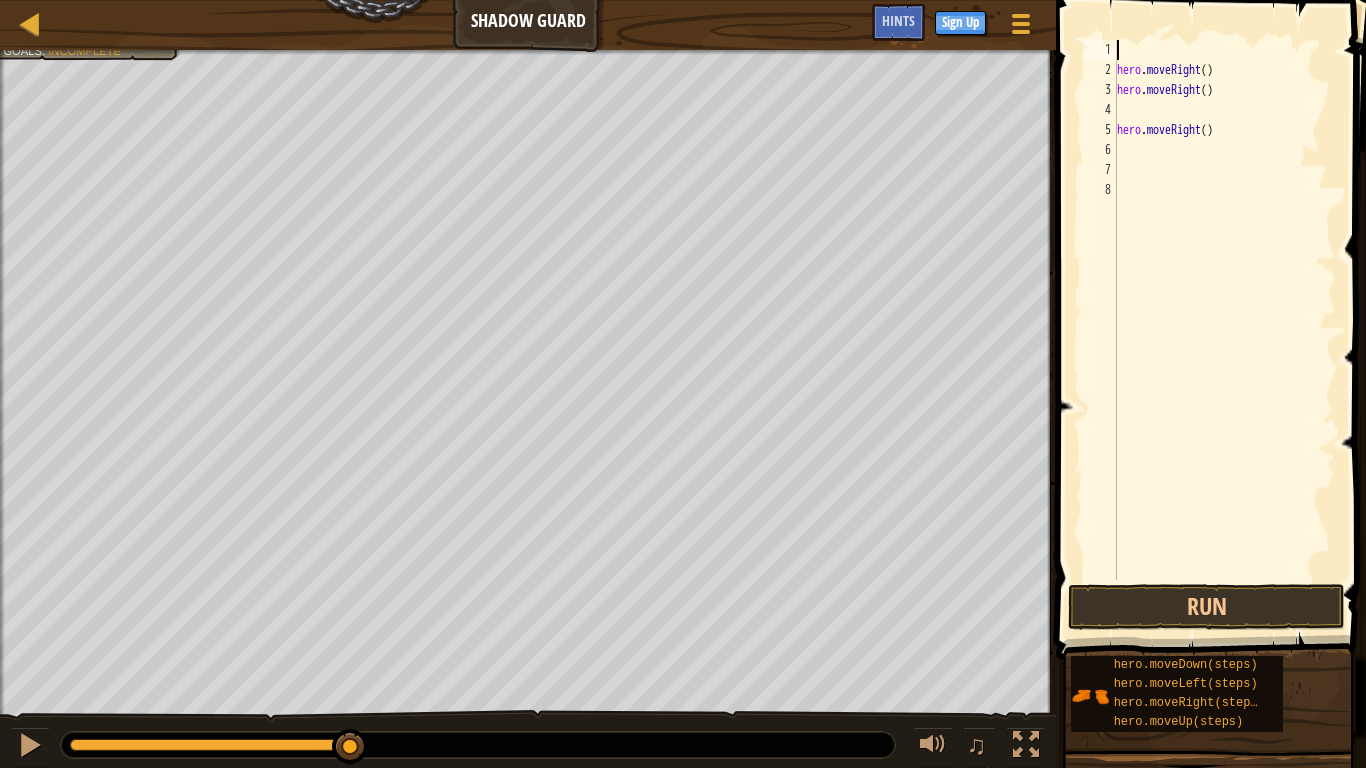 click on "Map Shadow Guard Game Menu Done Sign Up Hints" at bounding box center (528, 25) 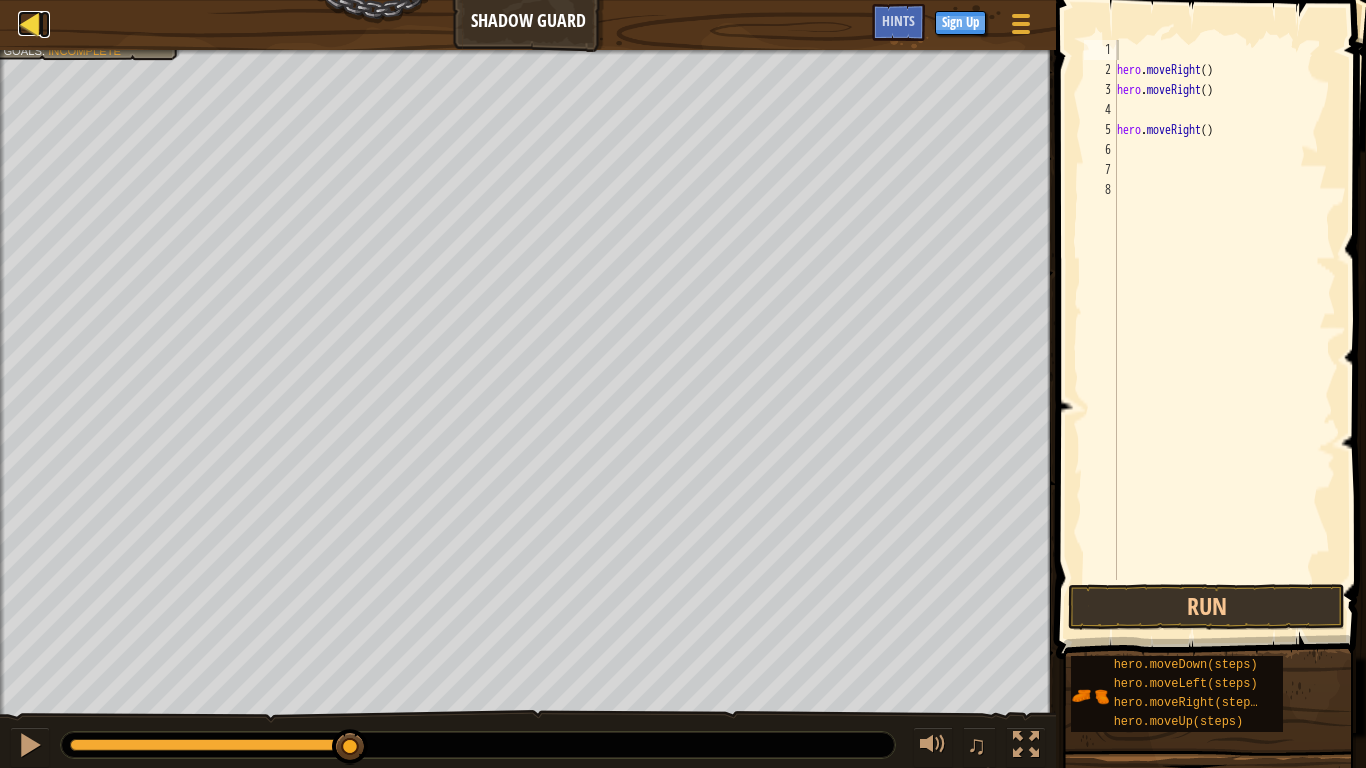 click at bounding box center (30, 23) 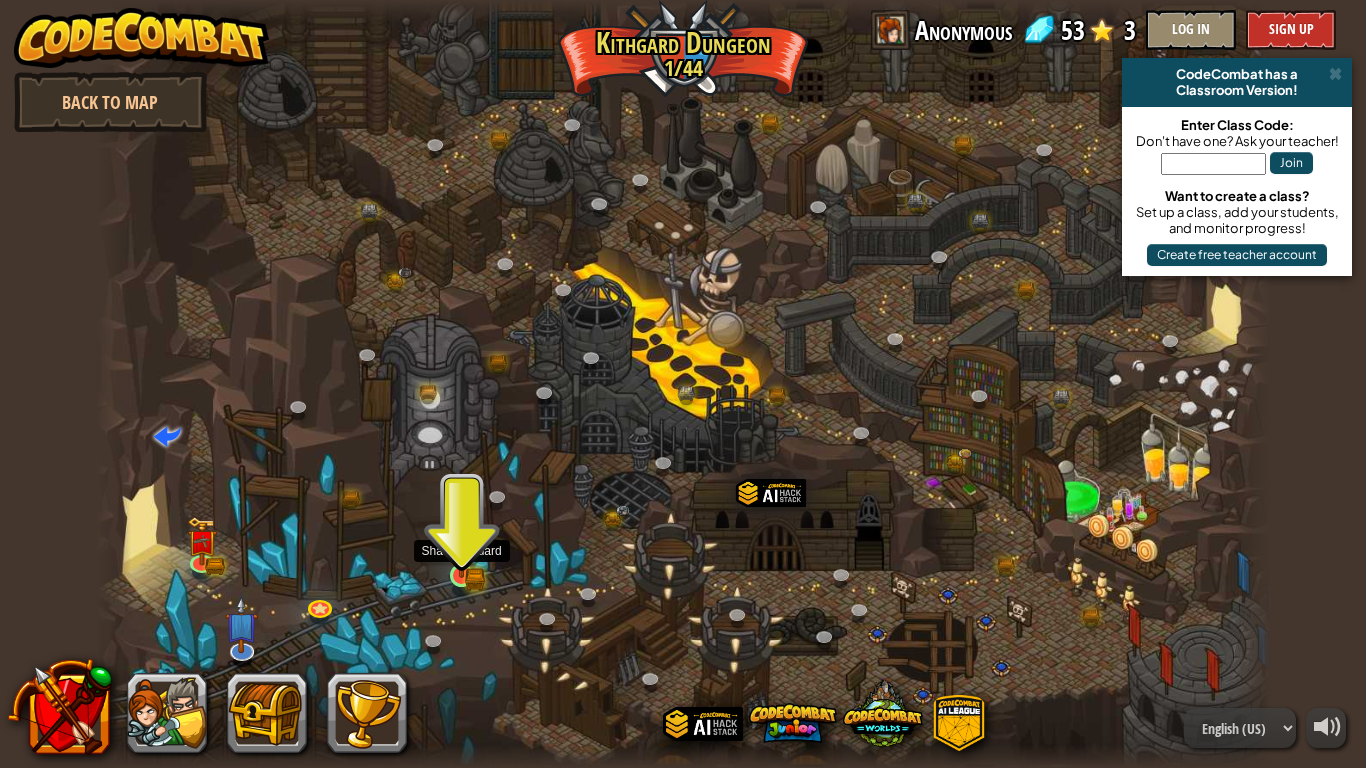 click at bounding box center (462, 544) 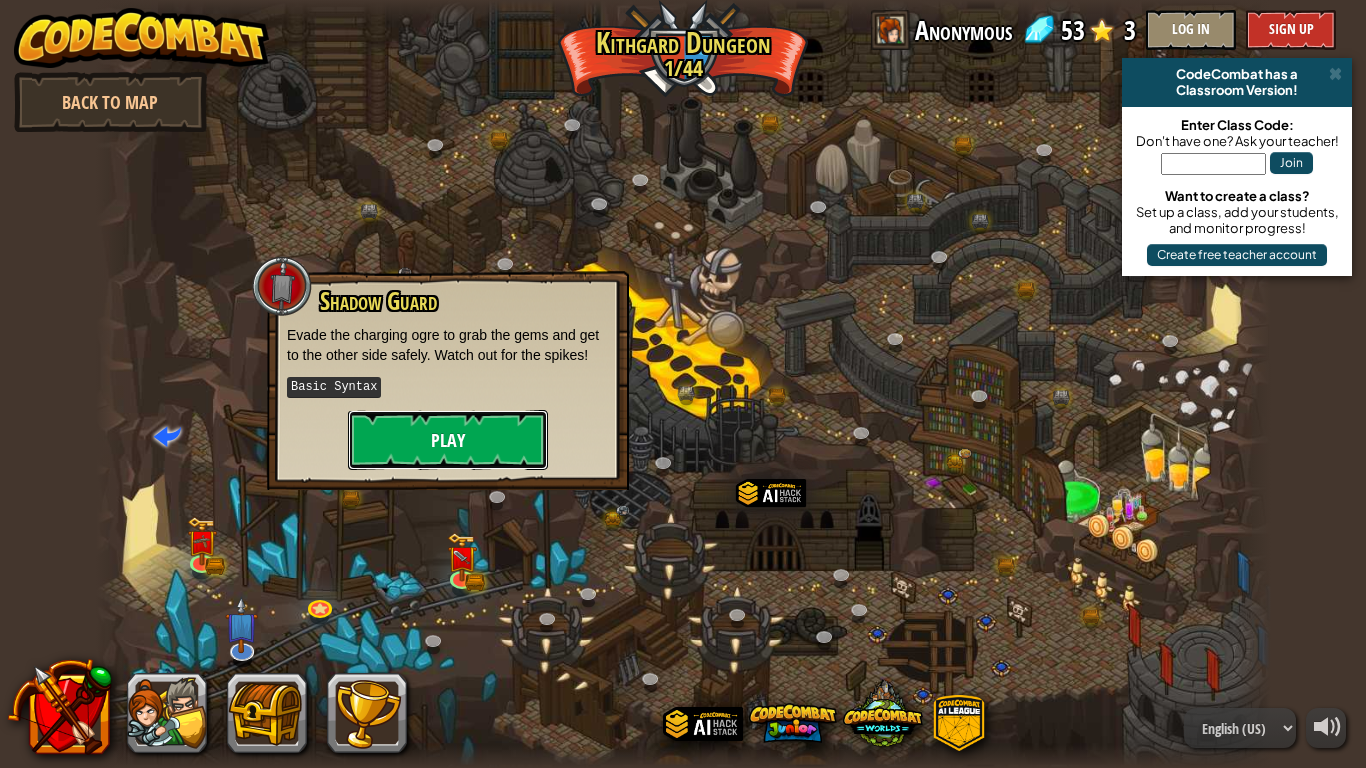 click on "Play" at bounding box center [448, 440] 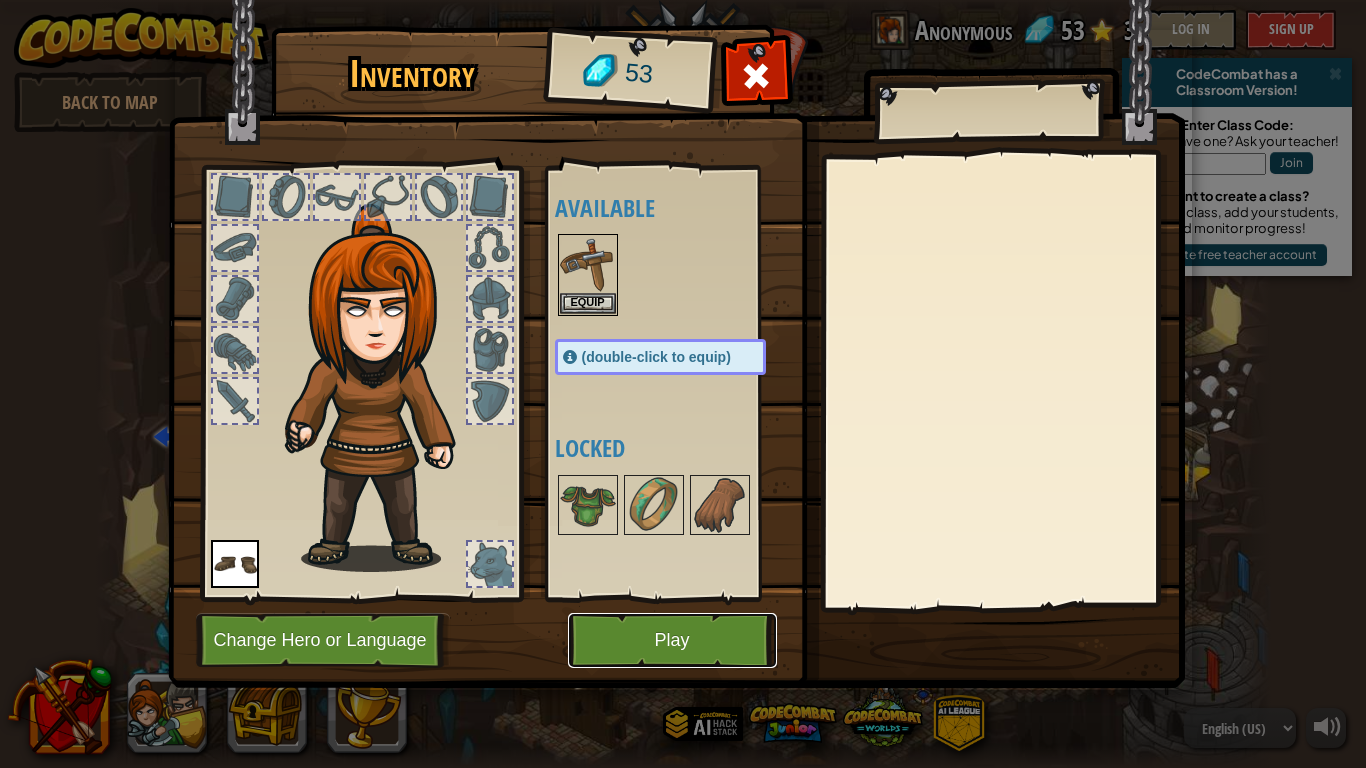 click on "Play" at bounding box center (672, 640) 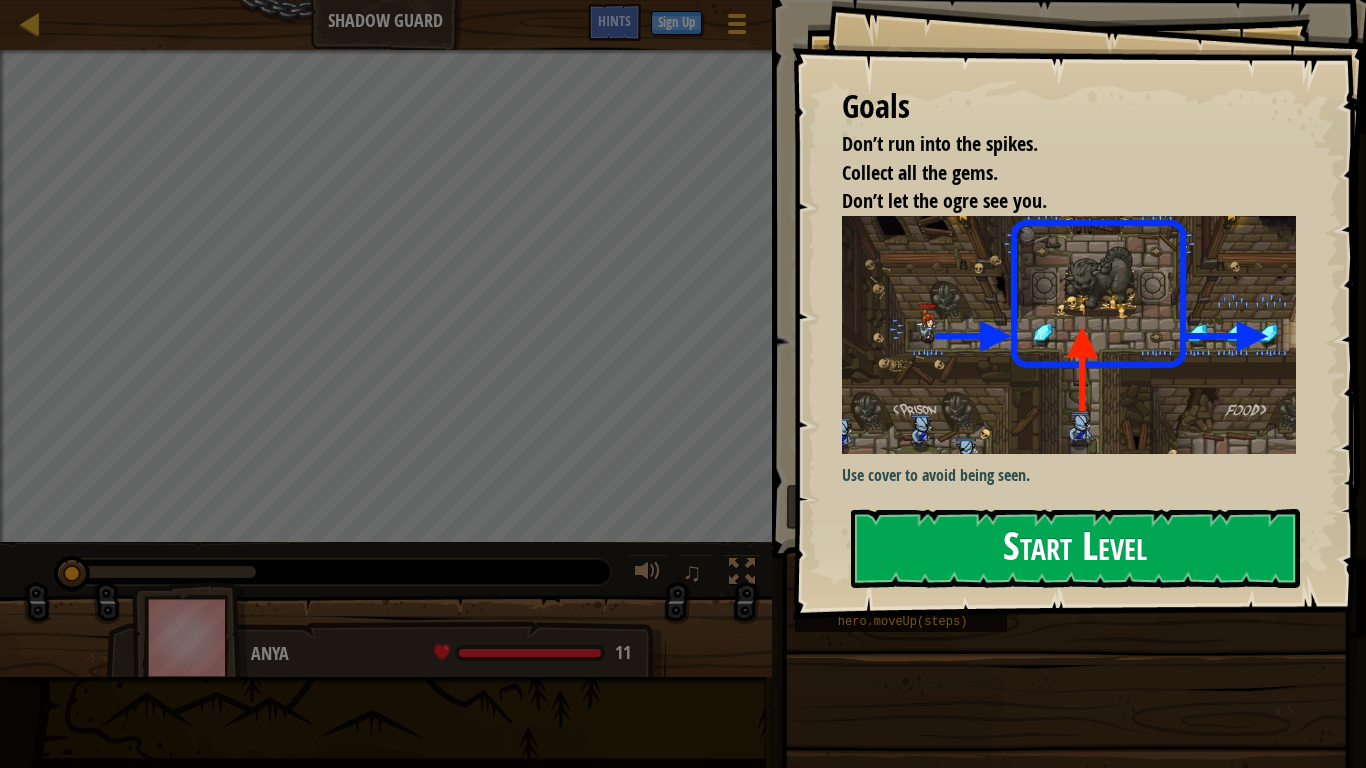 click on "Start Level" at bounding box center [1075, 548] 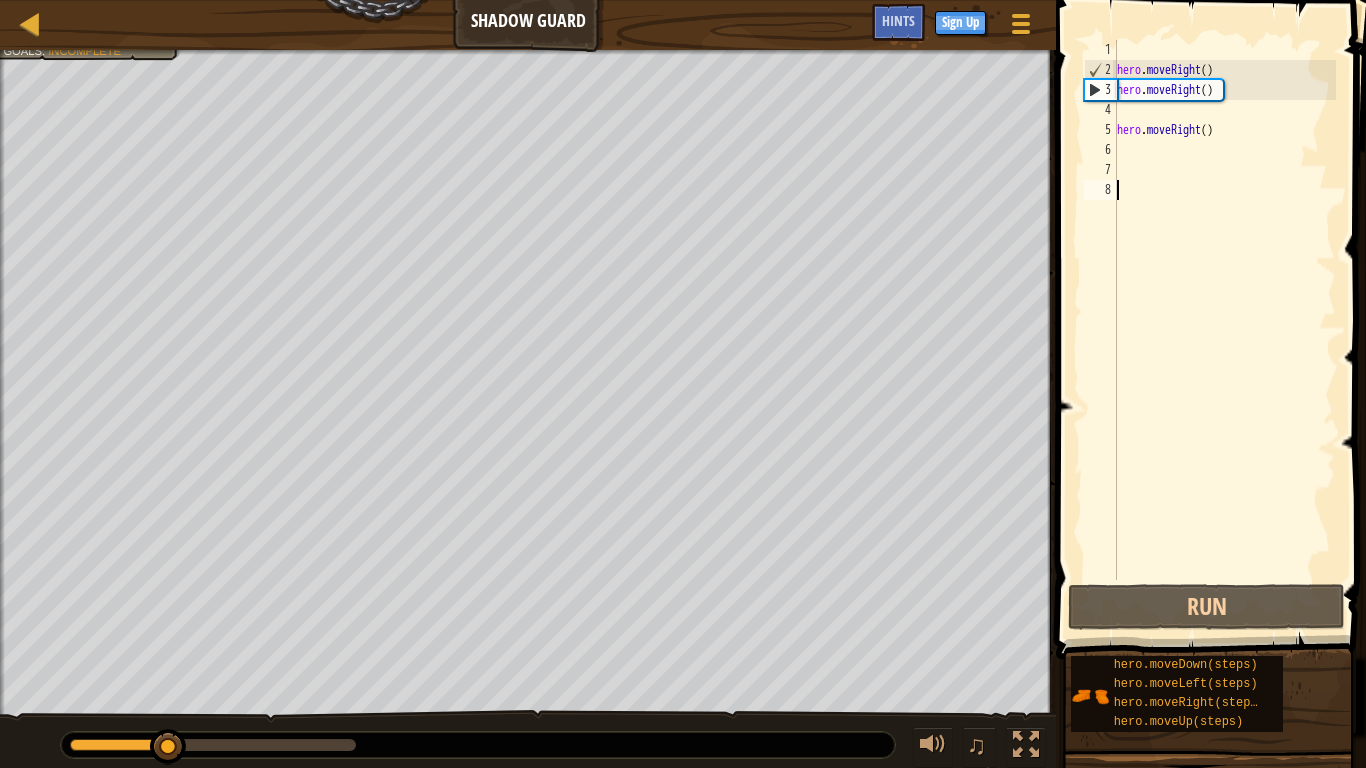 click on "hero . moveRight ( ) hero . moveRight ( ) hero . moveRight ( )" at bounding box center [1224, 330] 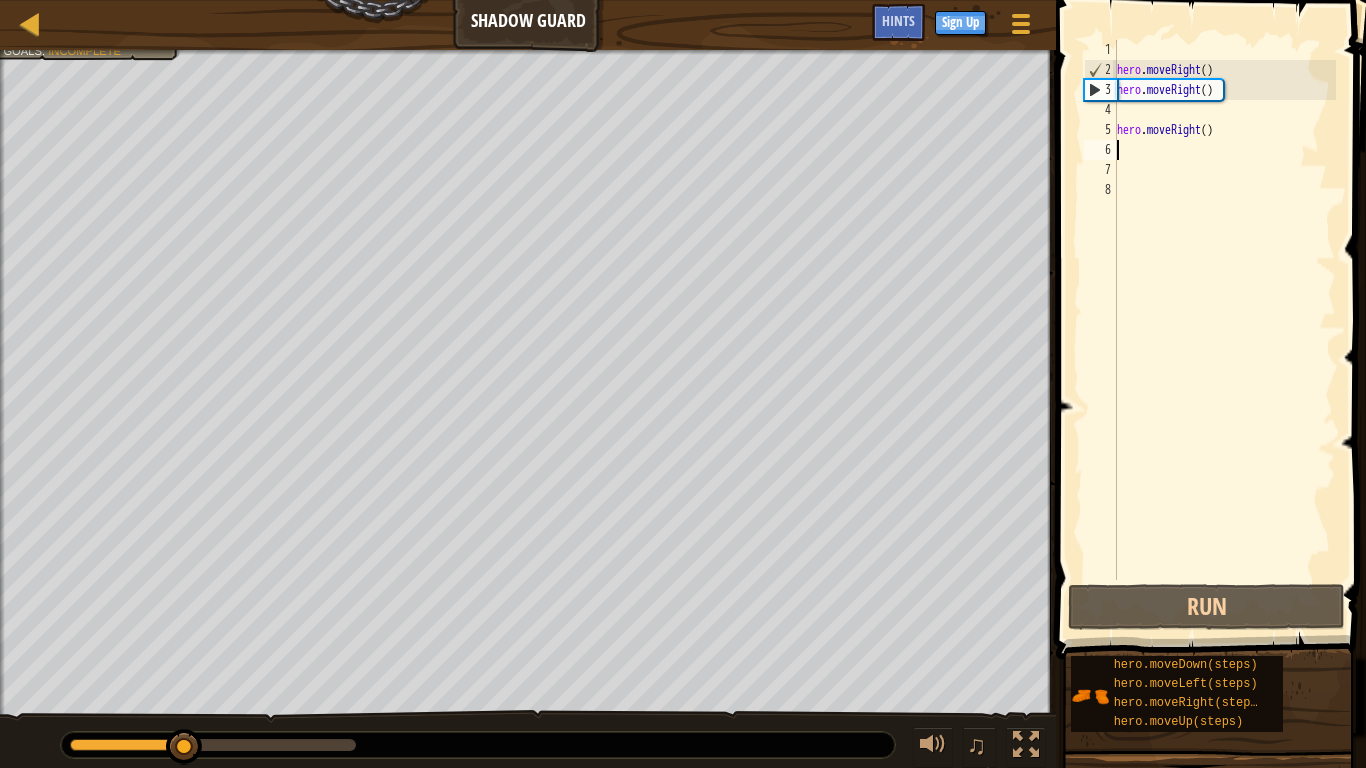 click on "hero . moveRight ( ) hero . moveRight ( ) hero . moveRight ( )" at bounding box center (1224, 330) 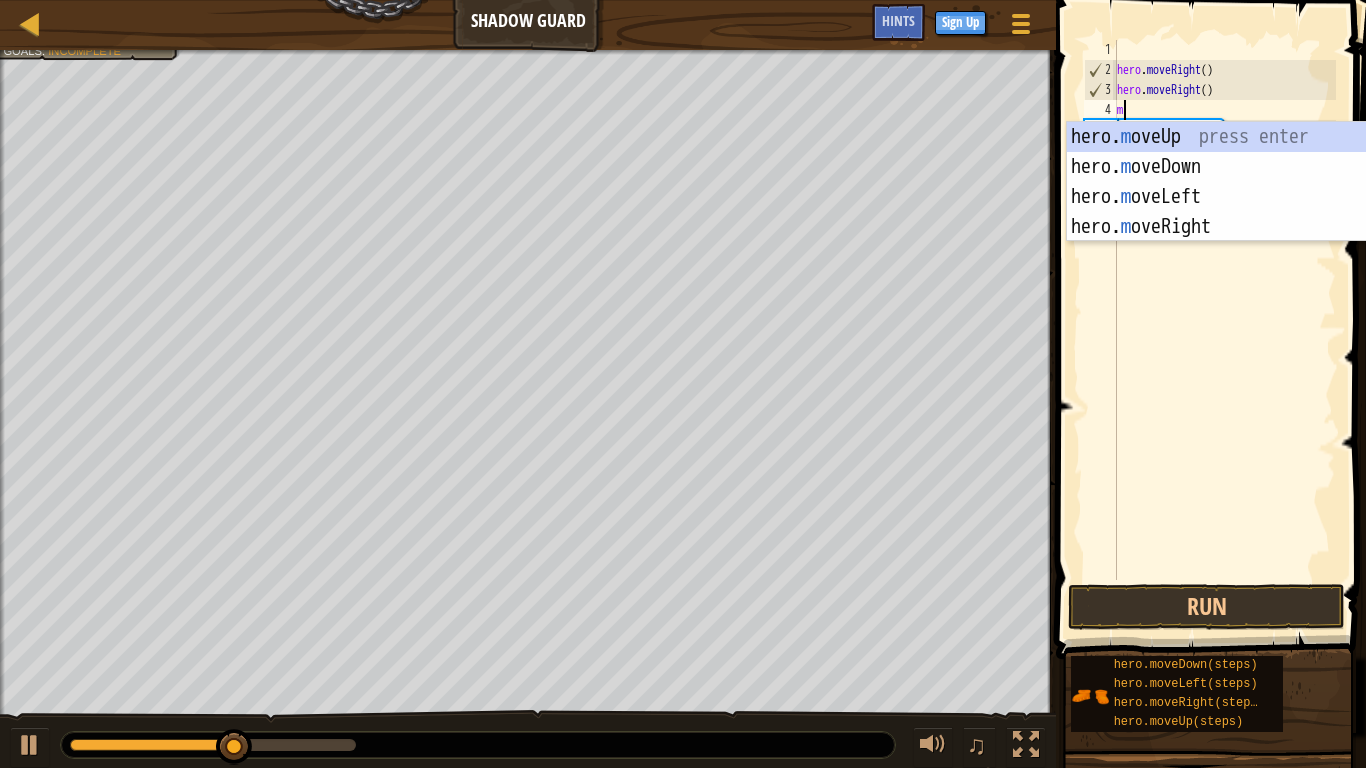 scroll, scrollTop: 9, scrollLeft: 0, axis: vertical 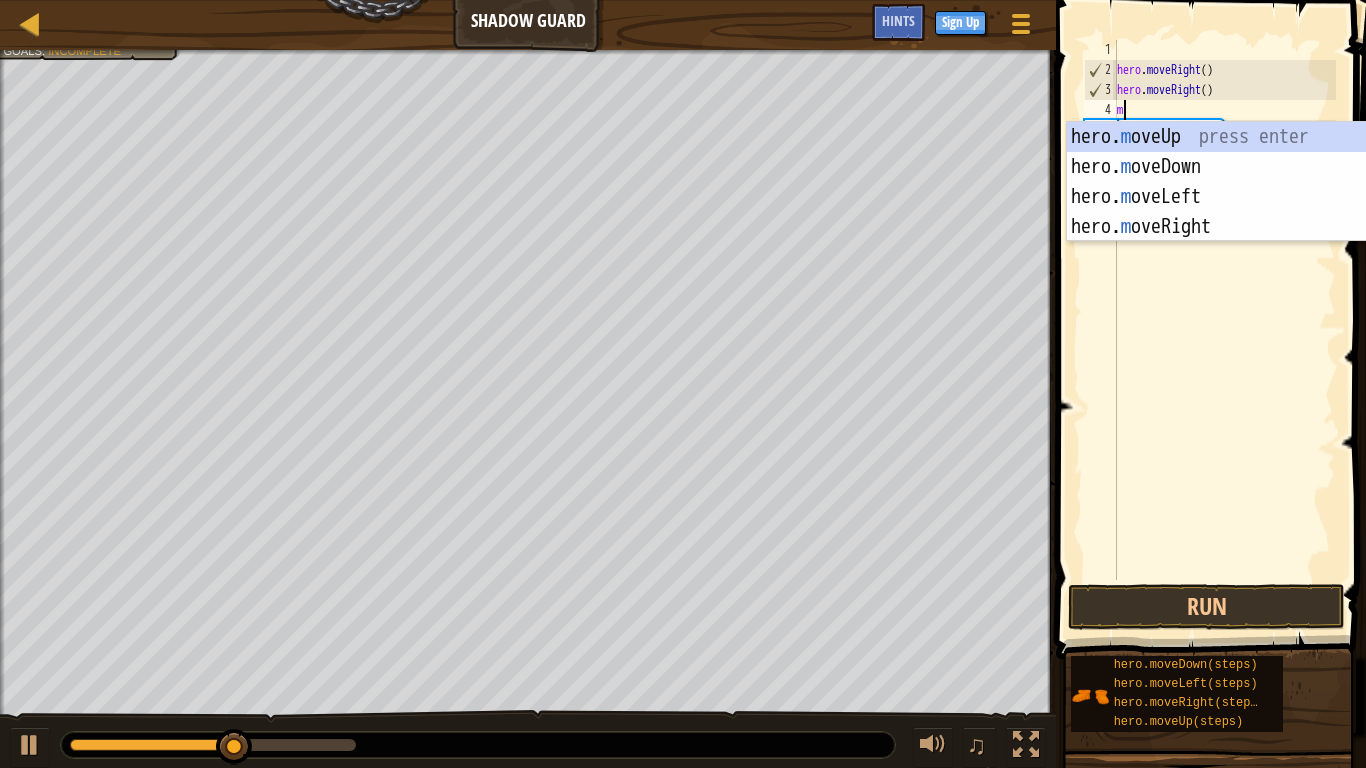 type on "mo" 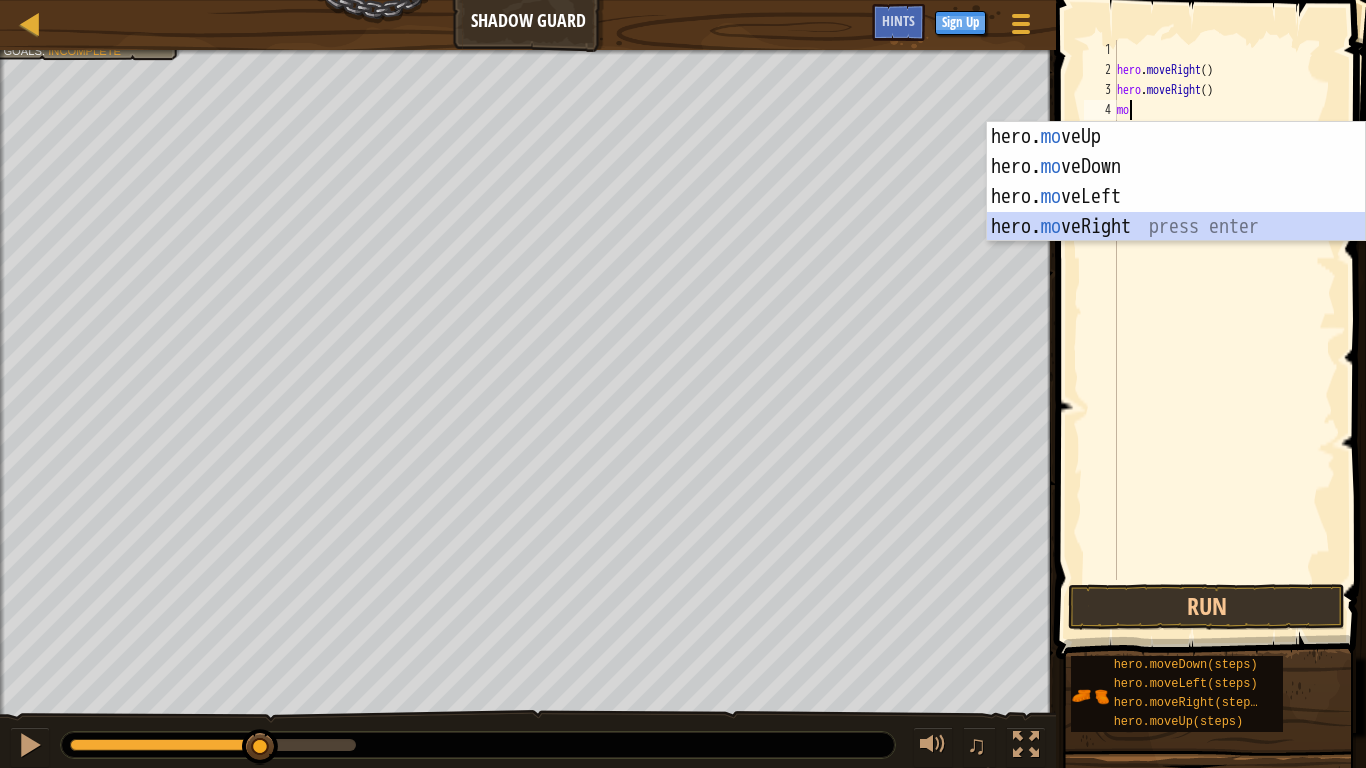 click on "hero. mo veUp press enter hero. mo veDown press enter hero. mo veLeft press enter hero. mo veRight press enter" at bounding box center (1176, 212) 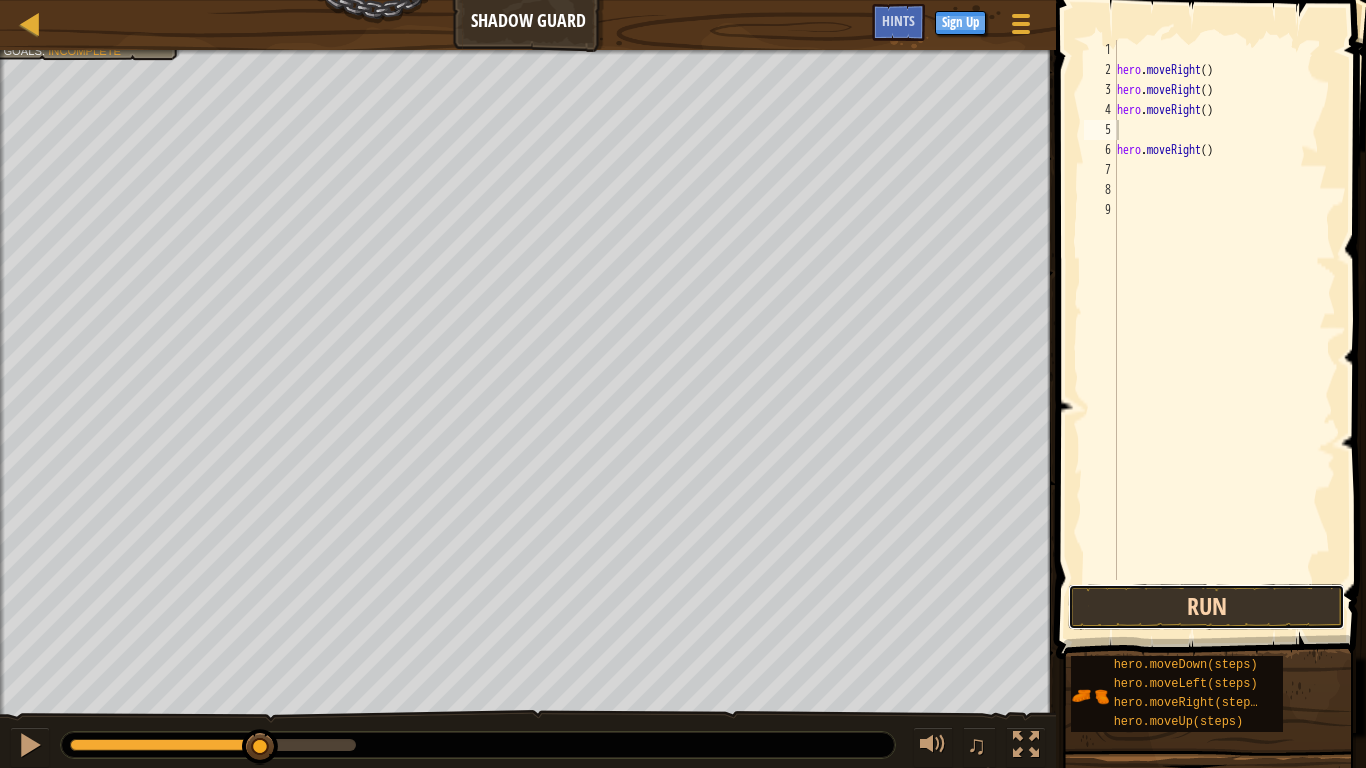 click on "Run" at bounding box center (1206, 607) 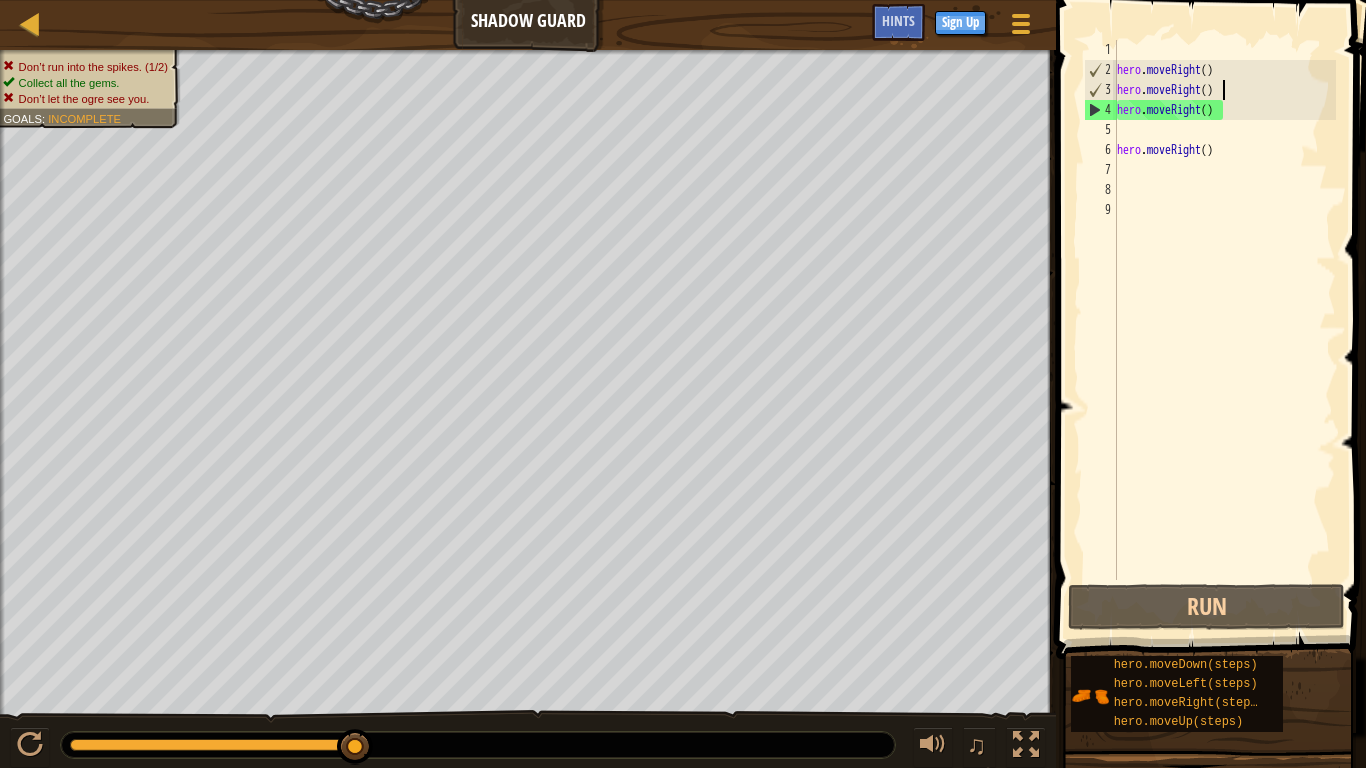 click on "hero . moveRight ( ) hero . moveRight ( ) hero . moveRight ( ) hero . moveRight ( )" at bounding box center [1224, 330] 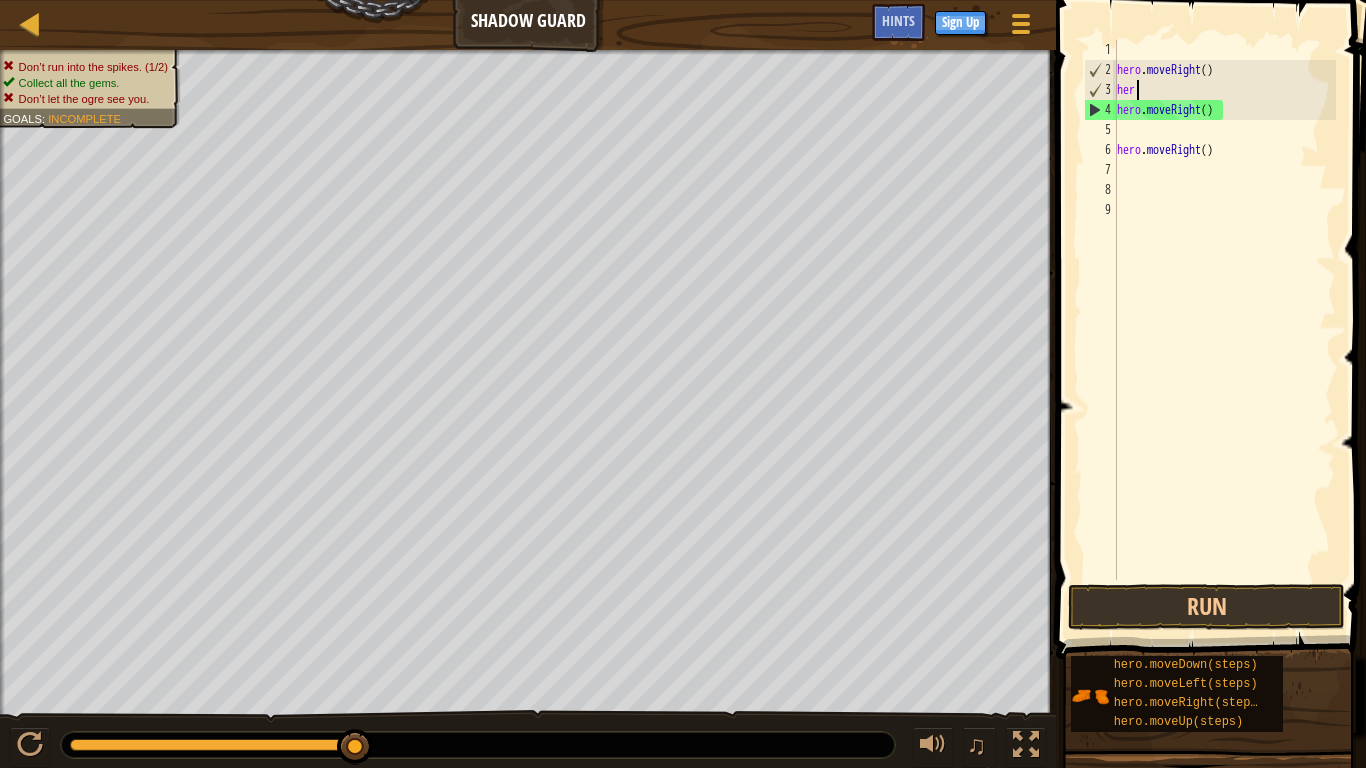 type on "h" 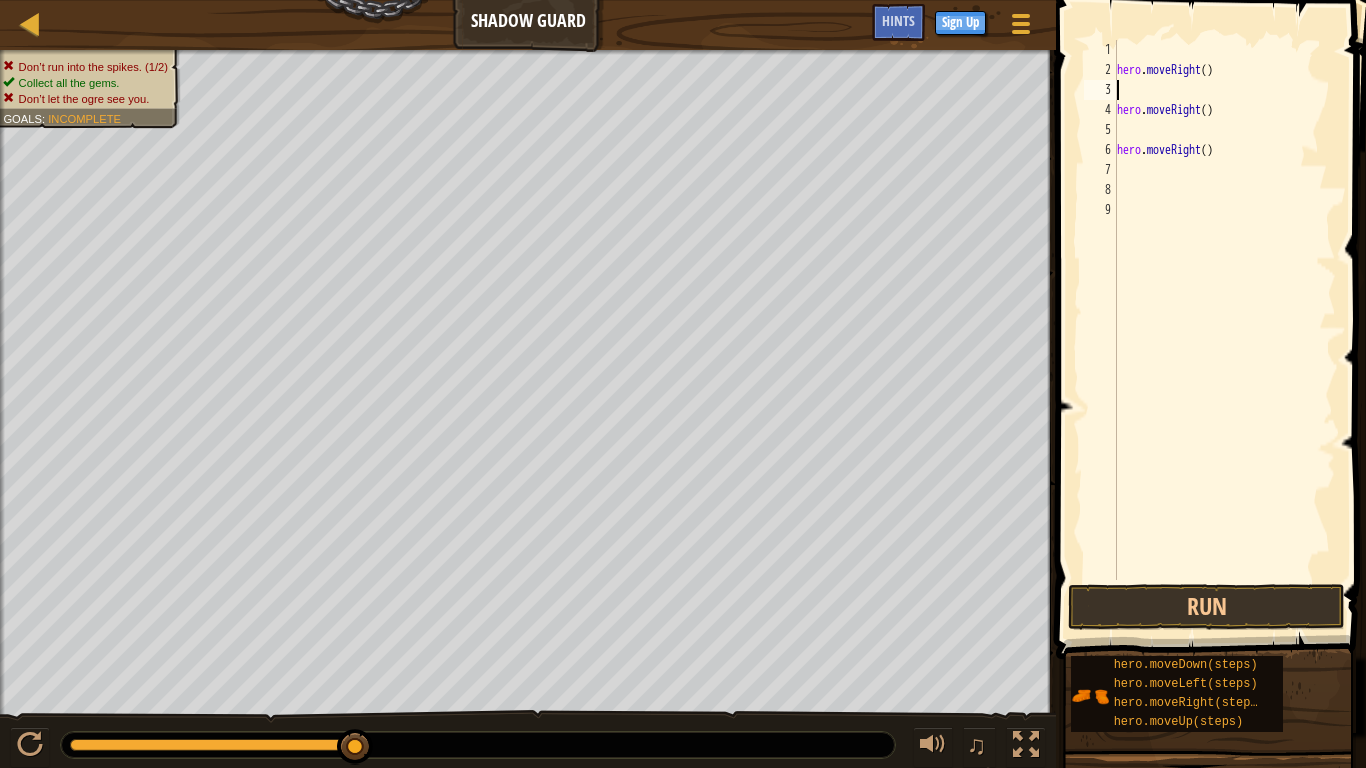type on "m" 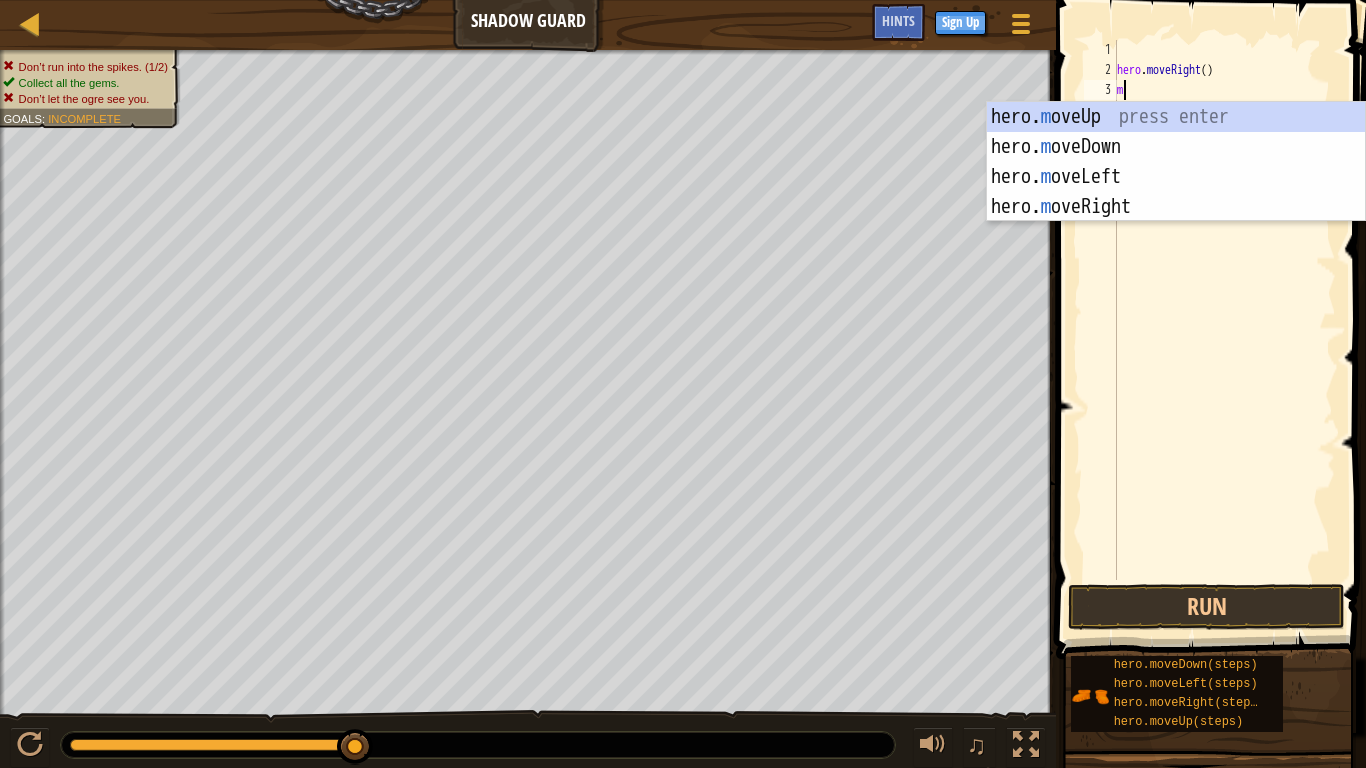 click on "hero. m oveUp press enter hero. m oveDown press enter hero. m oveLeft press enter hero. m oveRight press enter" at bounding box center (1176, 192) 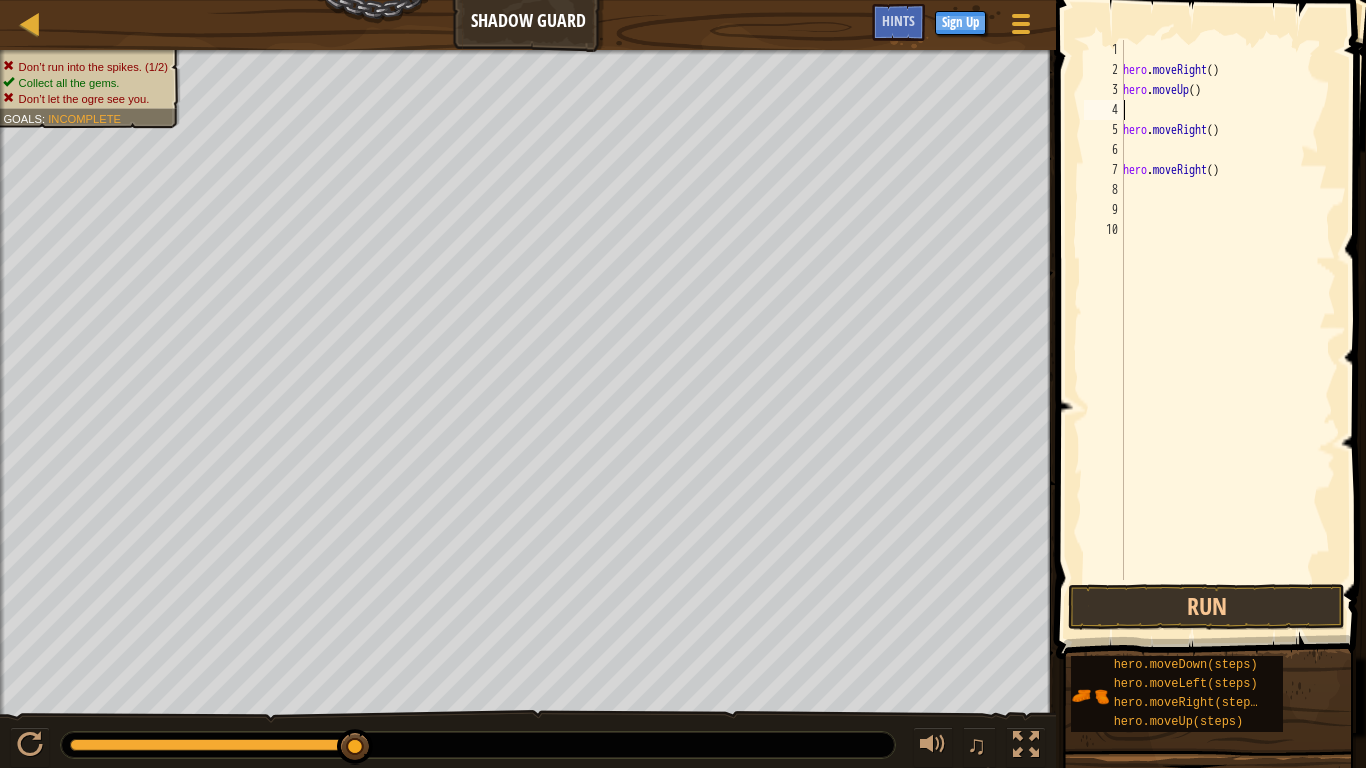 type on "m" 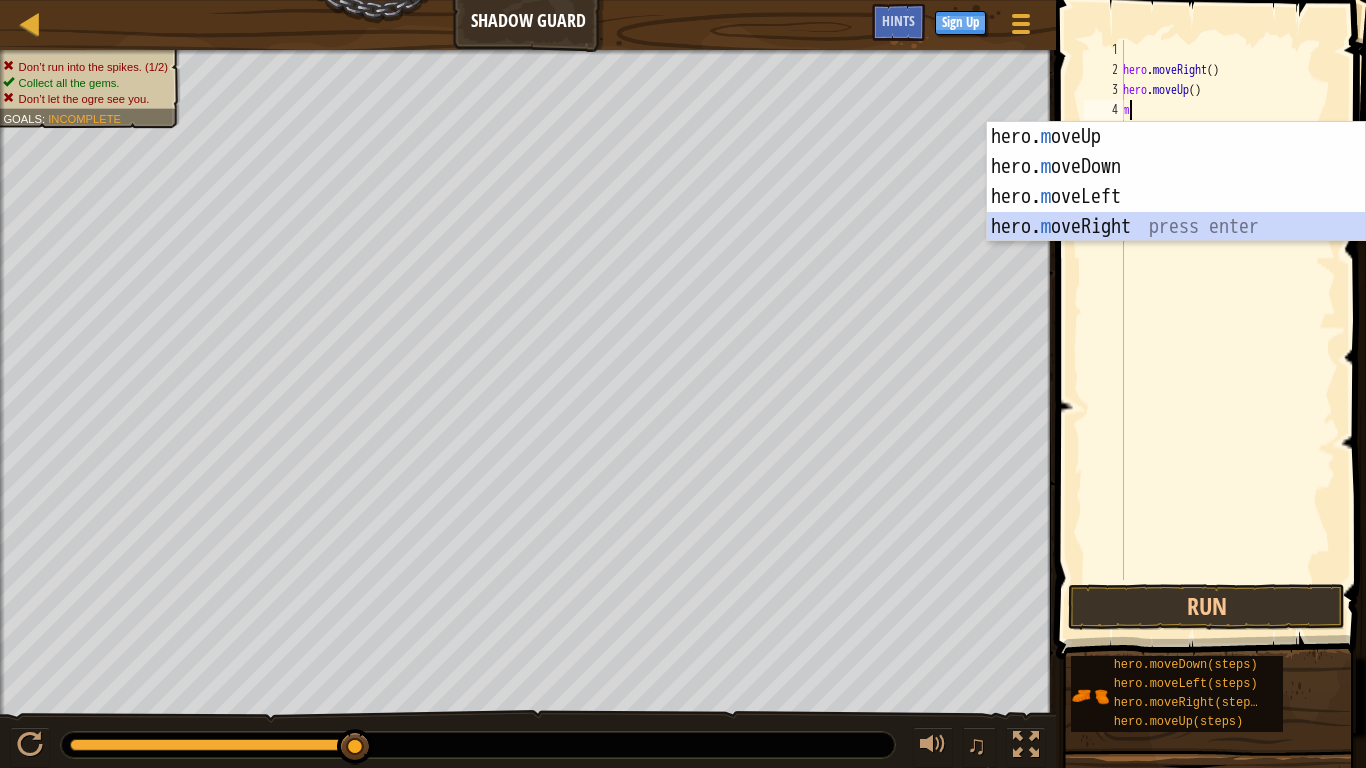 click on "hero. m oveUp press enter hero. m oveDown press enter hero. m oveLeft press enter hero. m oveRight press enter" at bounding box center [1176, 212] 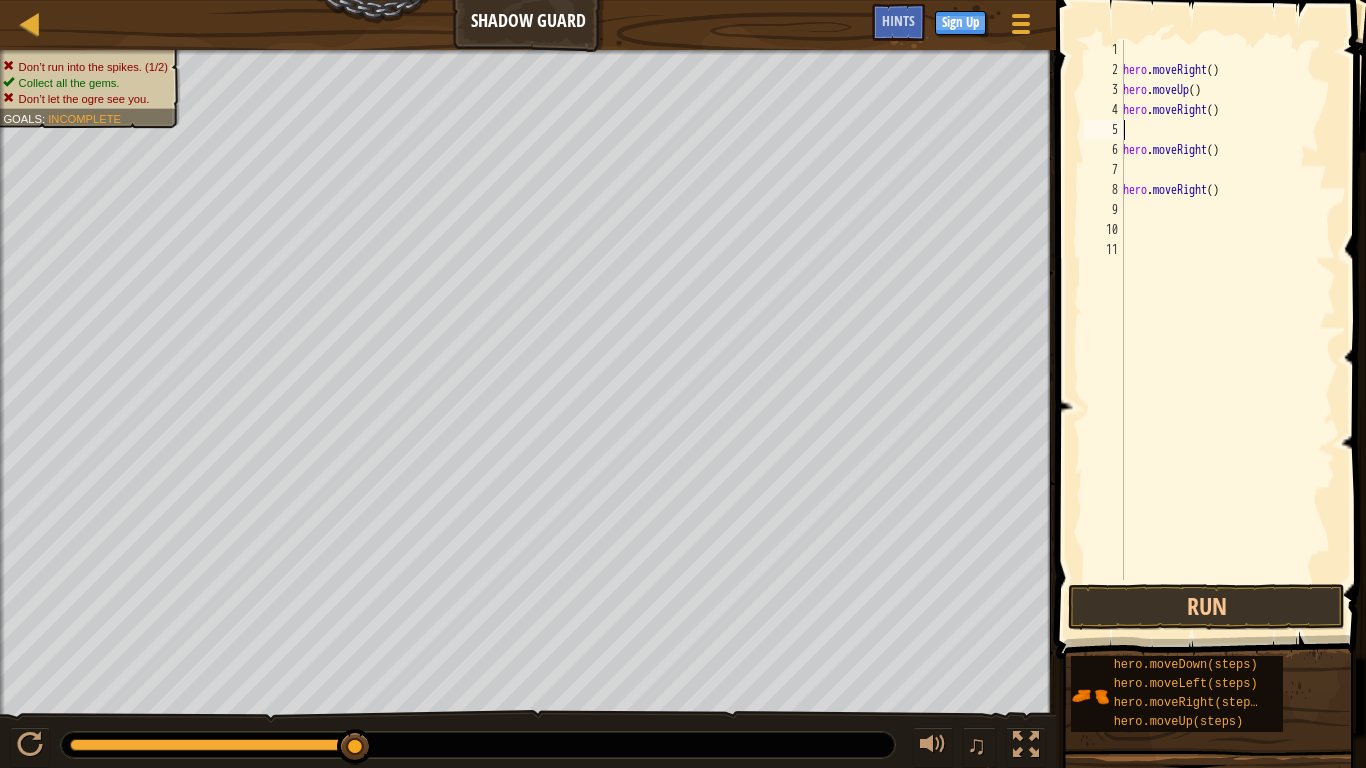 type on "m" 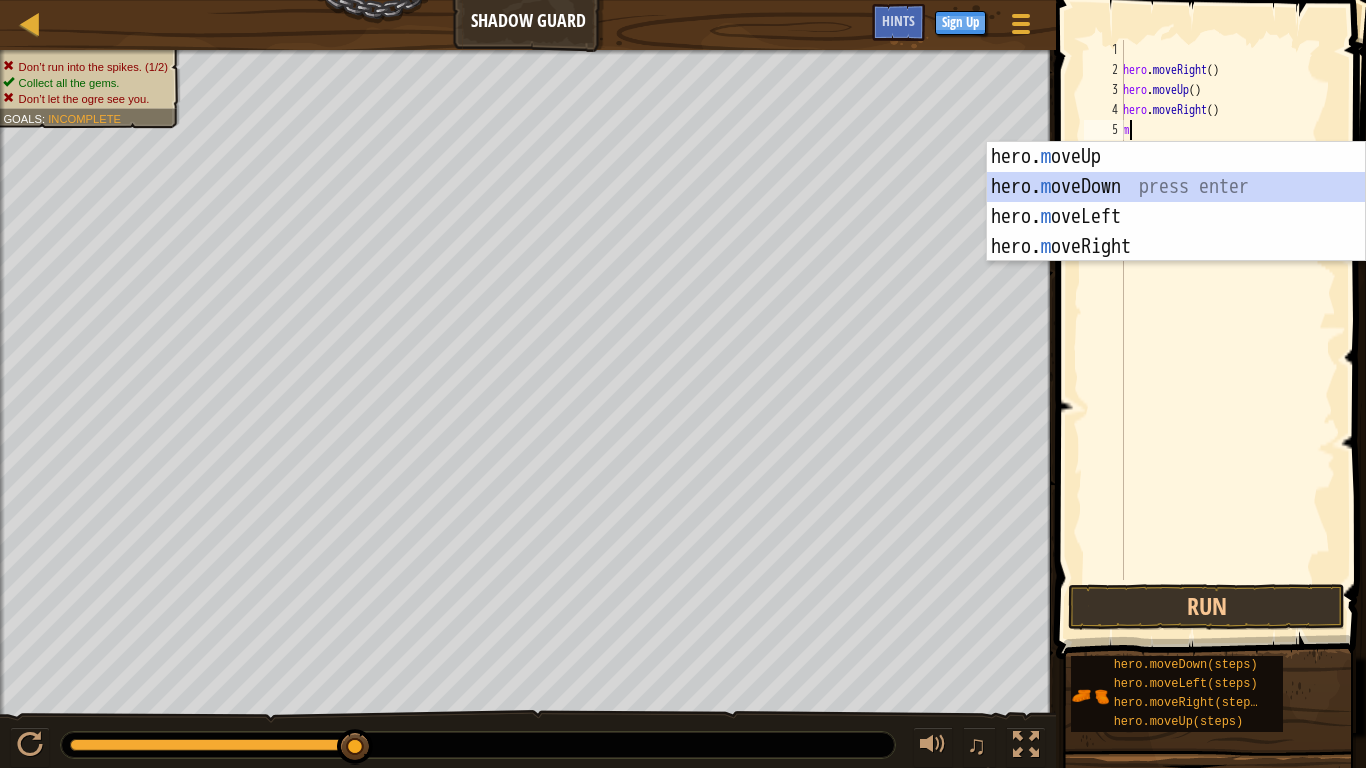 click on "hero. m oveUp press enter hero. m oveDown press enter hero. m oveLeft press enter hero. m oveRight press enter" at bounding box center (1176, 232) 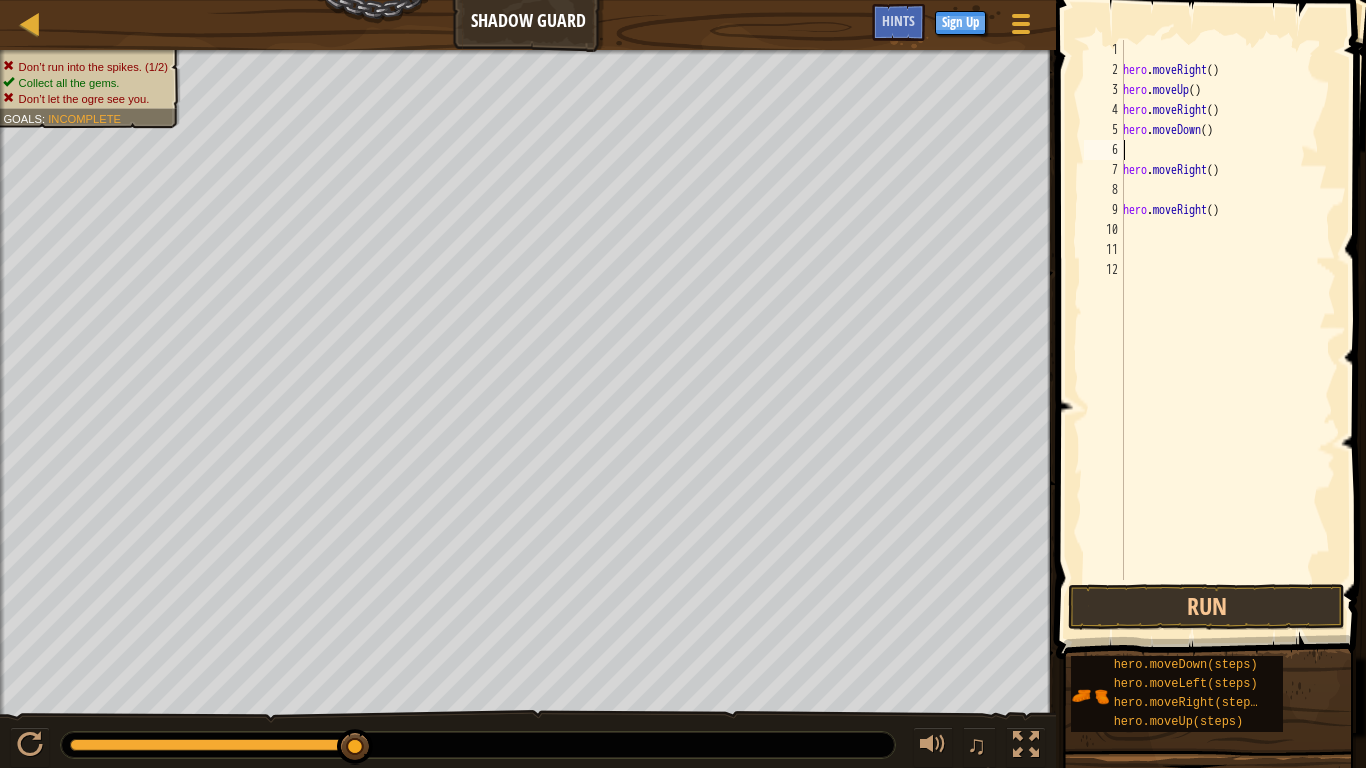 type on "m" 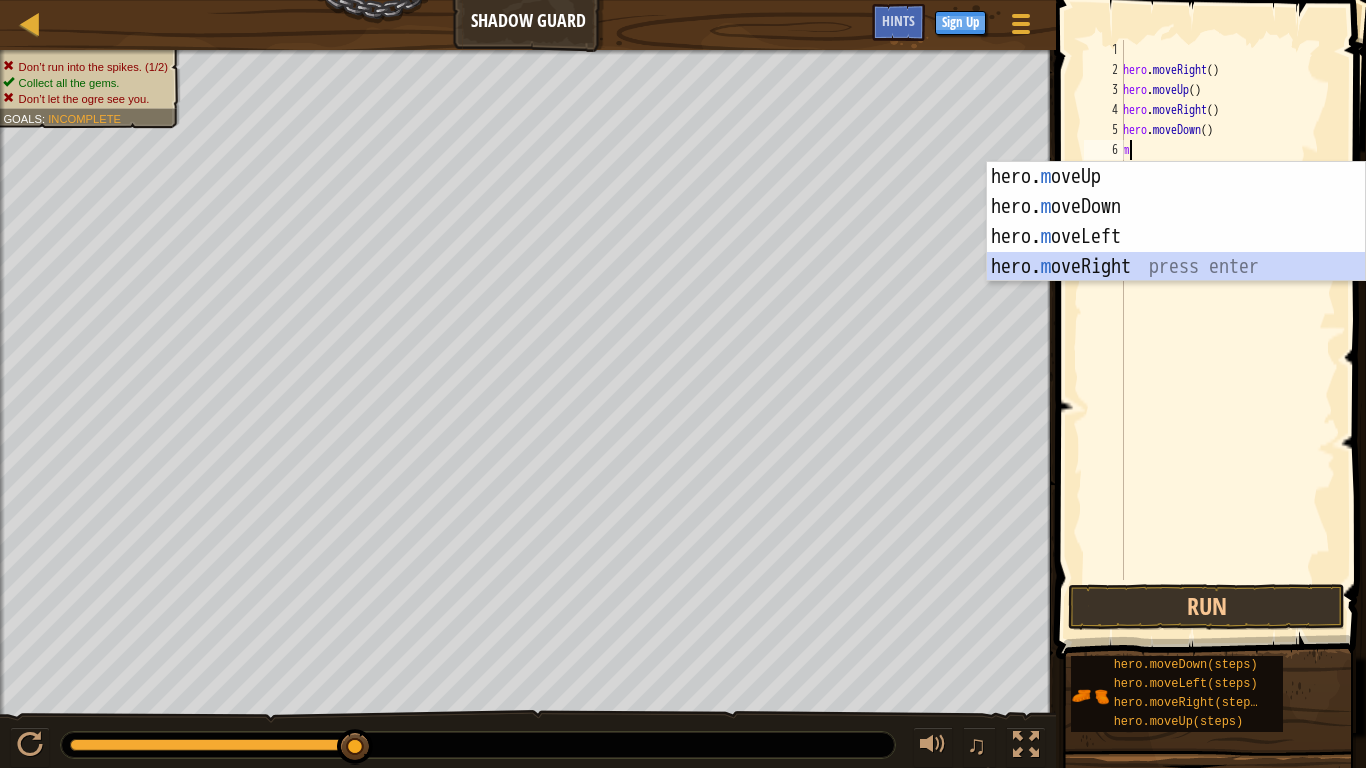 click on "hero. m oveUp press enter hero. m oveDown press enter hero. m oveLeft press enter hero. m oveRight press enter" at bounding box center (1176, 252) 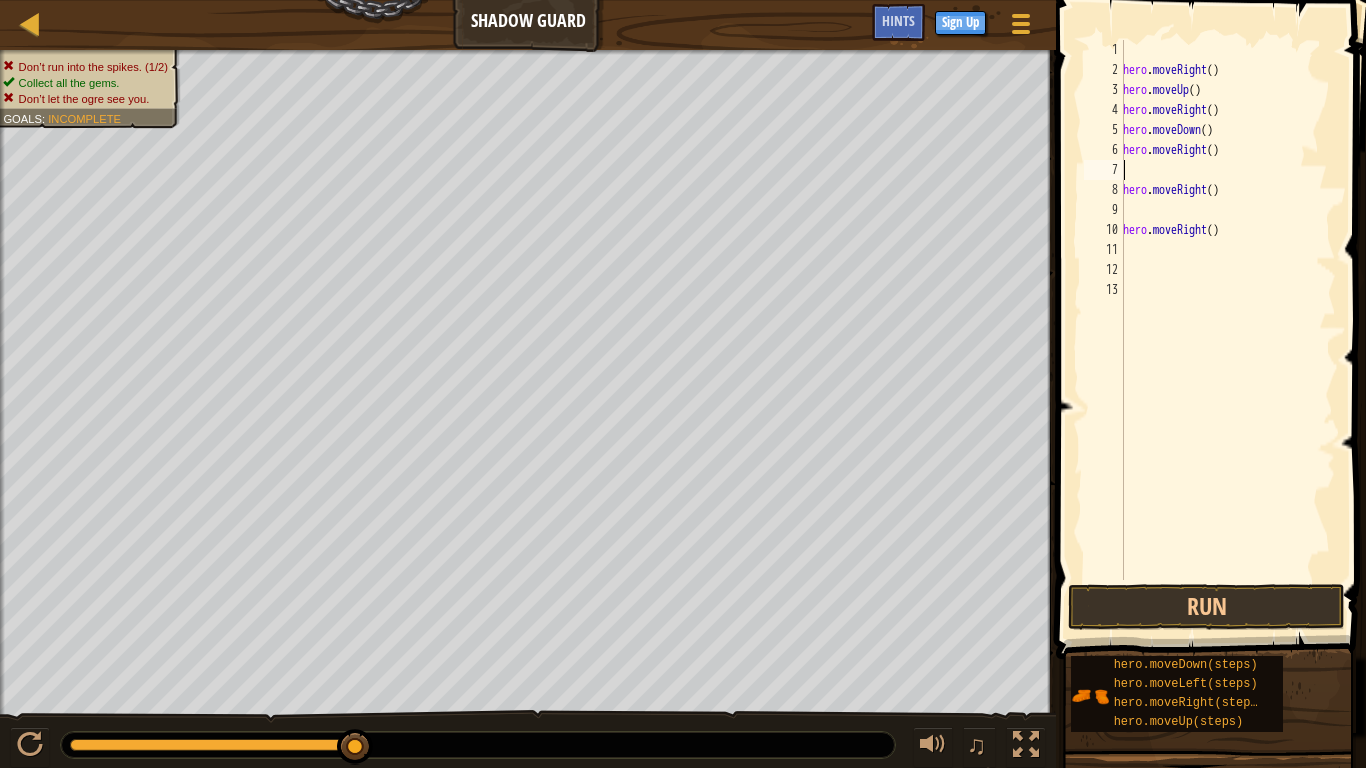 type on "m" 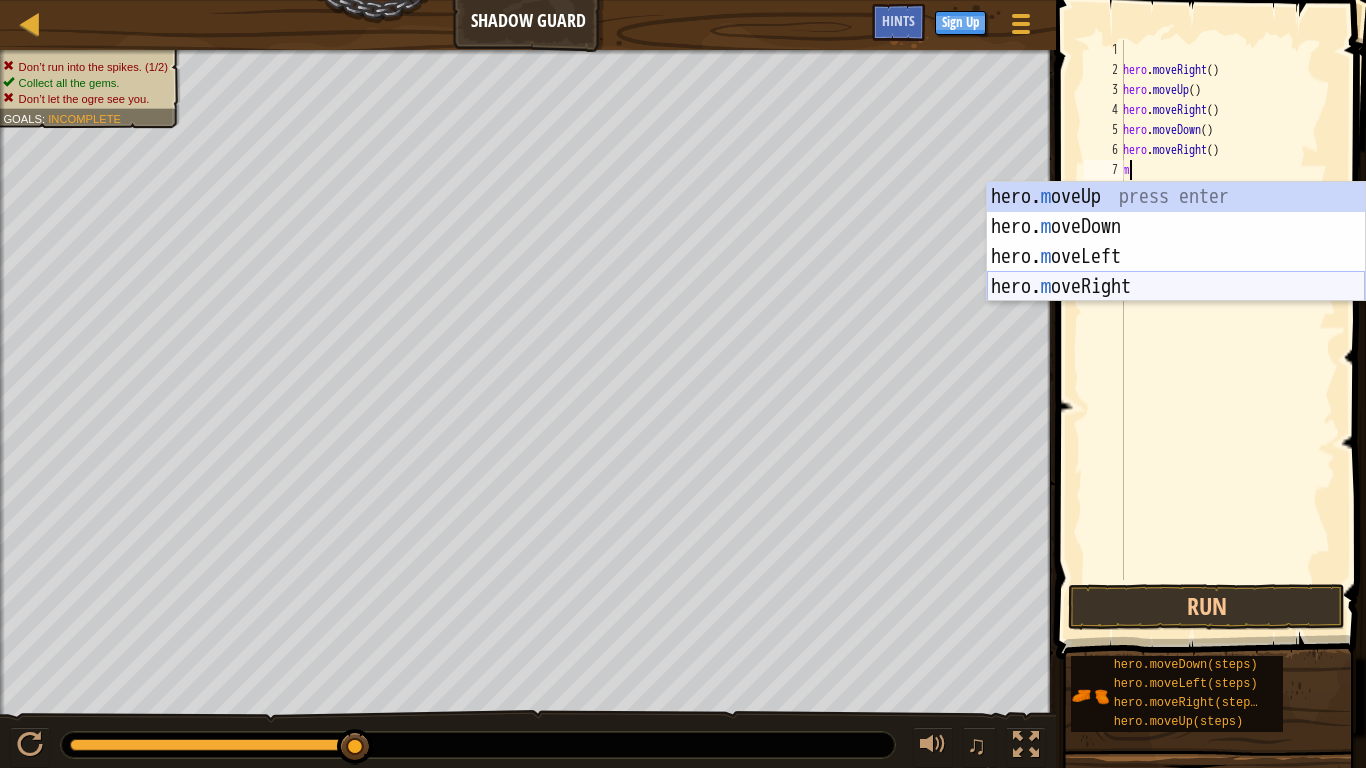 click on "hero. m oveUp press enter hero. m oveDown press enter hero. m oveLeft press enter hero. m oveRight press enter" at bounding box center (1176, 272) 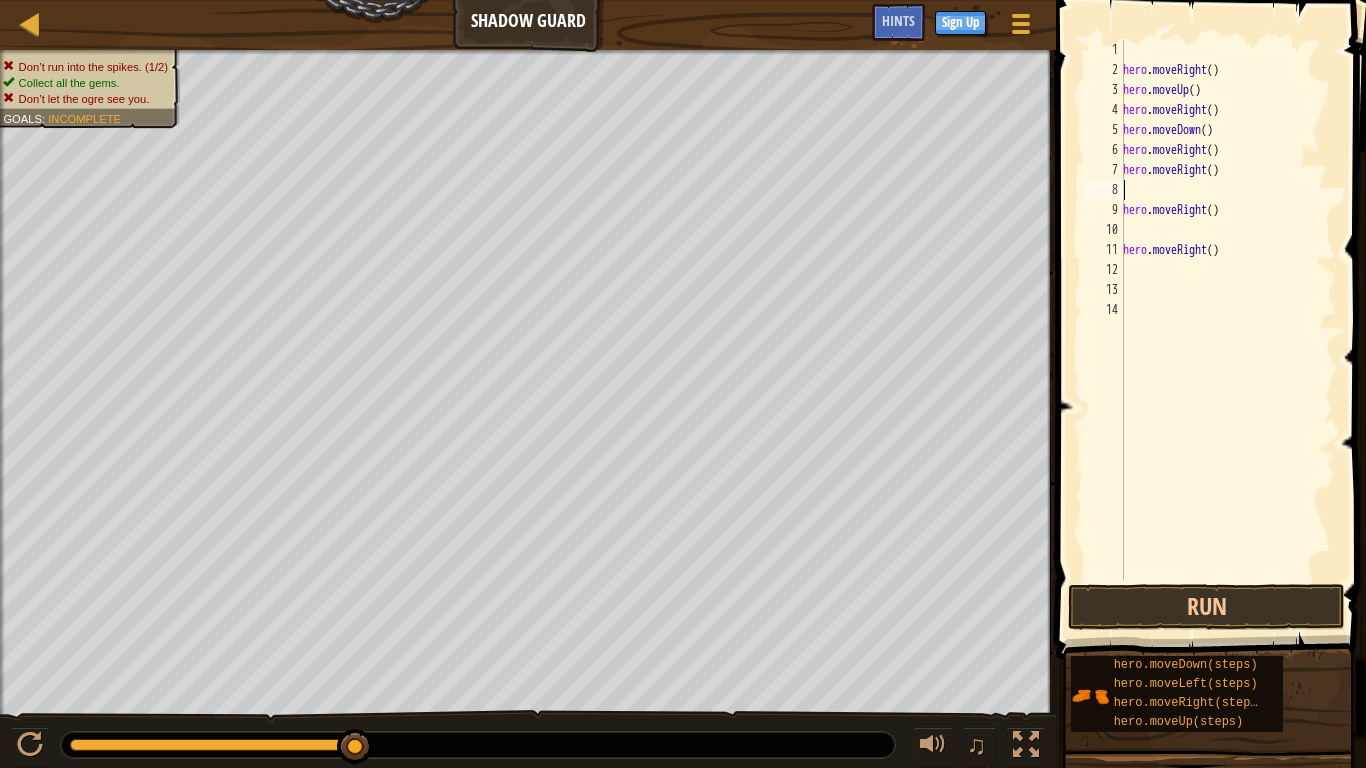 type on "m" 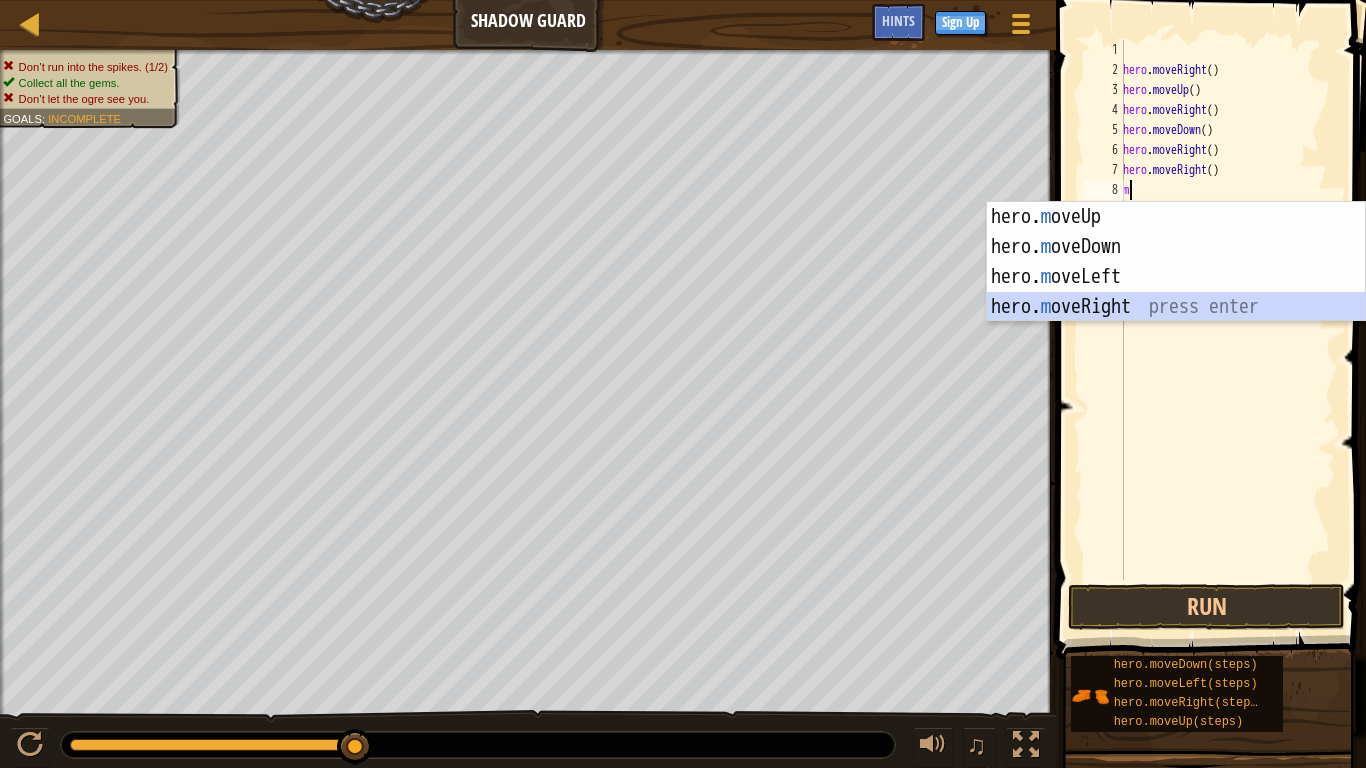 click on "hero. m oveUp press enter hero. m oveDown press enter hero. m oveLeft press enter hero. m oveRight press enter" at bounding box center [1176, 292] 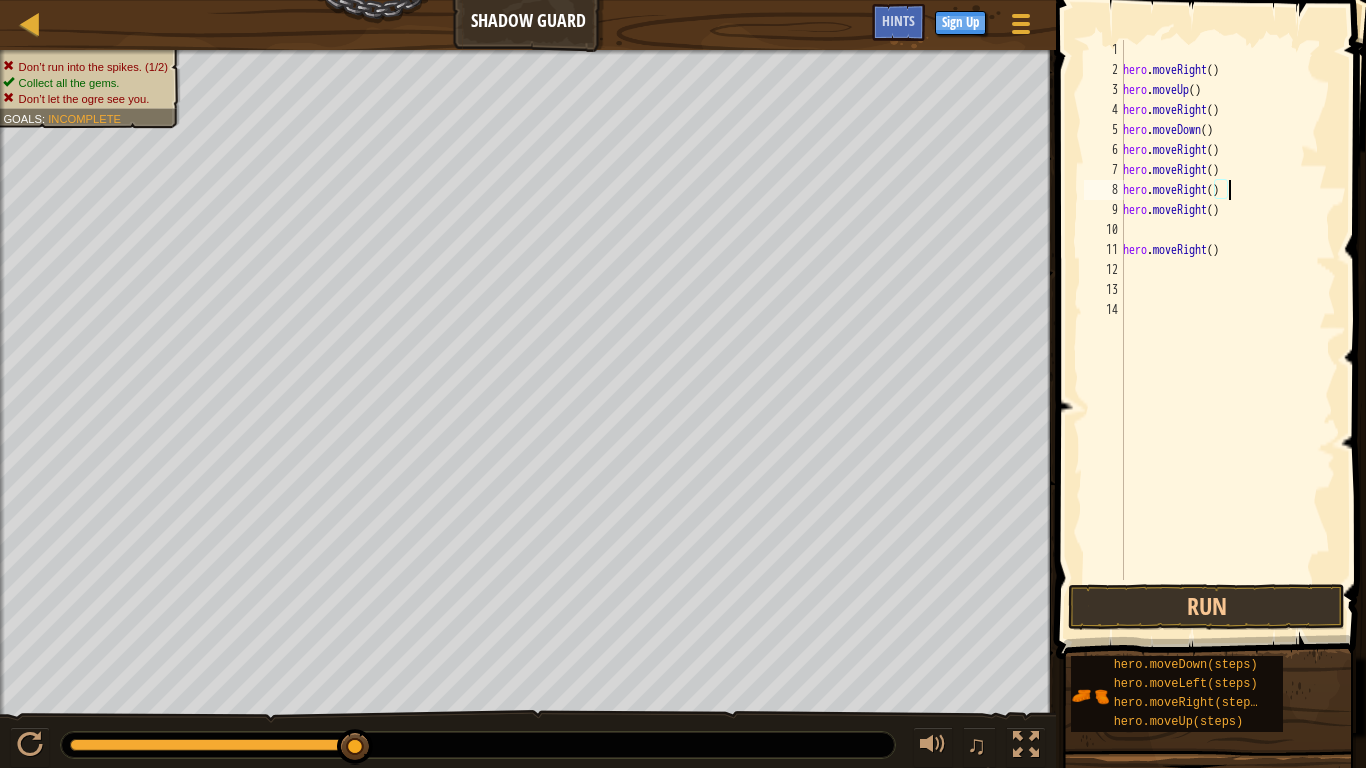 click on "hero . moveRight ( ) hero . moveUp ( ) hero . moveRight ( ) hero . moveDown ( ) hero . moveRight ( ) hero . moveRight ( ) hero . moveRight ( ) hero . moveRight ( ) hero . moveRight ( )" at bounding box center (1227, 330) 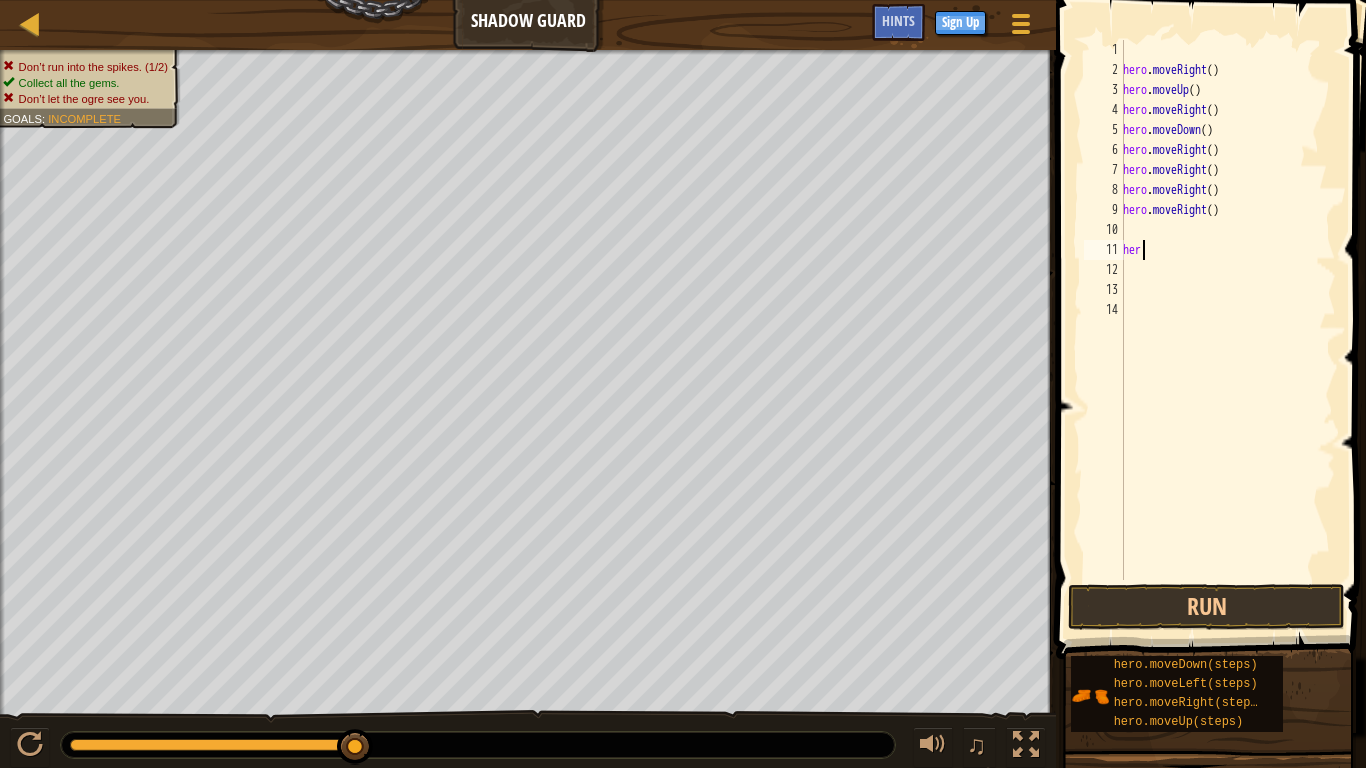 type on "h" 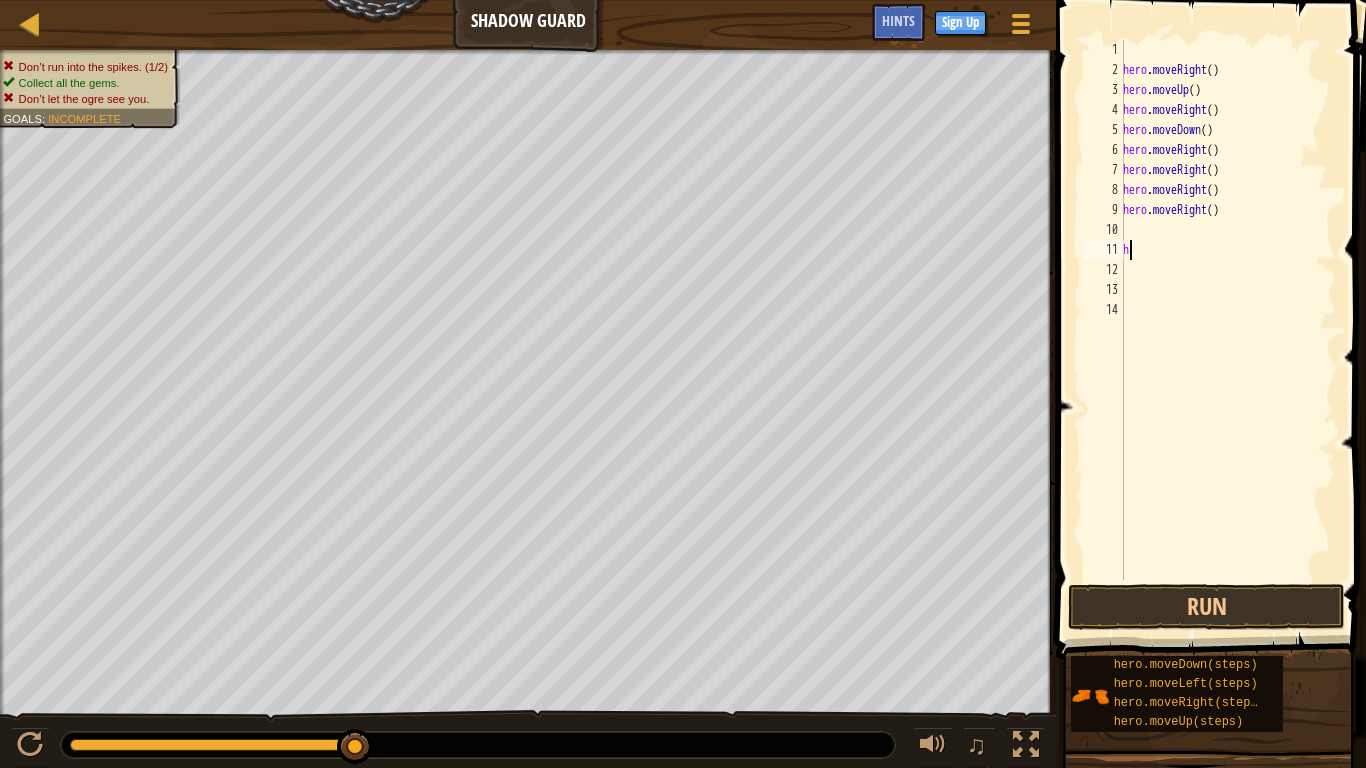 type 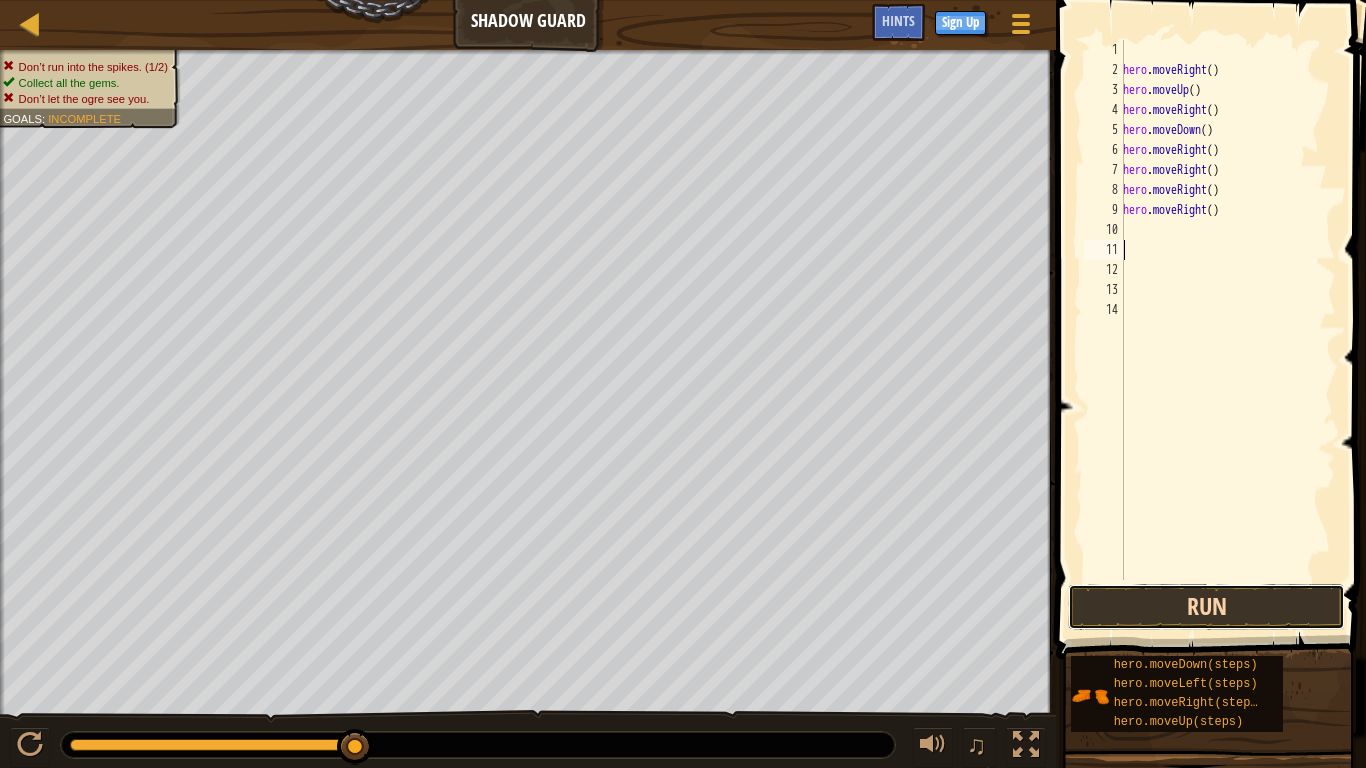 click on "Run" at bounding box center (1206, 607) 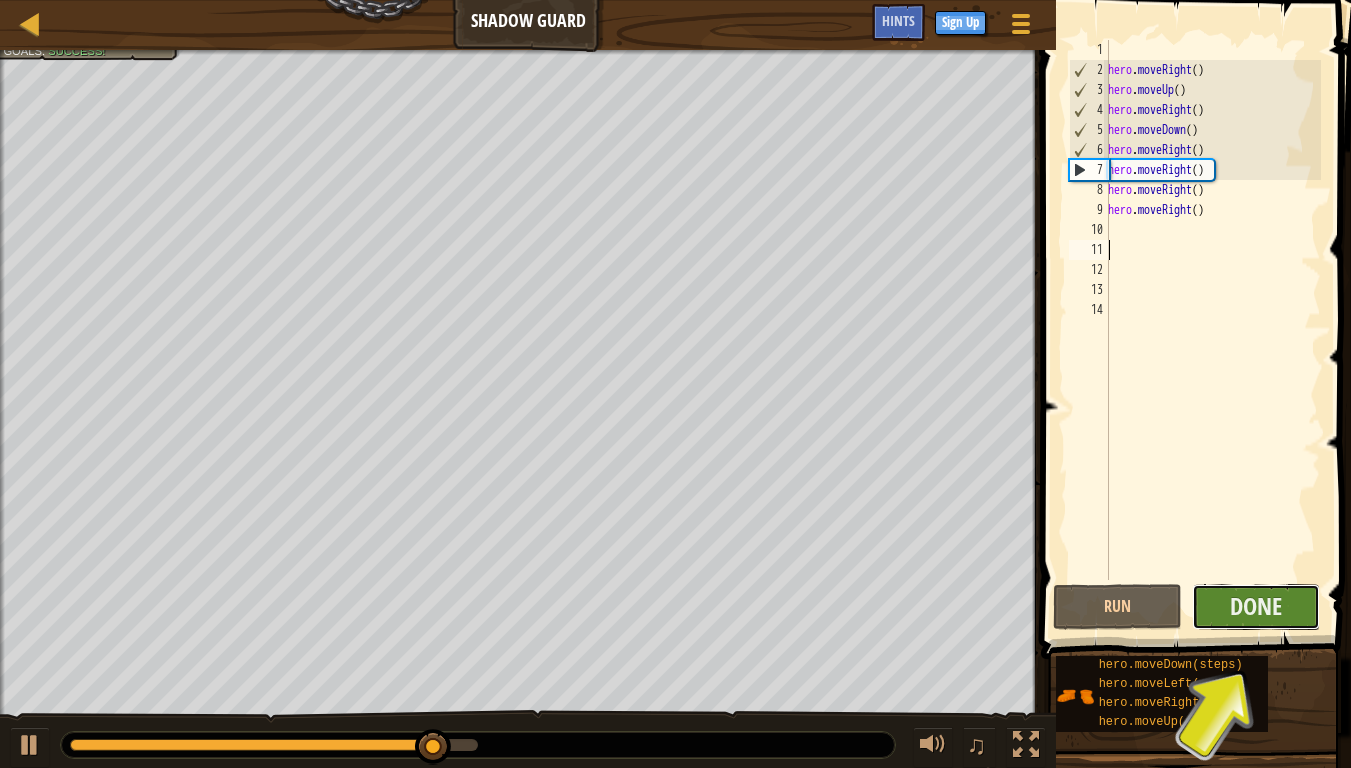 click on "Done" at bounding box center [1256, 607] 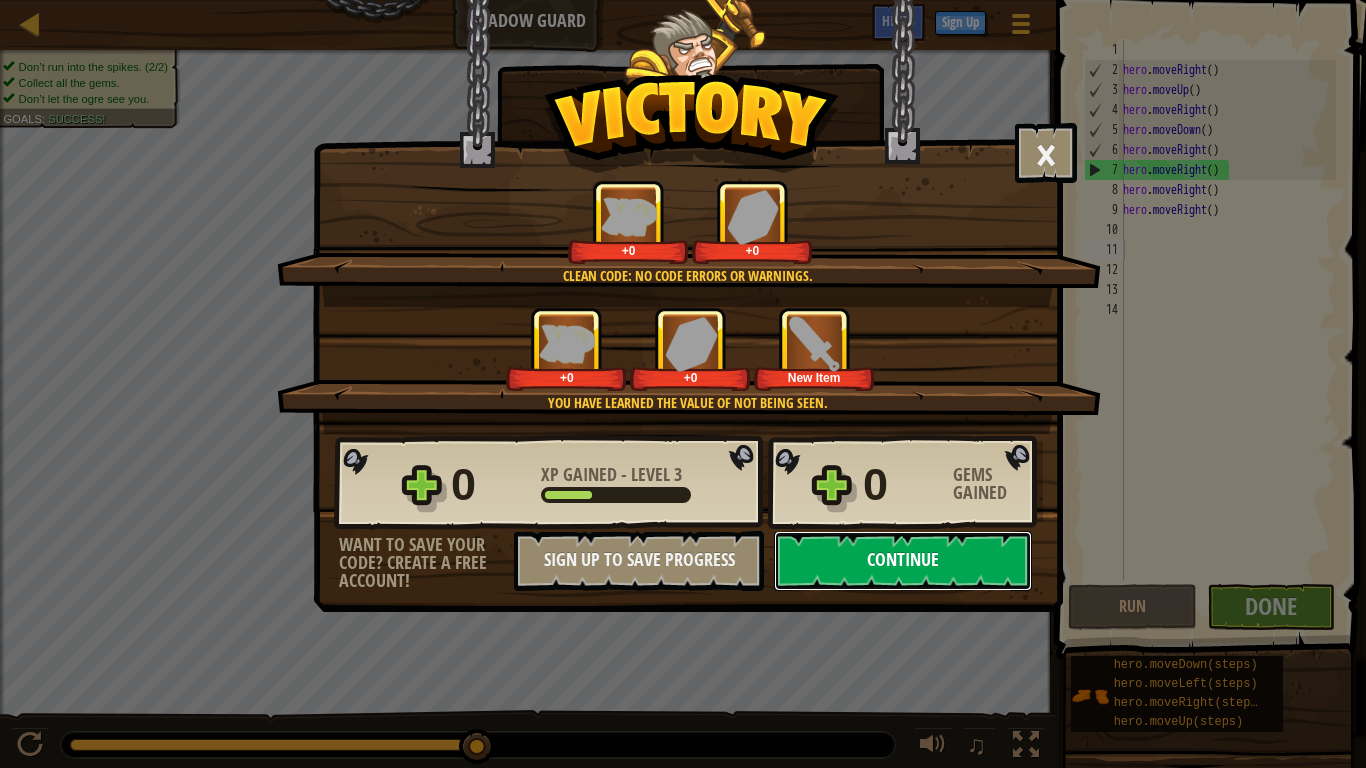 click on "Continue" at bounding box center (903, 561) 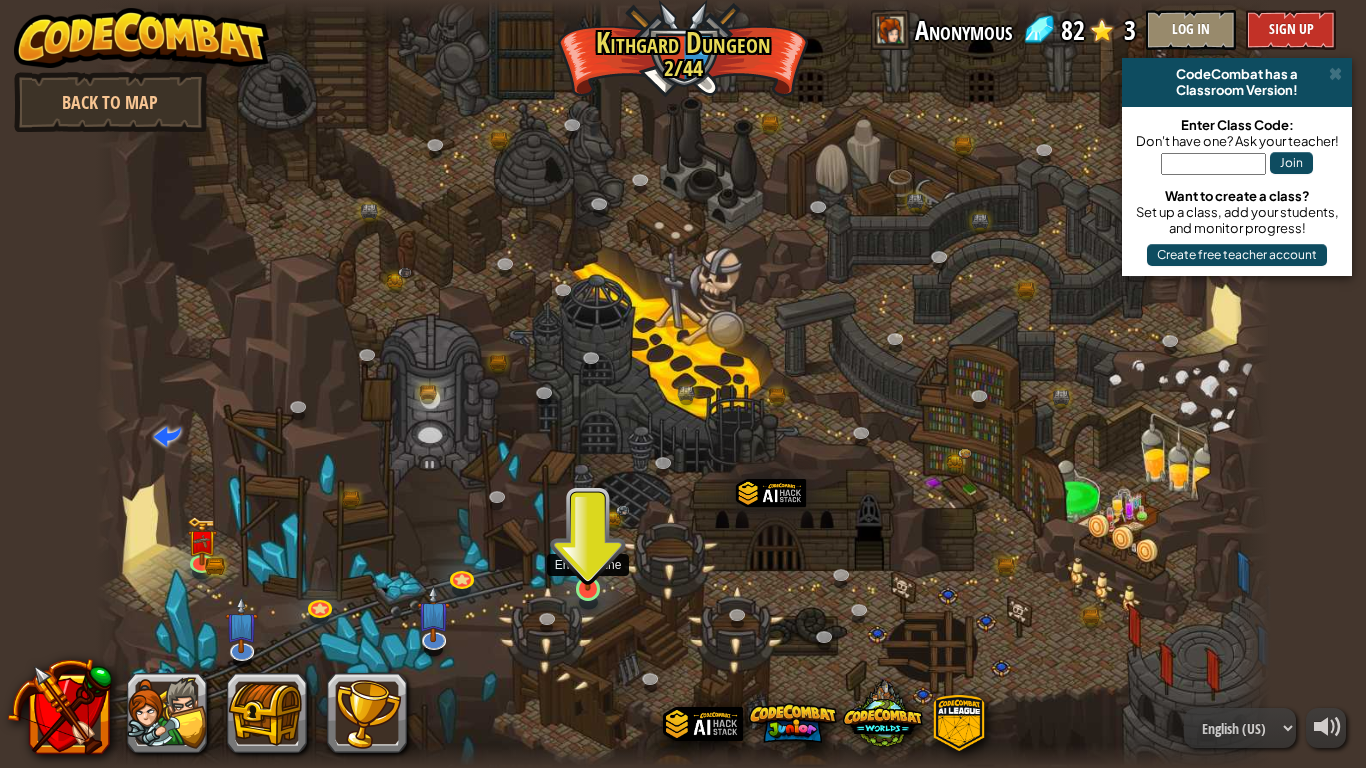 click at bounding box center (588, 557) 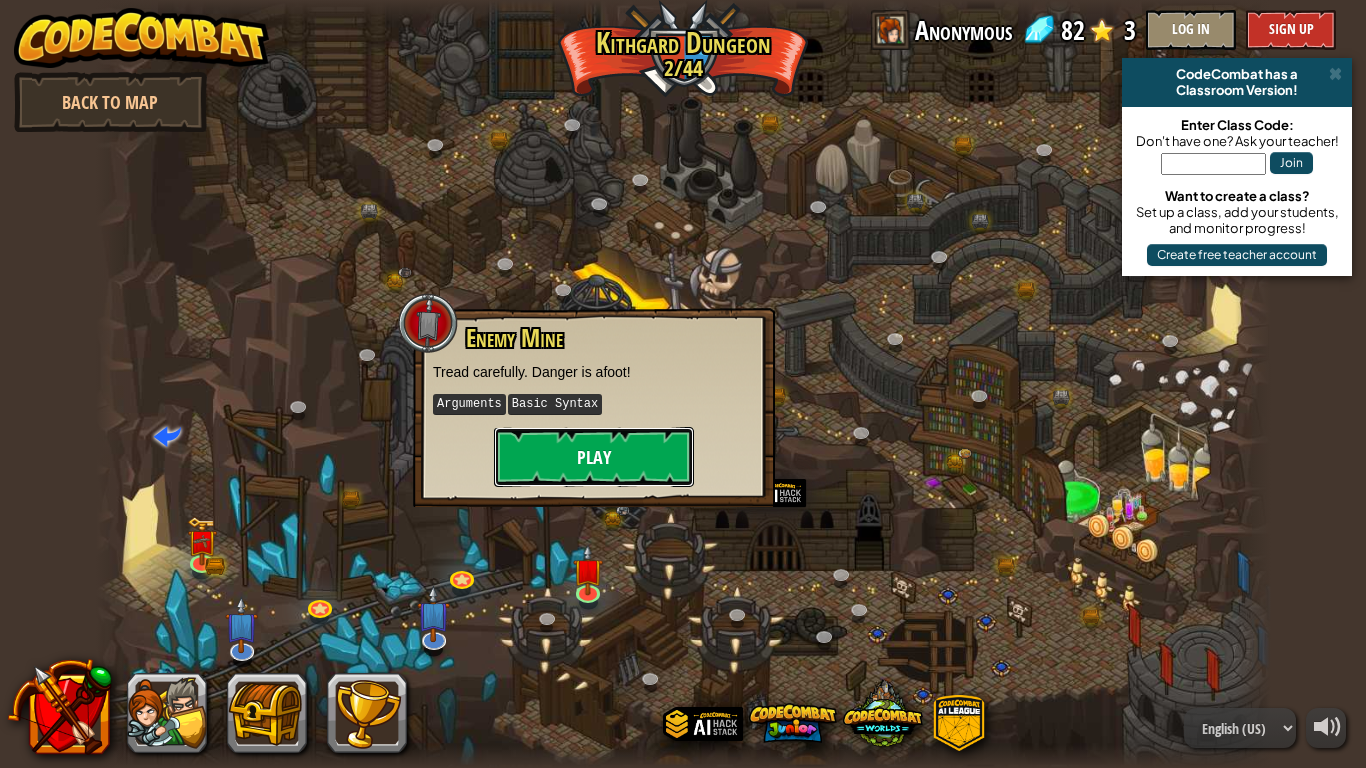 click on "Play" at bounding box center [594, 457] 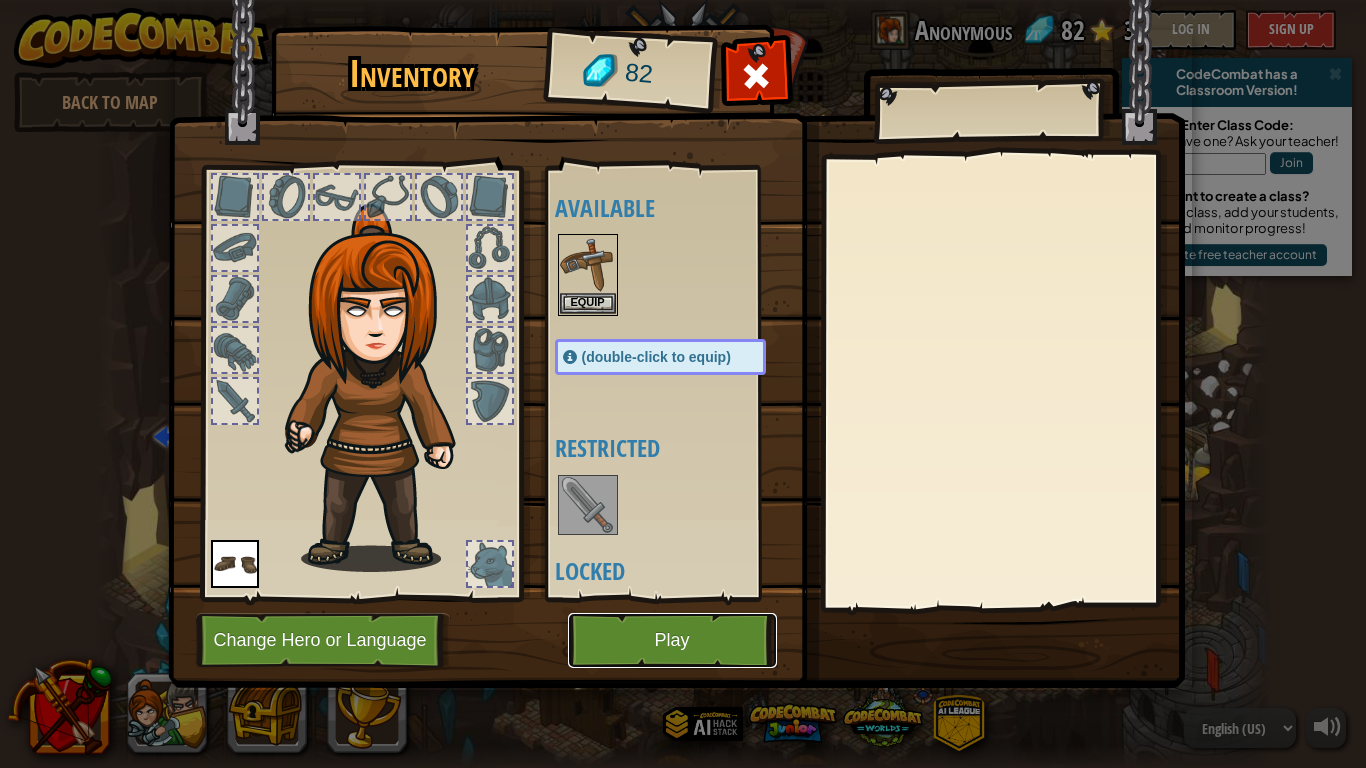 click on "Play" at bounding box center (672, 640) 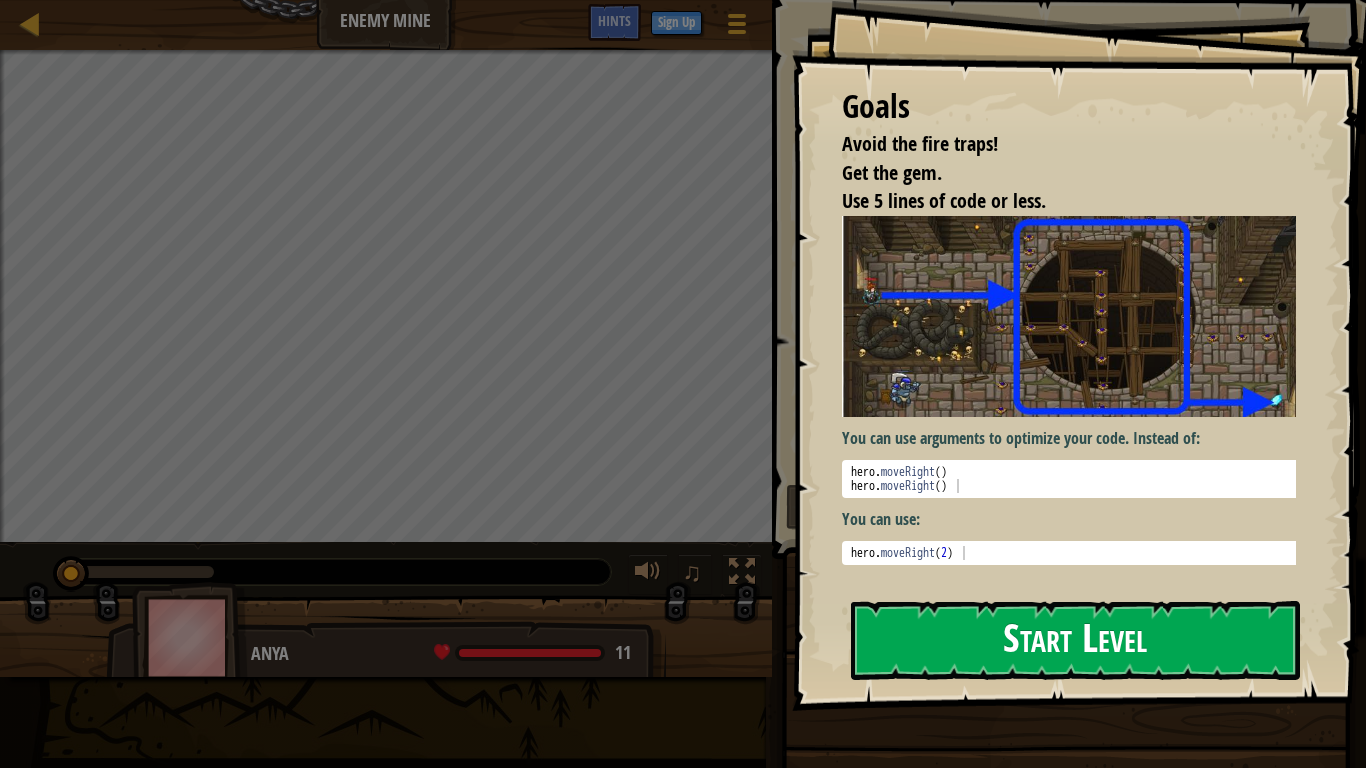 click on "Start Level" at bounding box center (1075, 640) 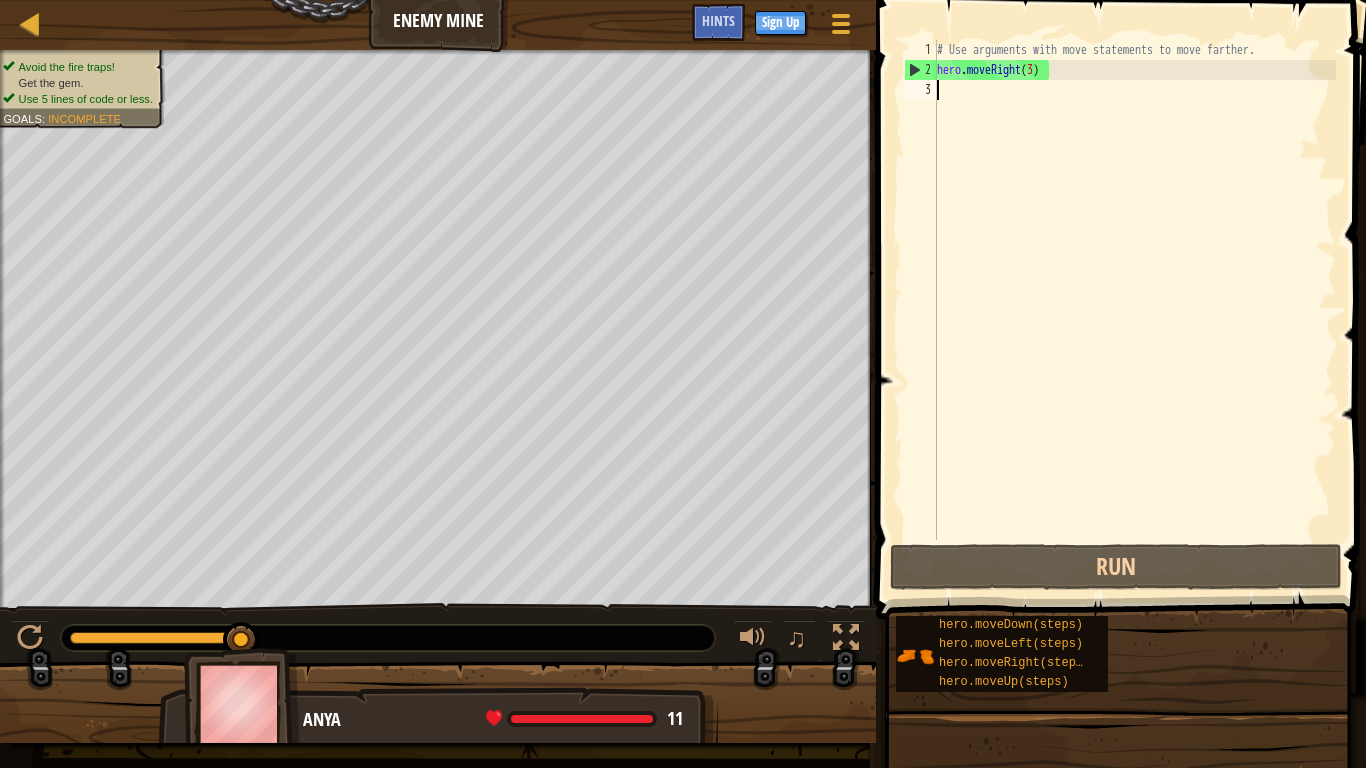 type on "m" 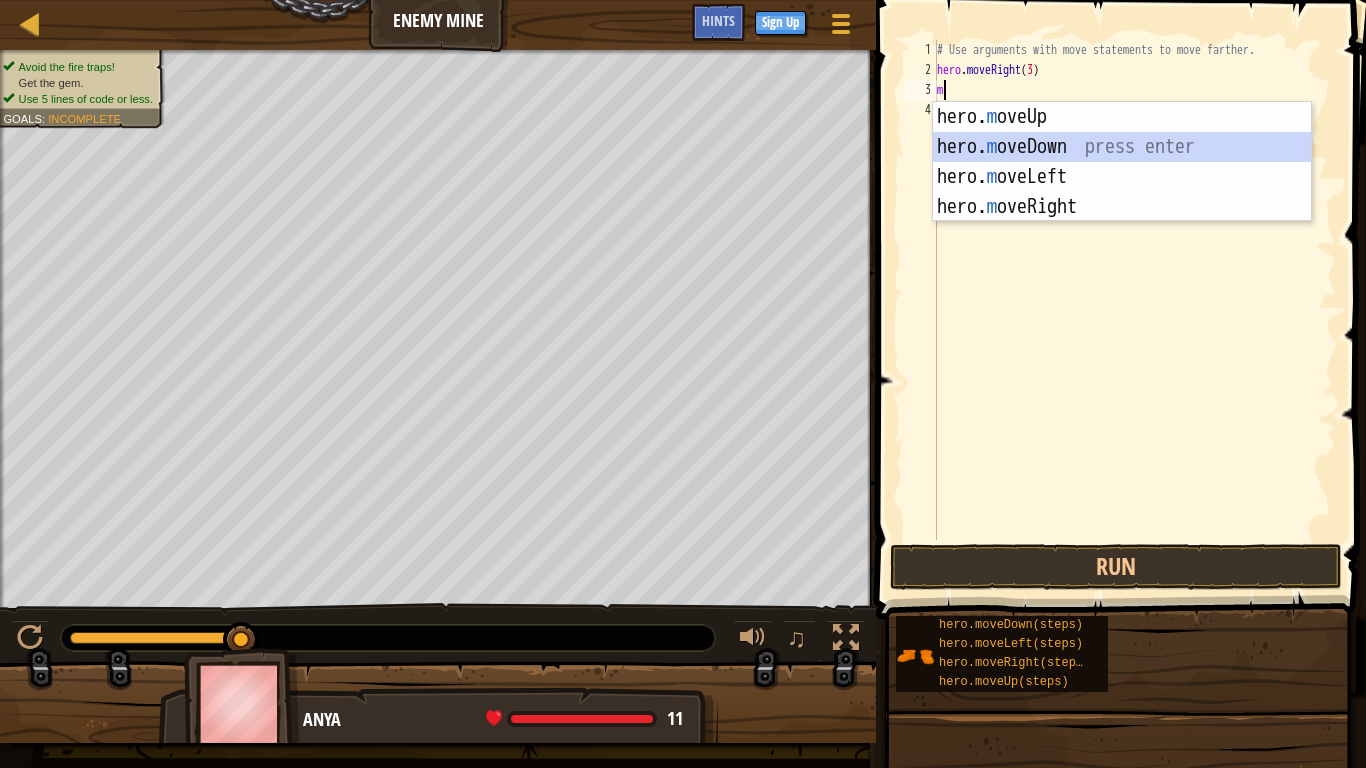click on "hero. m oveUp press enter hero. m oveDown press enter hero. m oveLeft press enter hero. m oveRight press enter" at bounding box center [1122, 192] 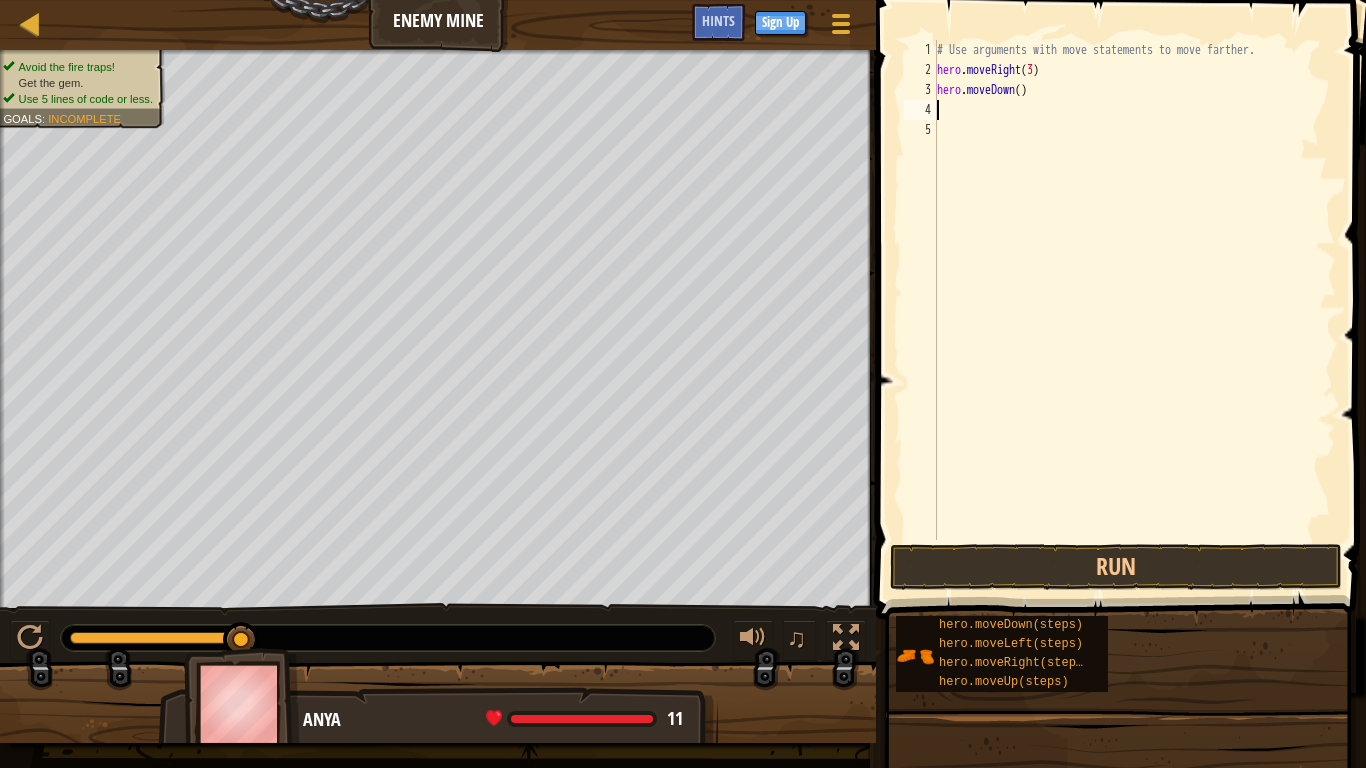 type on "m" 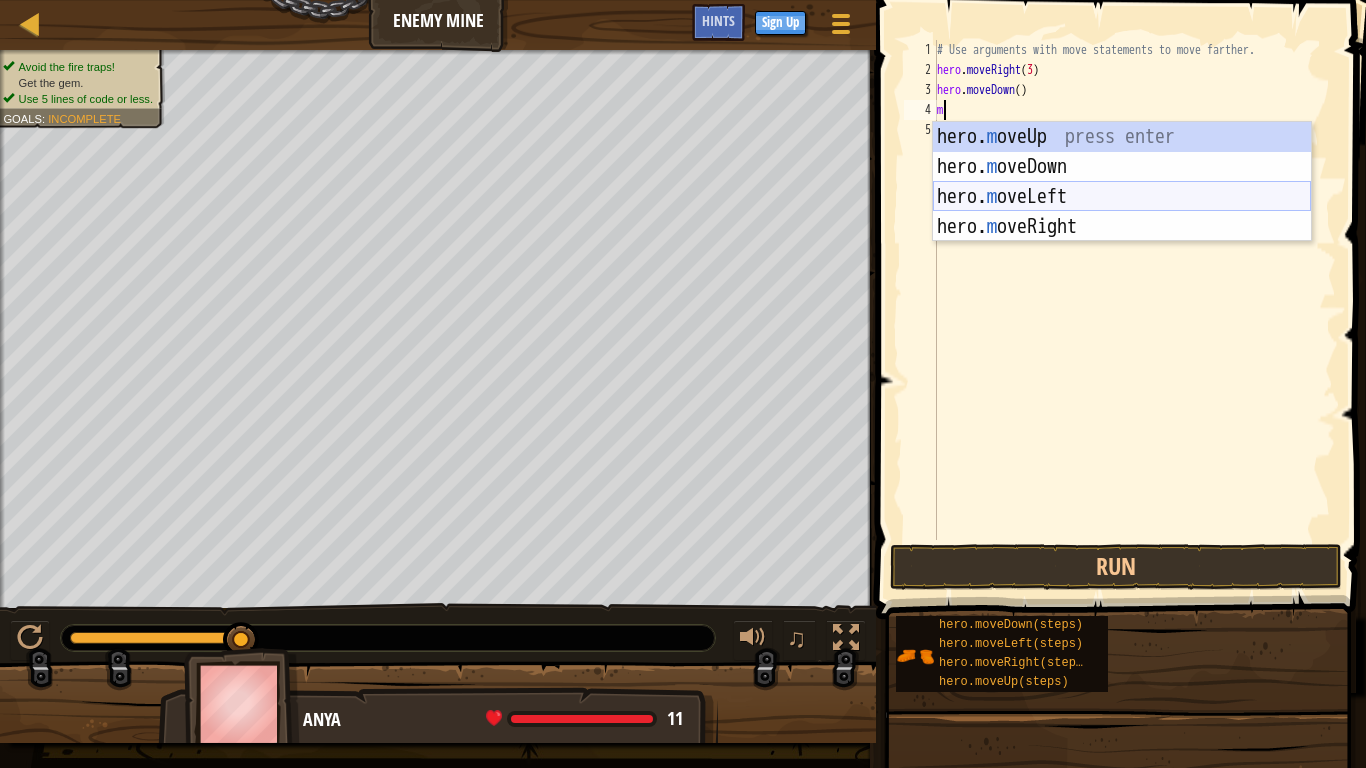 click on "hero. m oveUp press enter hero. m oveDown press enter hero. m oveLeft press enter hero. m oveRight press enter" at bounding box center [1122, 212] 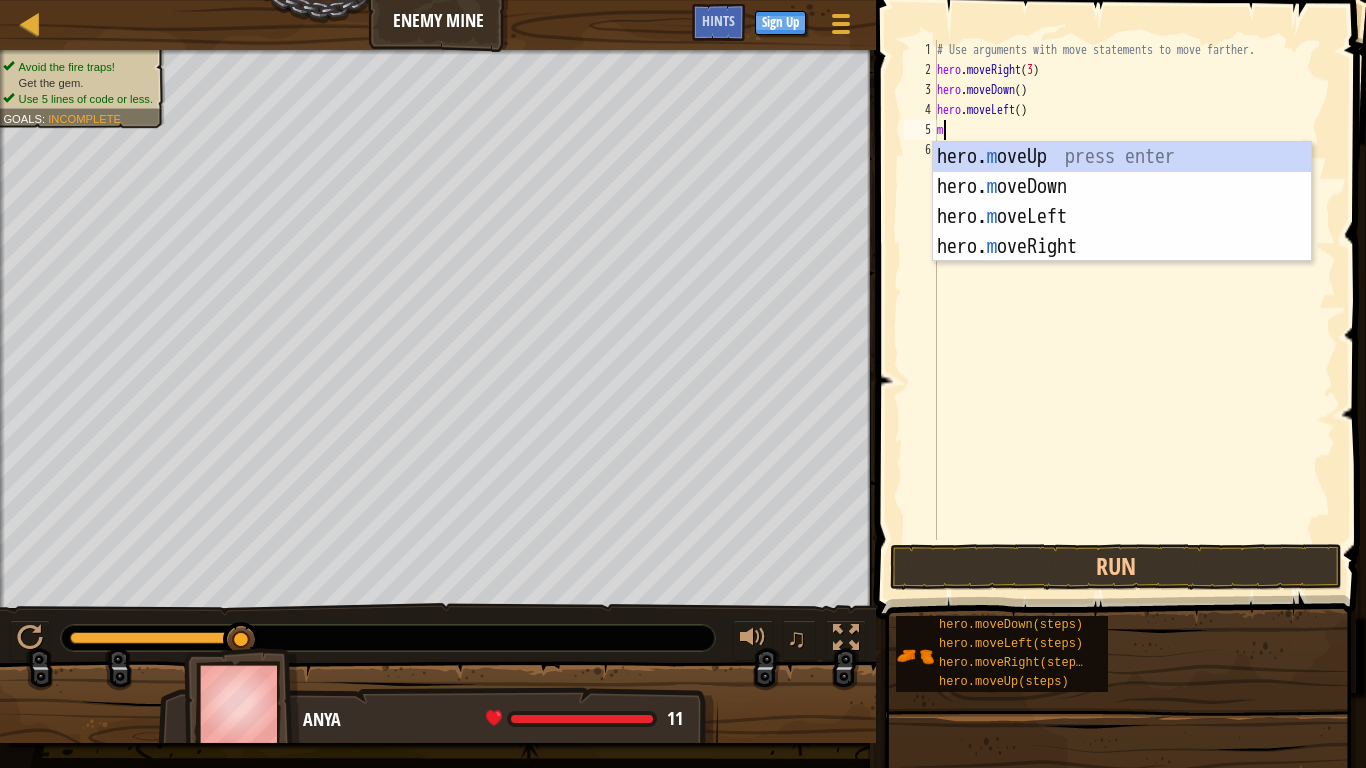 type on "m" 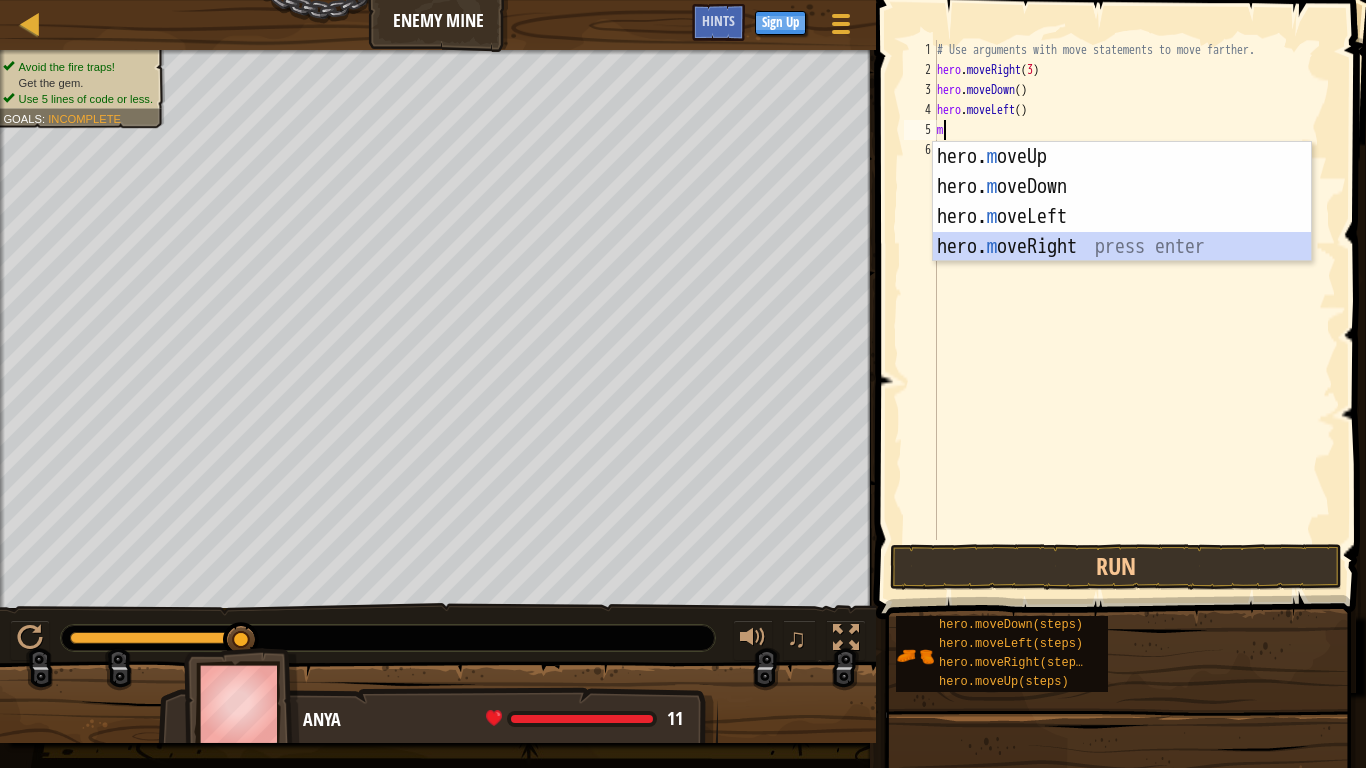 click on "hero. m oveUp press enter hero. m oveDown press enter hero. m oveLeft press enter hero. m oveRight press enter" at bounding box center (1122, 232) 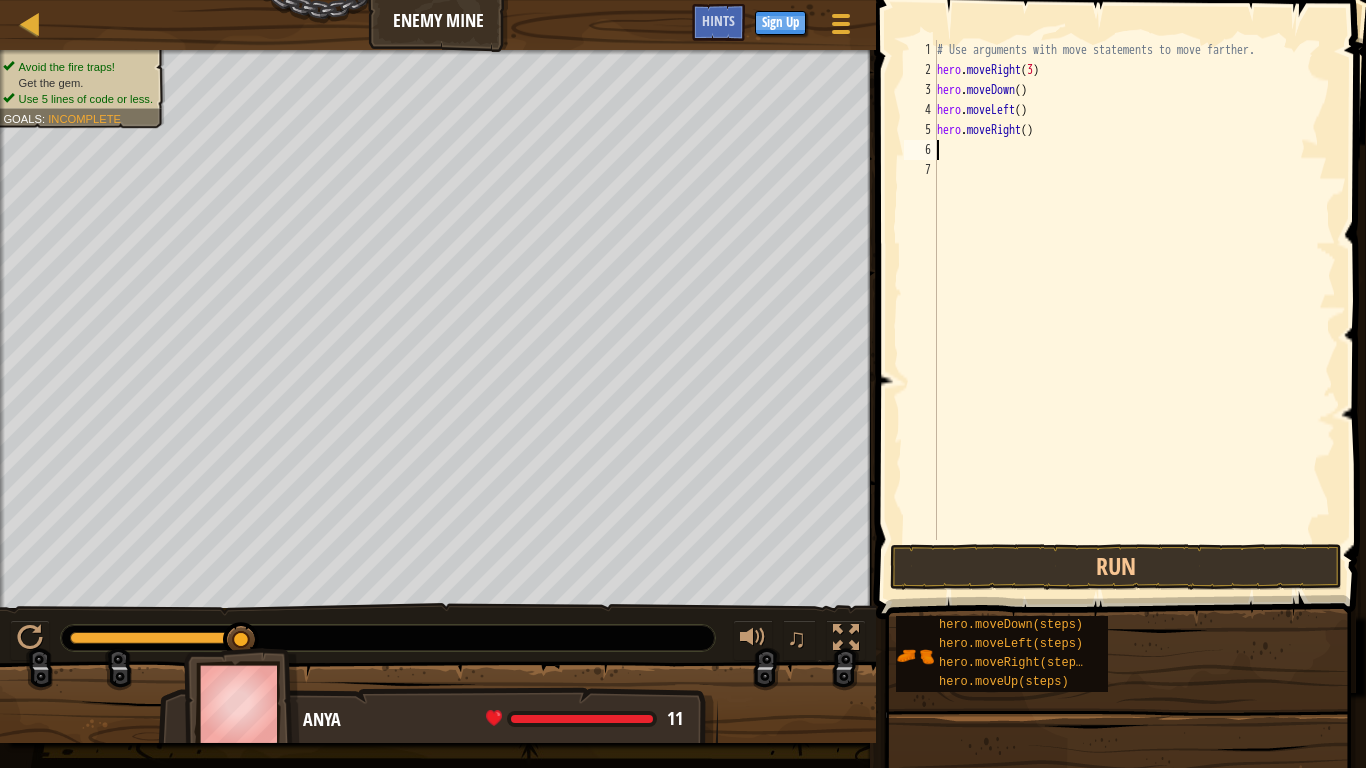 type on "m" 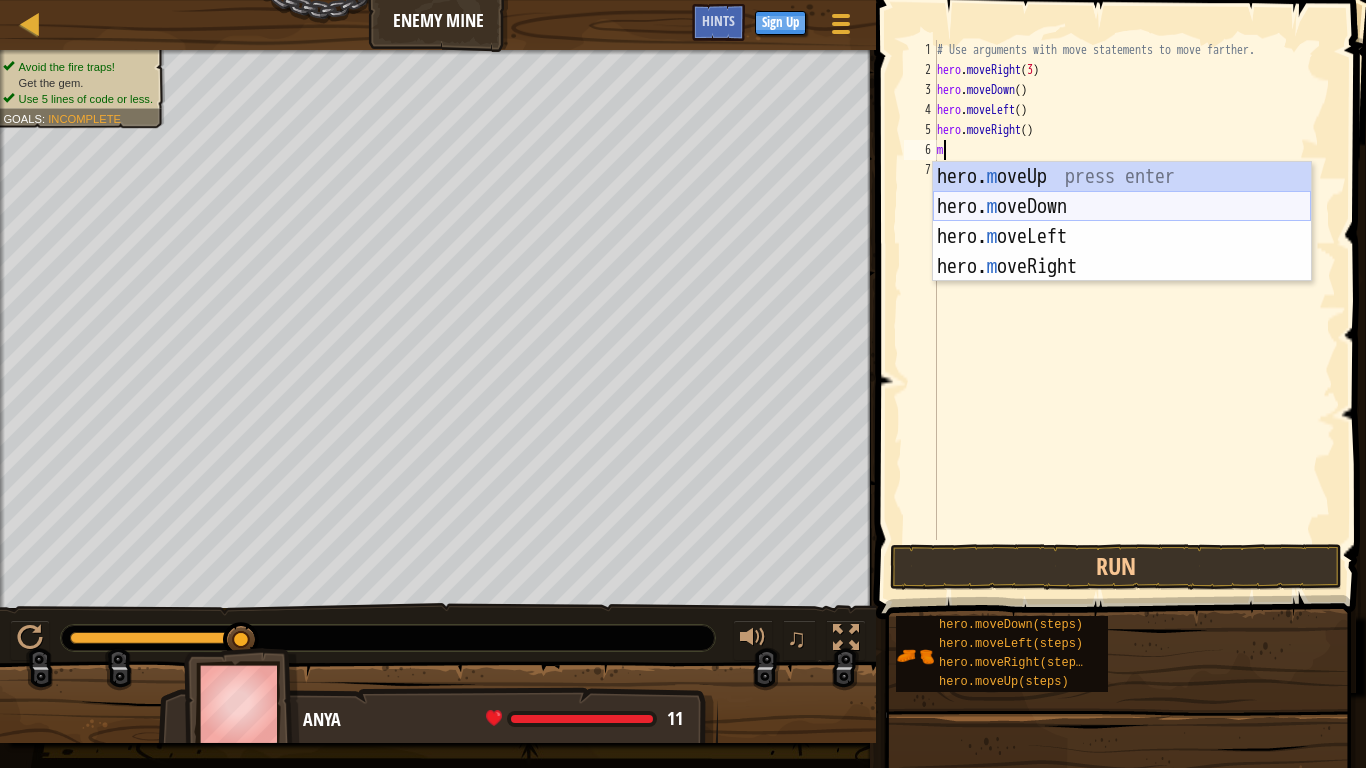 click on "hero. m oveUp press enter hero. m oveDown press enter hero. m oveLeft press enter hero. m oveRight press enter" at bounding box center [1122, 252] 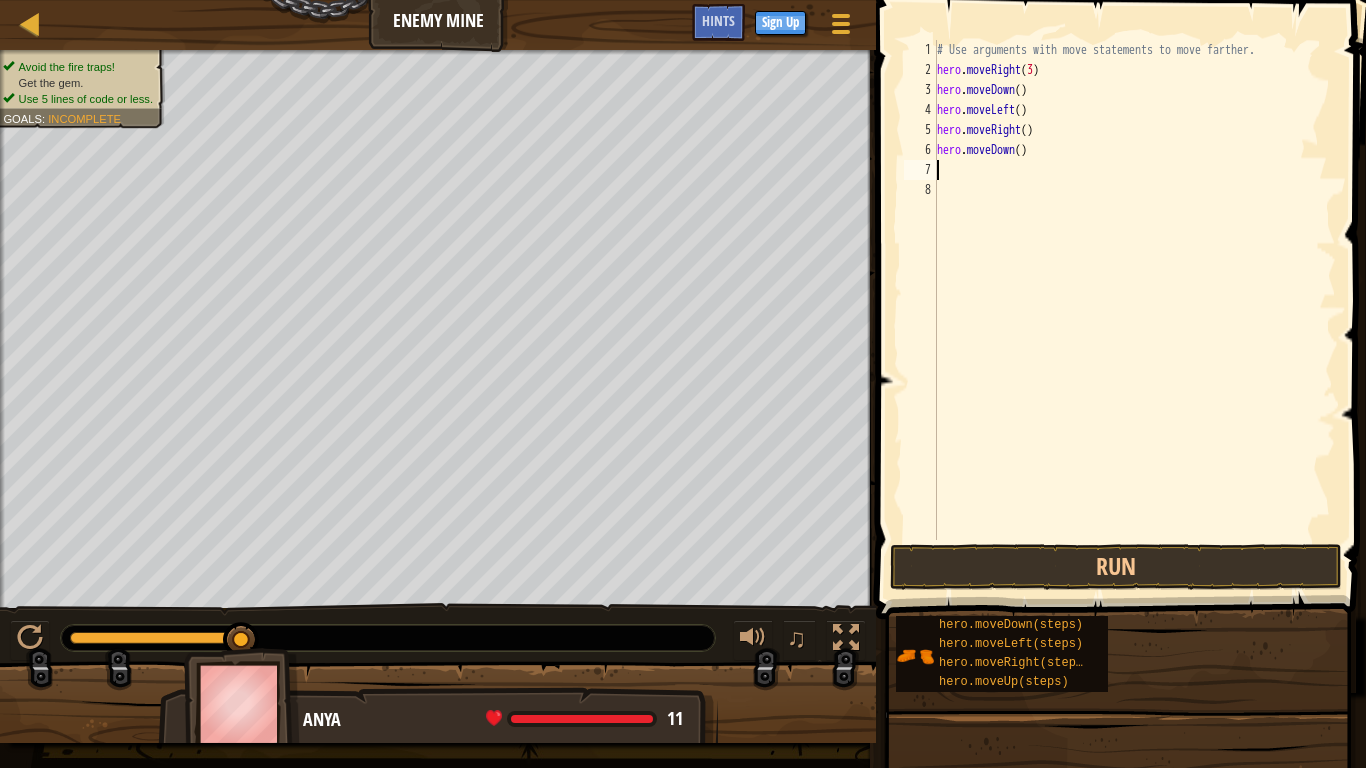 type on "m" 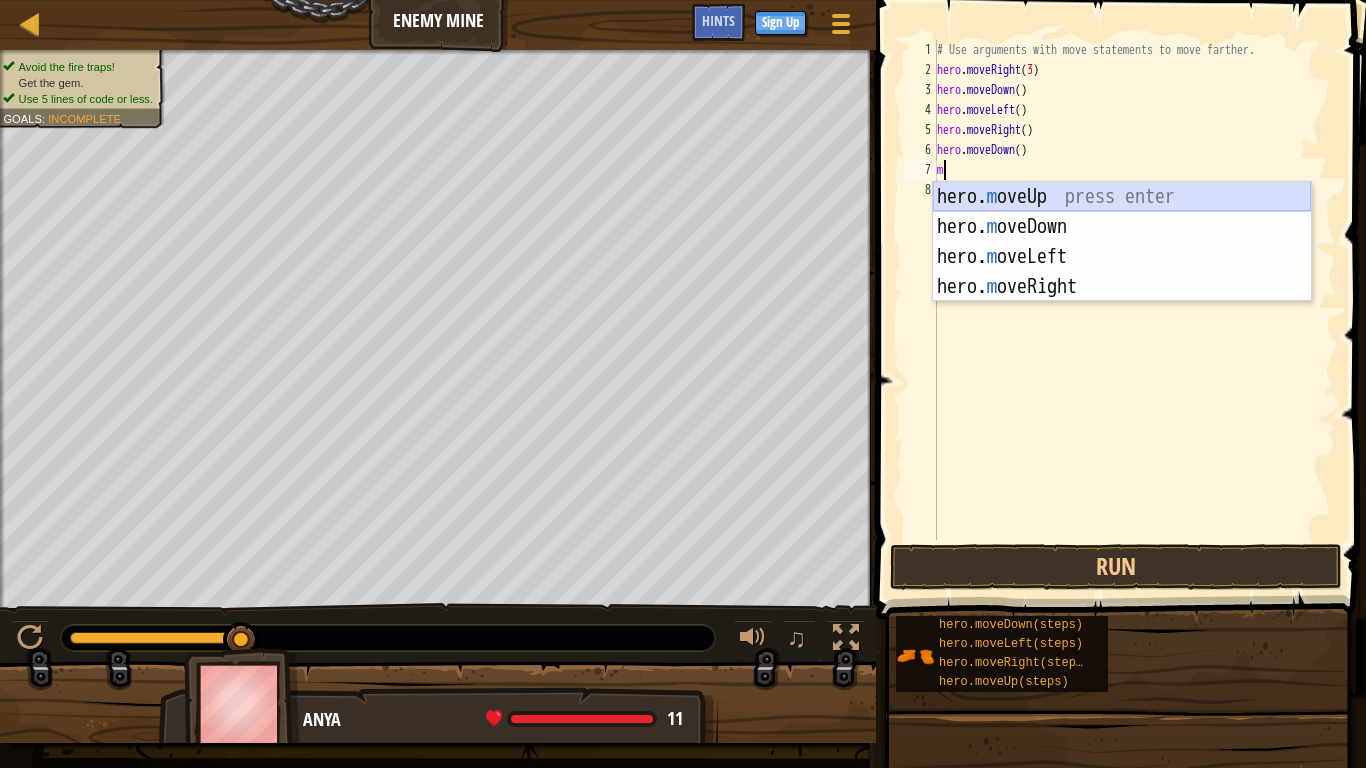 click on "hero. m oveUp press enter hero. m oveDown press enter hero. m oveLeft press enter hero. m oveRight press enter" at bounding box center (1122, 272) 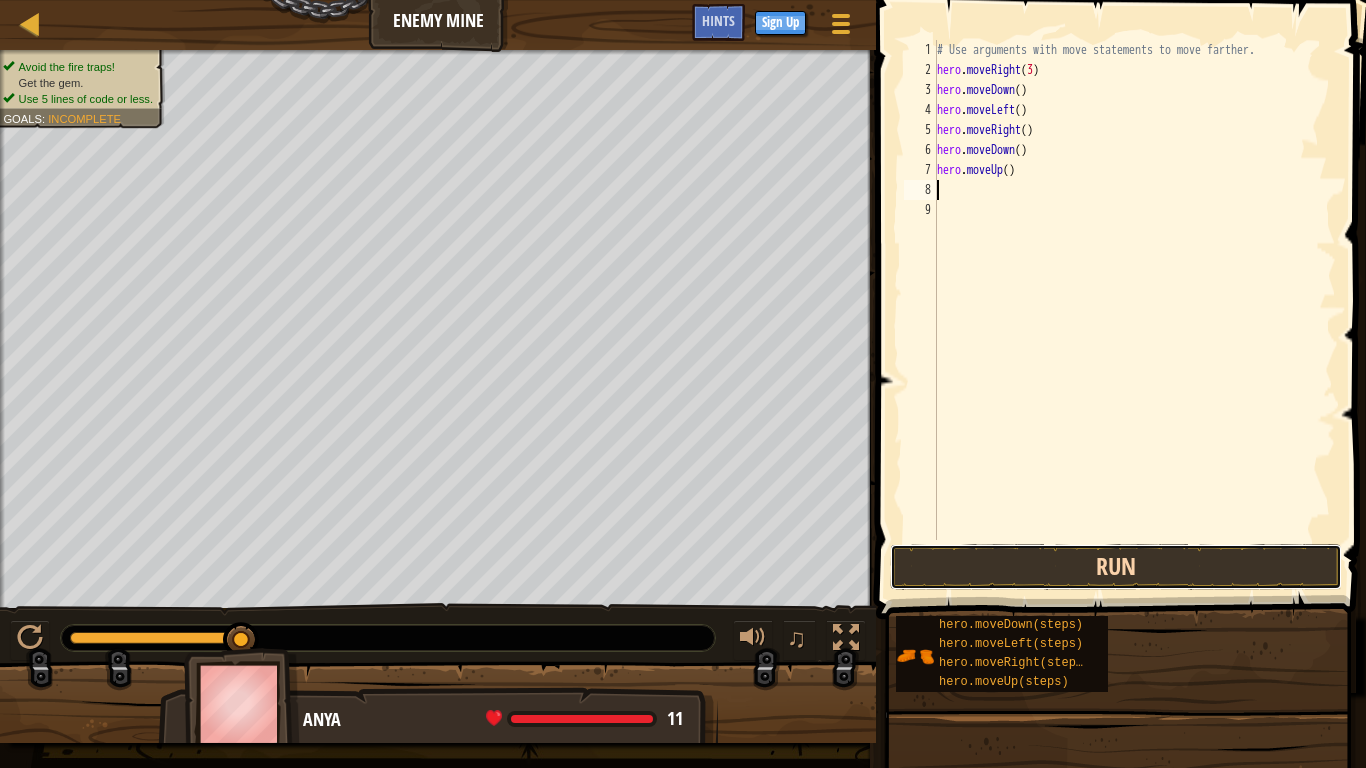 click on "Run" at bounding box center (1116, 567) 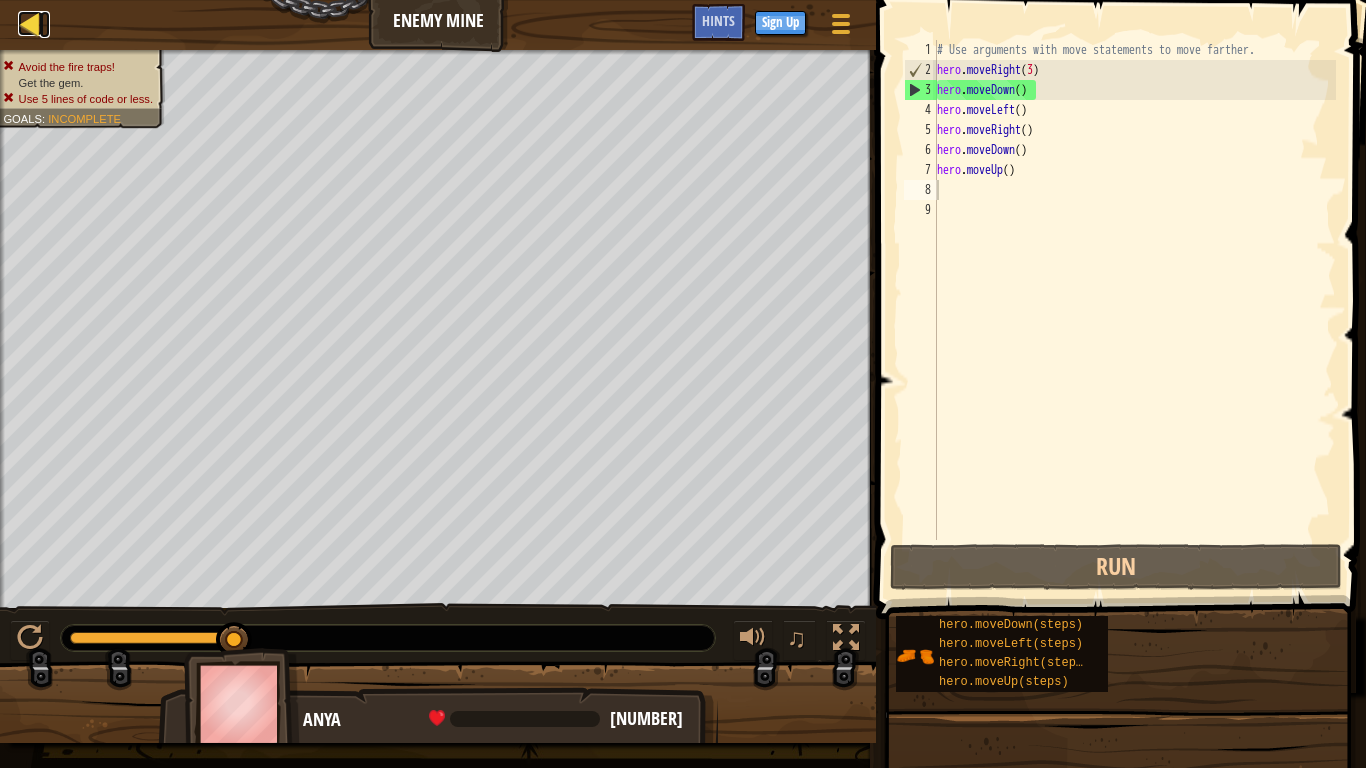 click at bounding box center [30, 23] 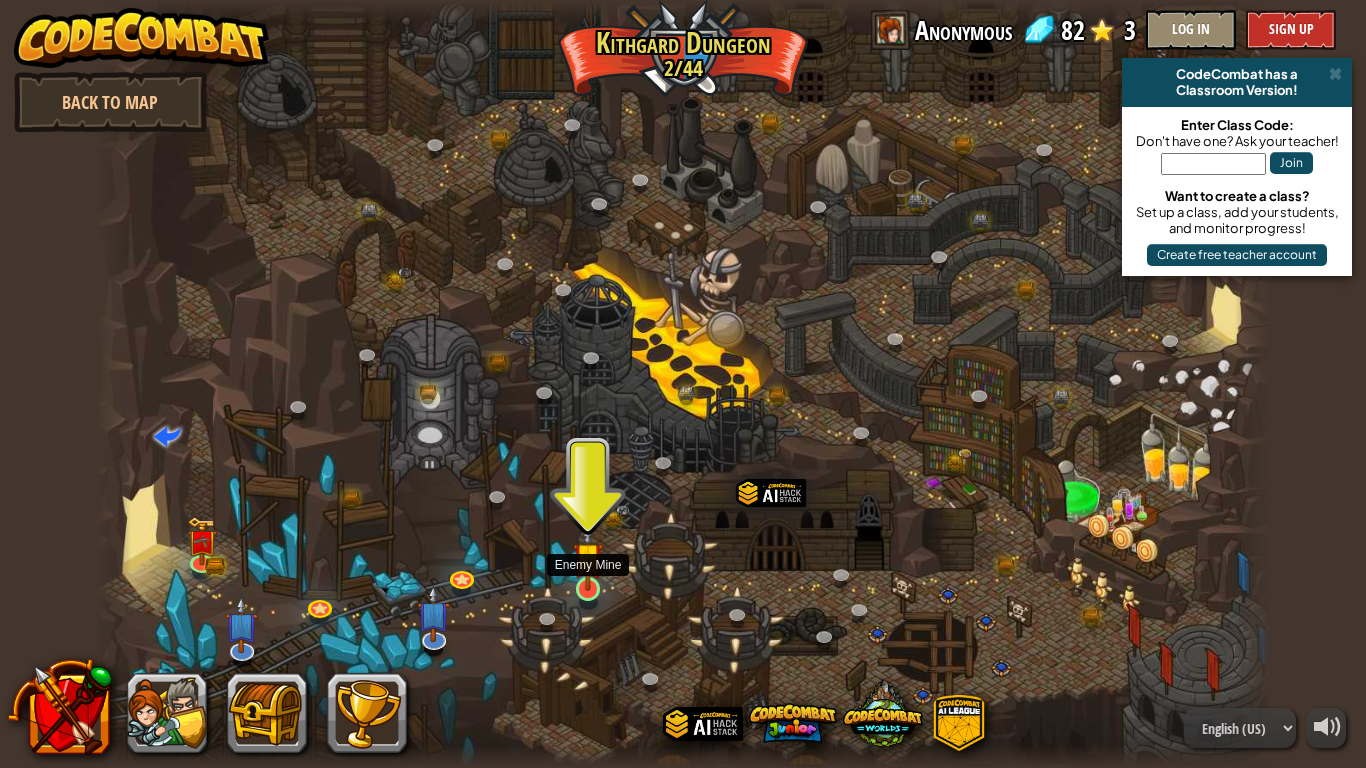 click at bounding box center (588, 557) 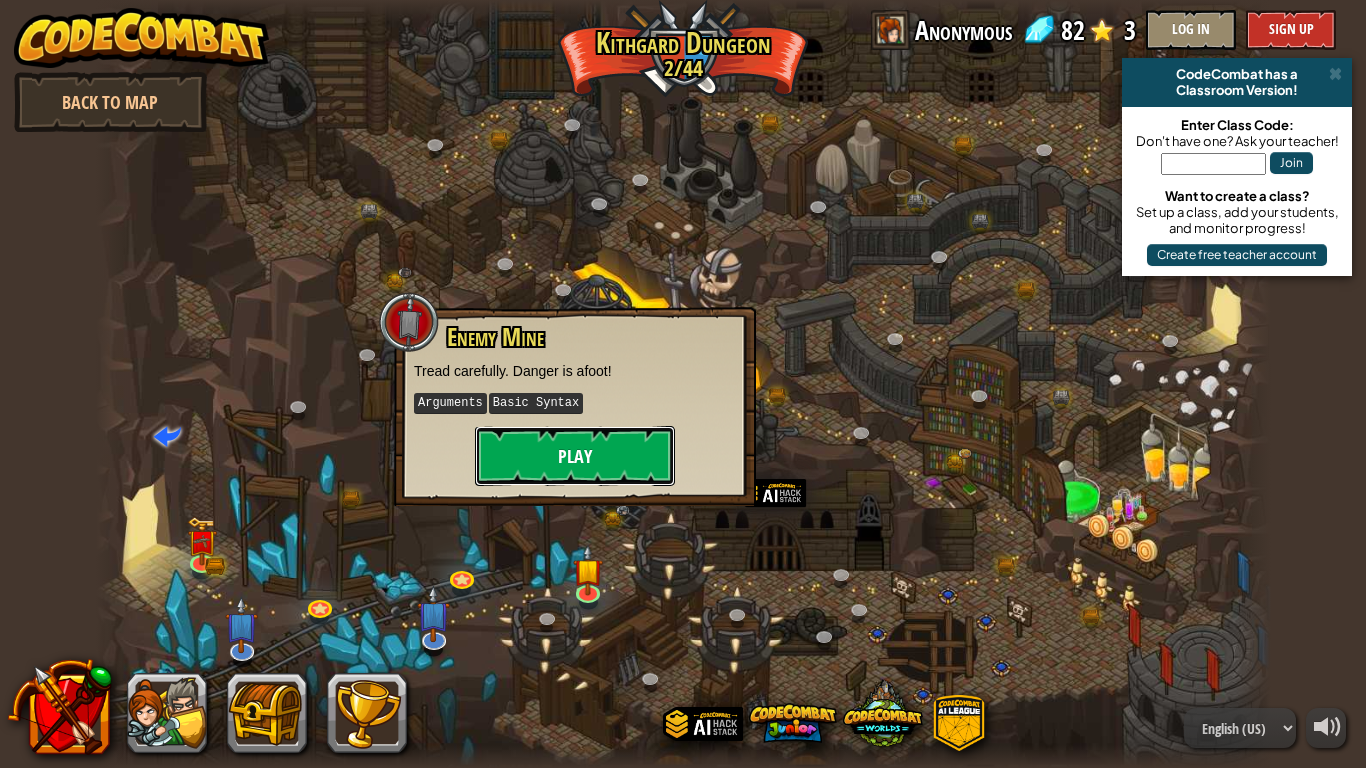 click on "Play" at bounding box center [575, 456] 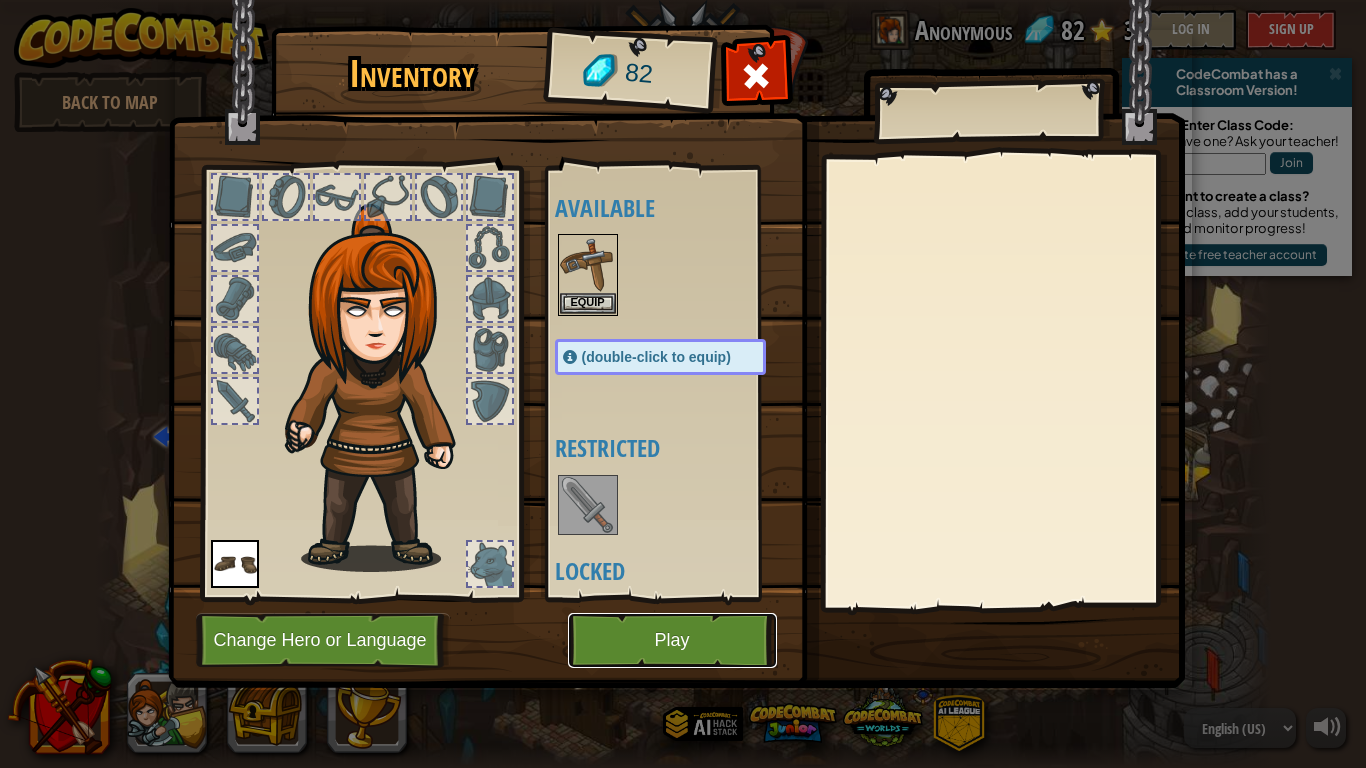 click on "Play" at bounding box center (672, 640) 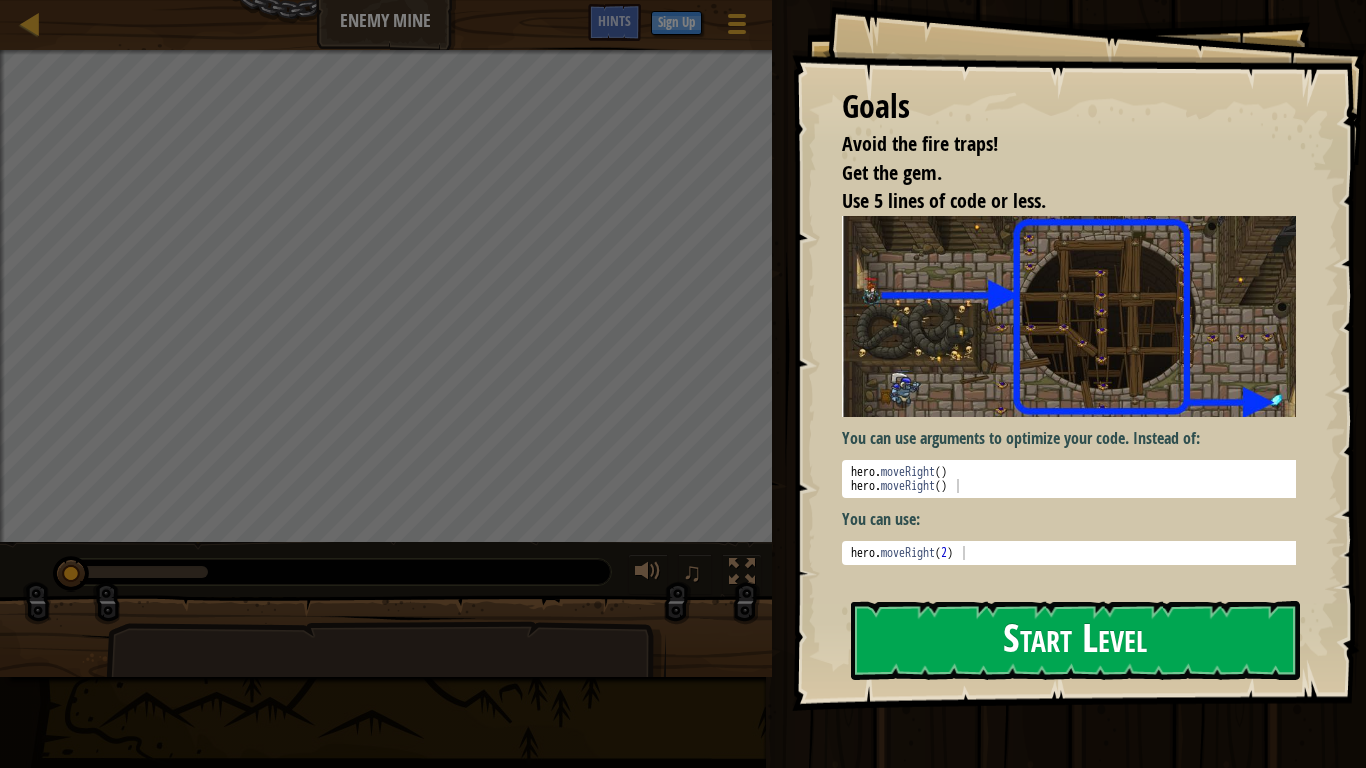 click on "Start Level" at bounding box center [1075, 640] 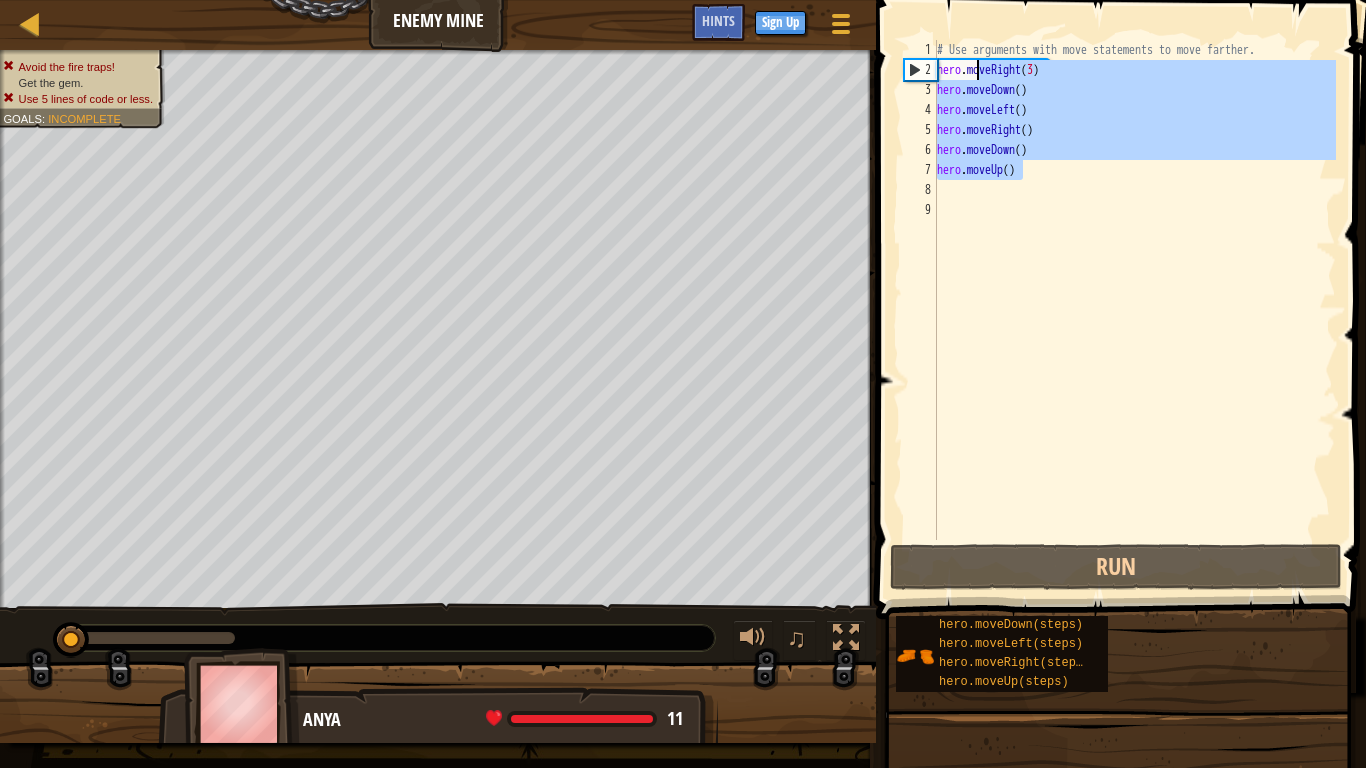 drag, startPoint x: 1043, startPoint y: 177, endPoint x: 978, endPoint y: 73, distance: 122.641754 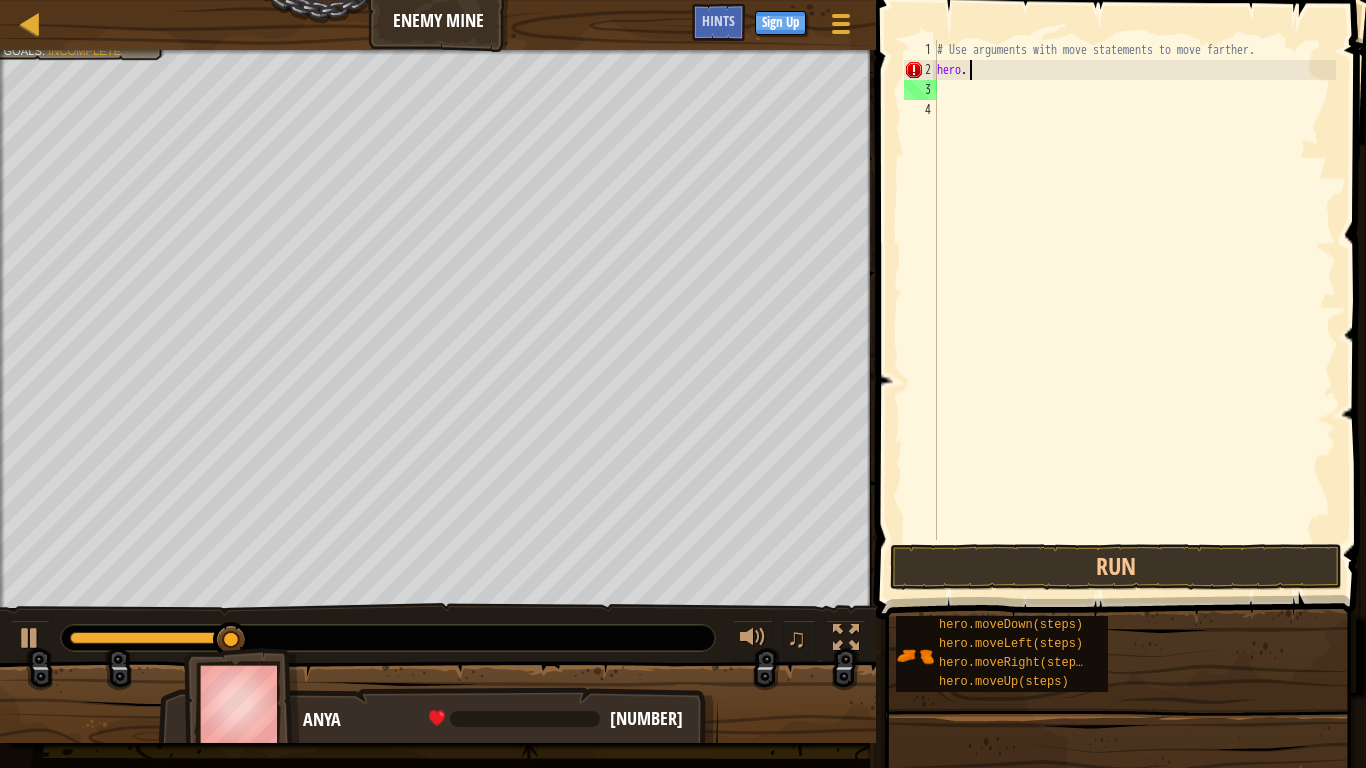 click on "# Use arguments with move statements to move farther. hero ." at bounding box center (1134, 310) 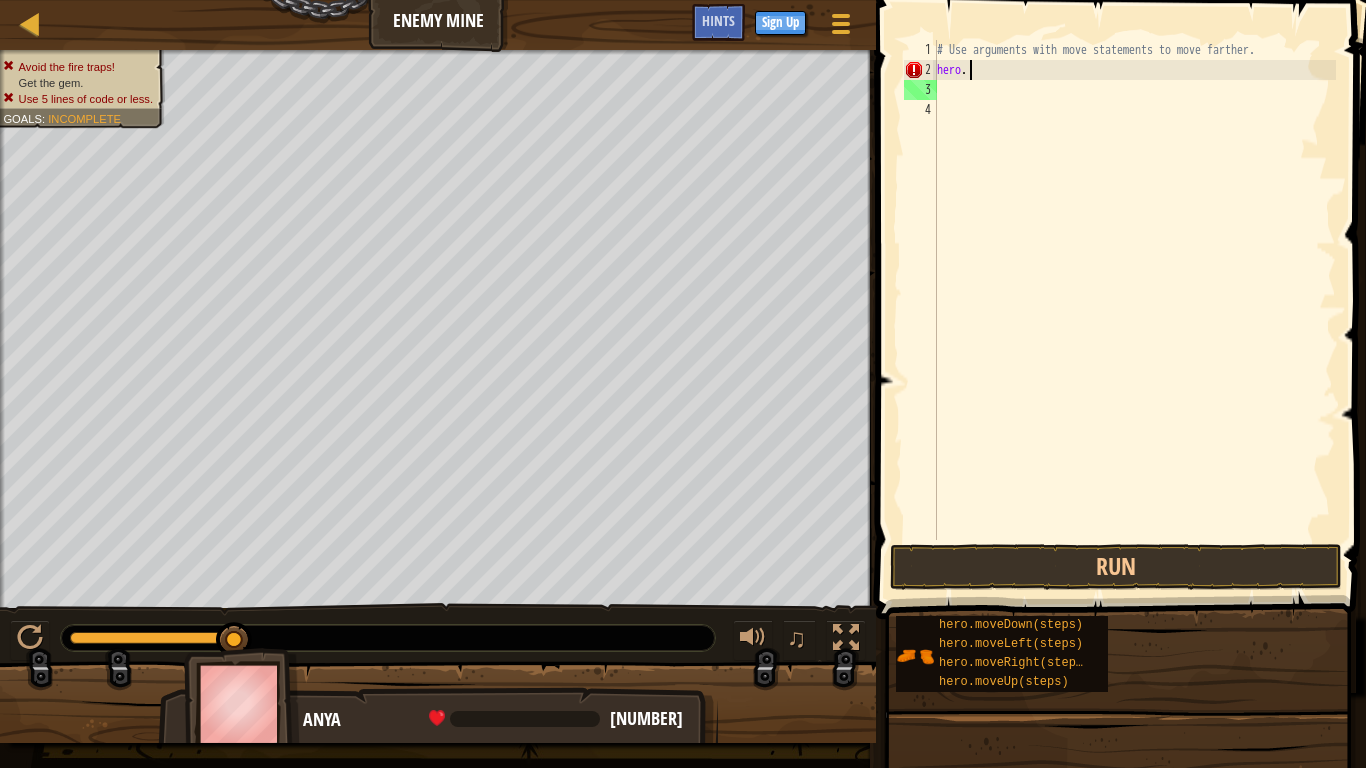 type on "hero.m" 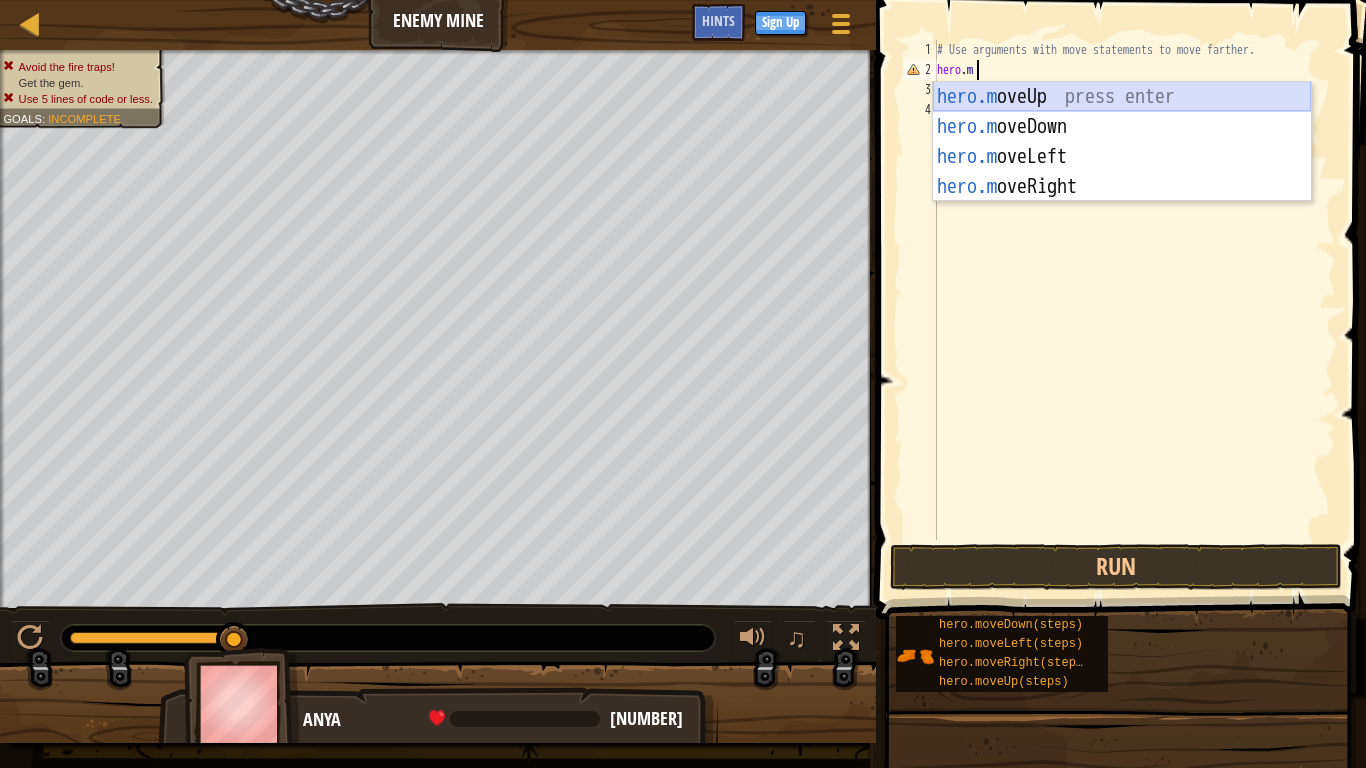 click on "hero.m oveUp press enter hero.m oveDown press enter hero.m oveLeft press enter hero.m oveRight press enter" at bounding box center [1122, 172] 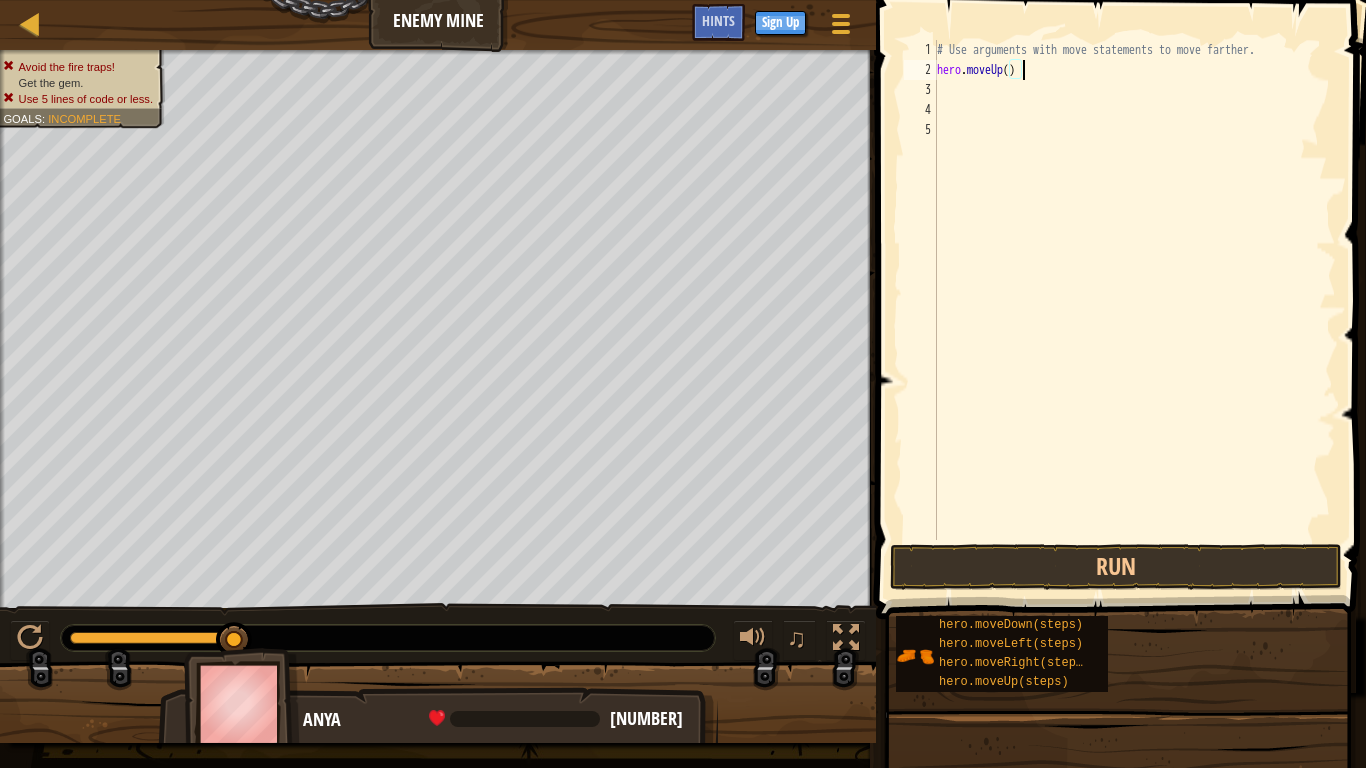click on "# Use arguments with move statements to move farther. hero . moveUp ( )" at bounding box center [1134, 310] 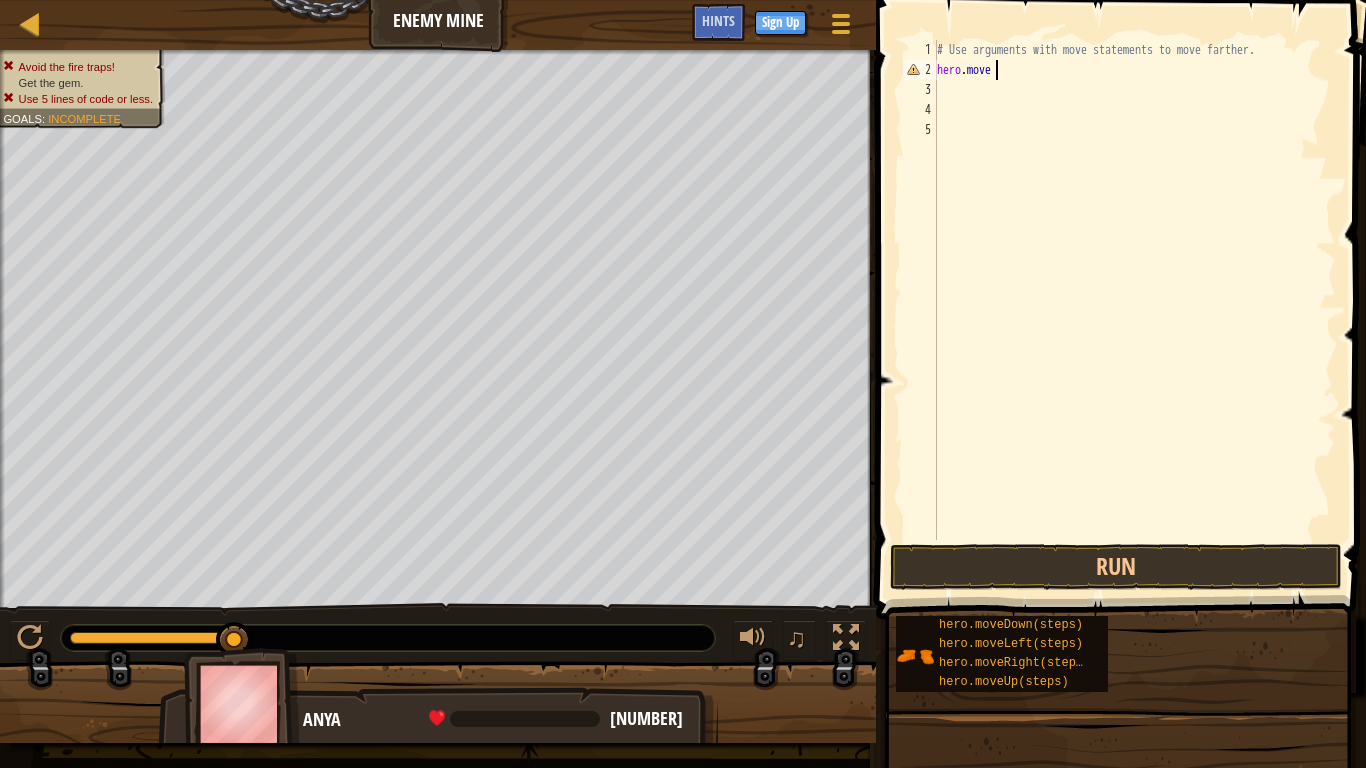 type on "hero.moved" 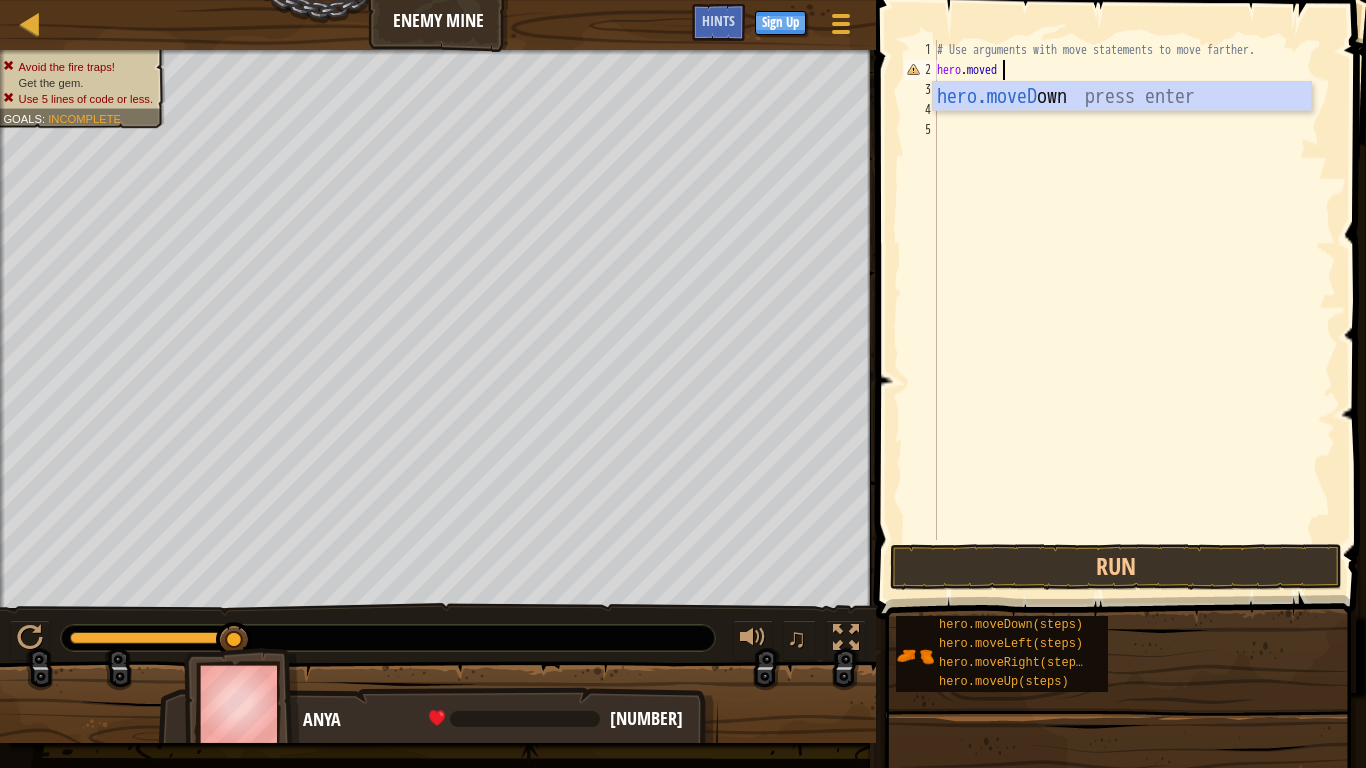 click on "hero.moveD own press enter" at bounding box center (1122, 127) 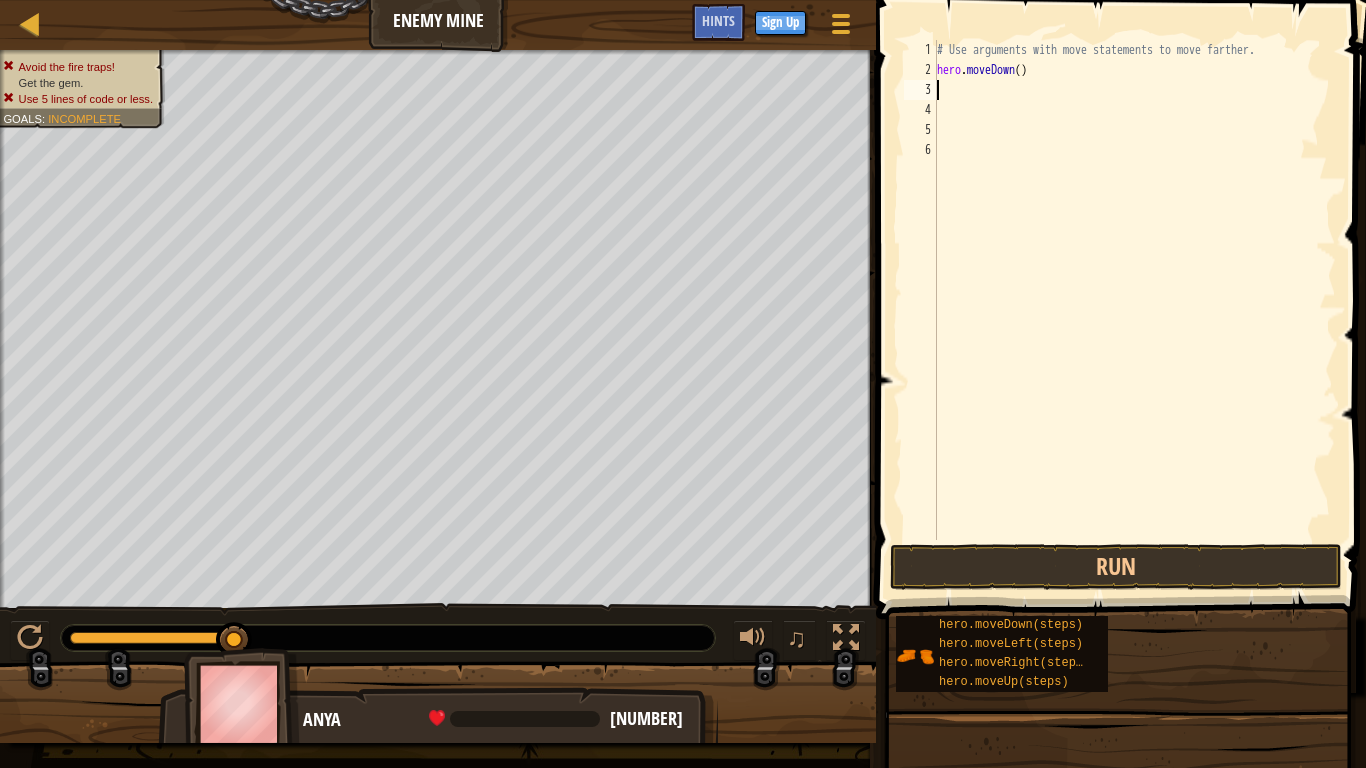 scroll, scrollTop: 9, scrollLeft: 0, axis: vertical 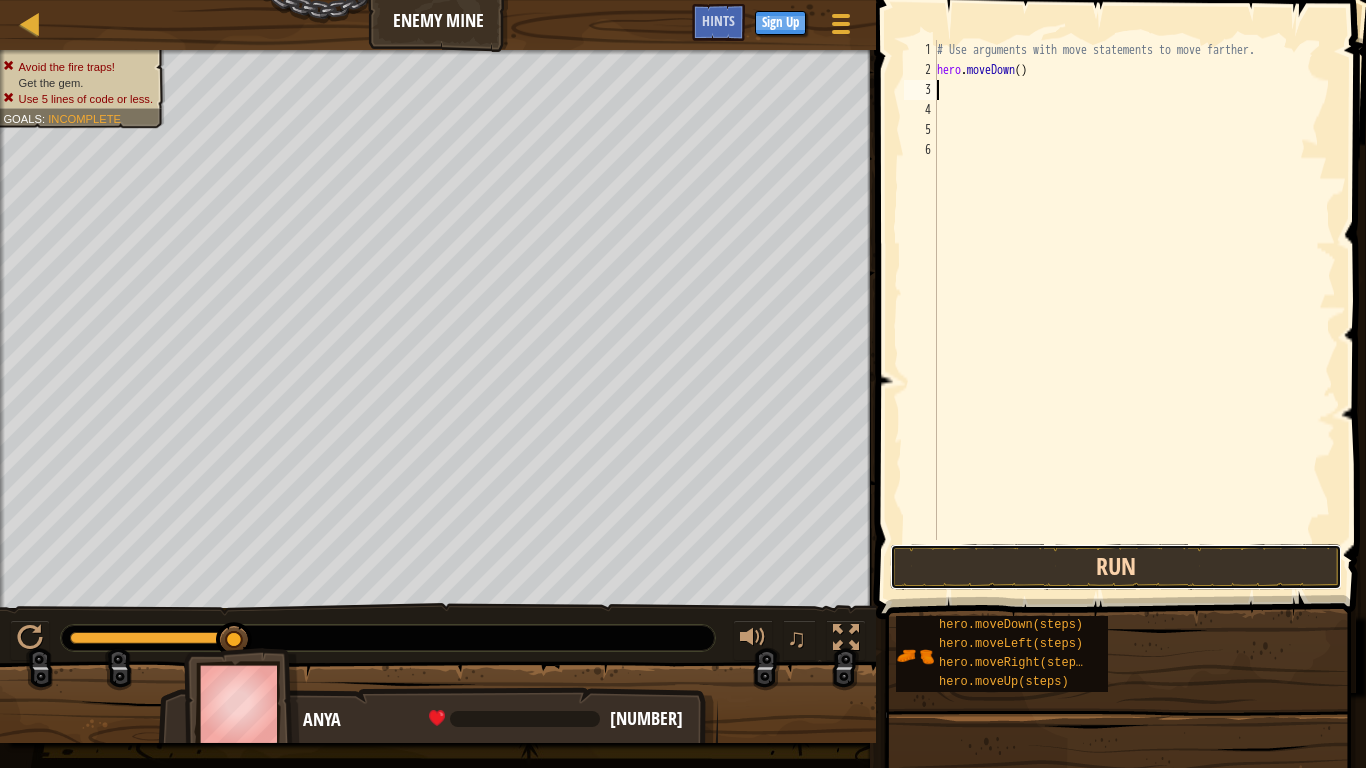 click on "Run" at bounding box center (1116, 567) 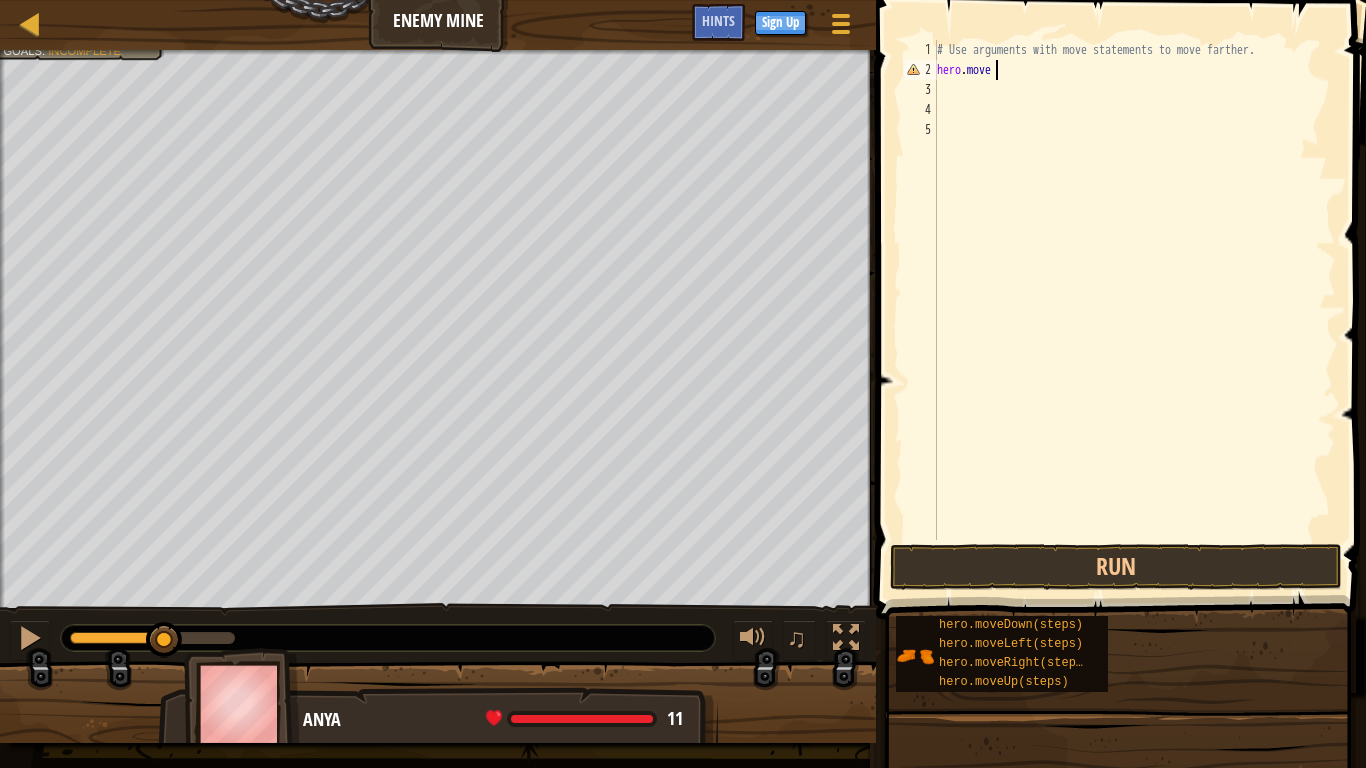 type on "hero.mover" 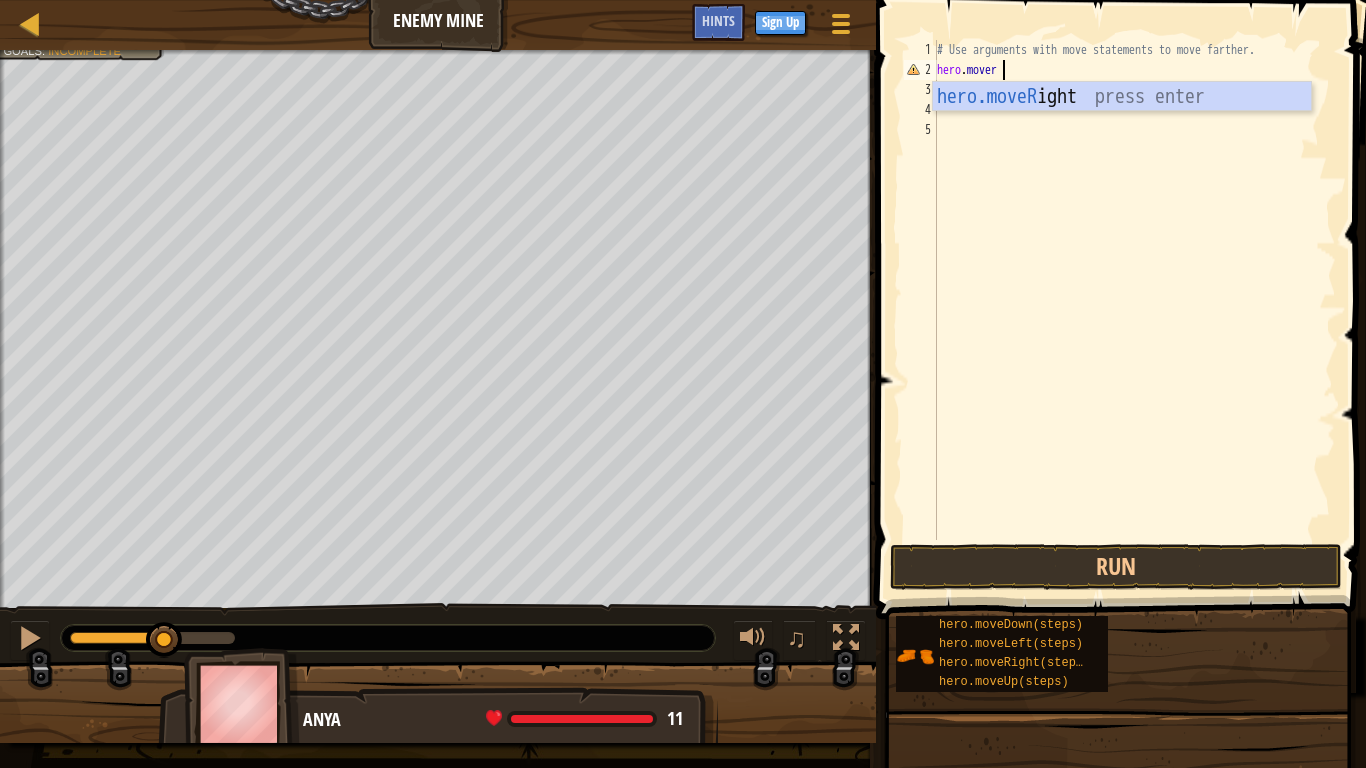 scroll, scrollTop: 9, scrollLeft: 5, axis: both 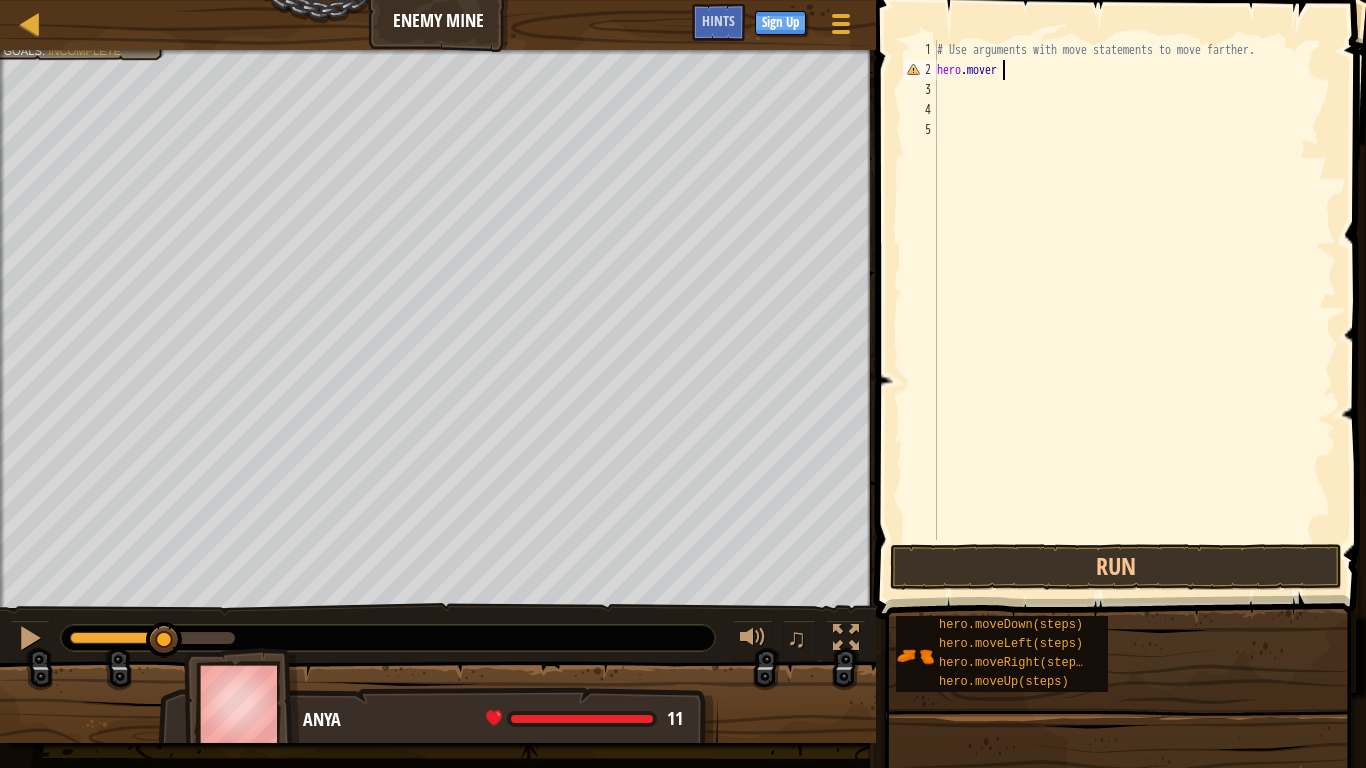 click on "# Use arguments with move statements to move farther. hero . mover" at bounding box center (1134, 310) 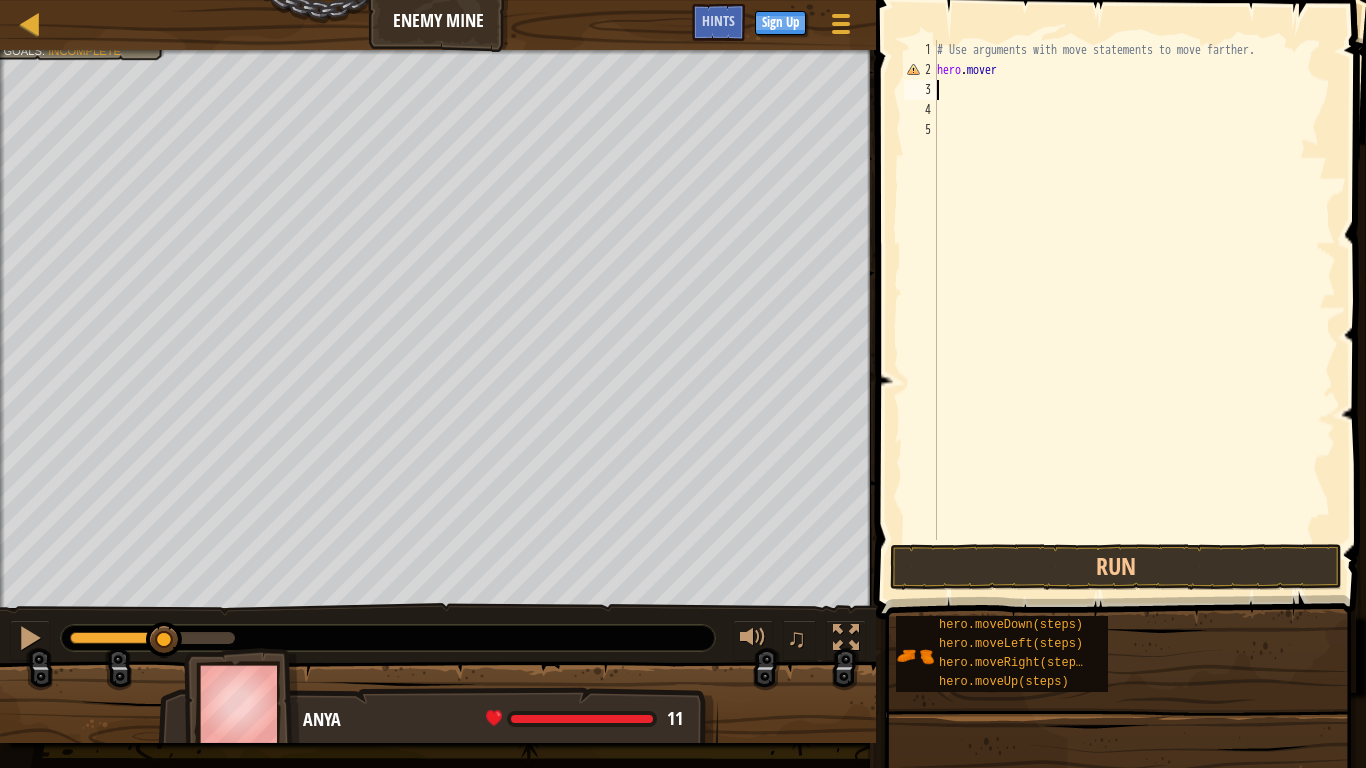 scroll, scrollTop: 9, scrollLeft: 0, axis: vertical 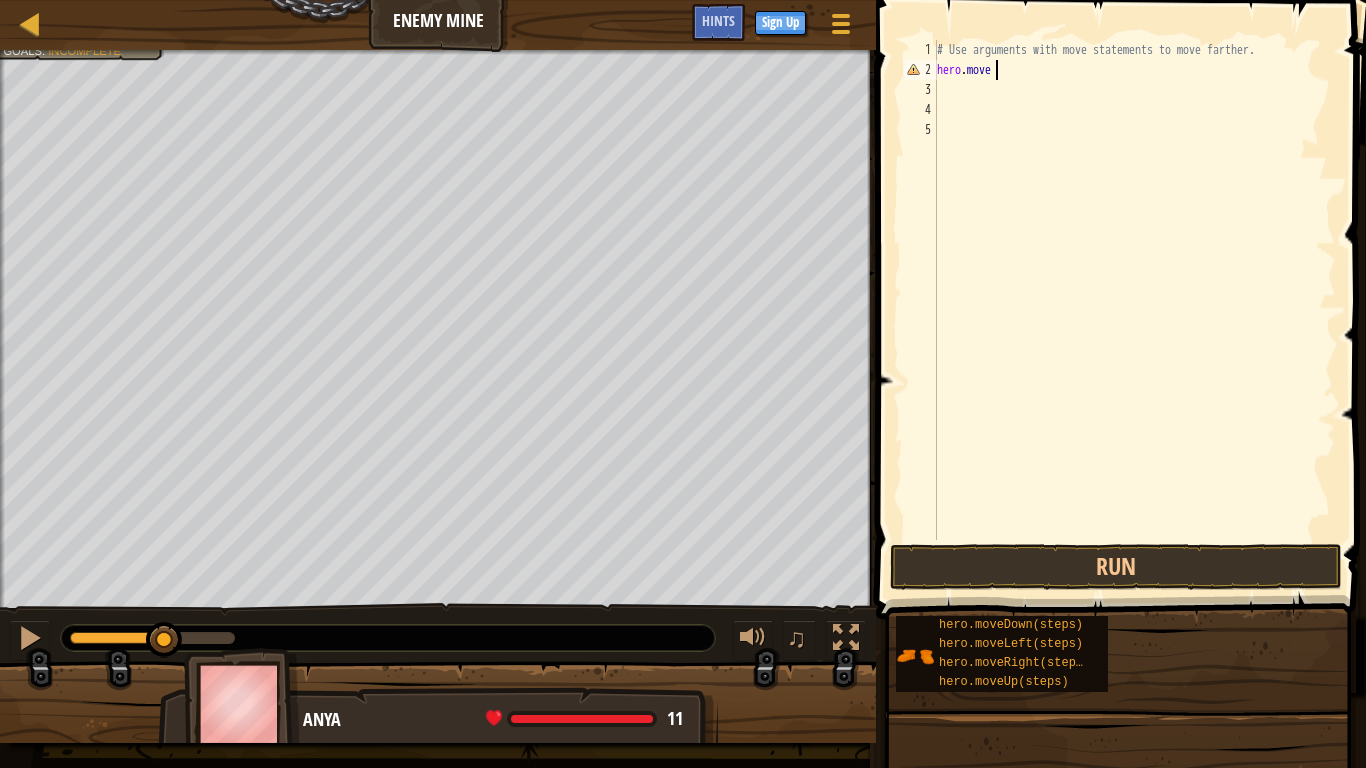 type on "hero.mover" 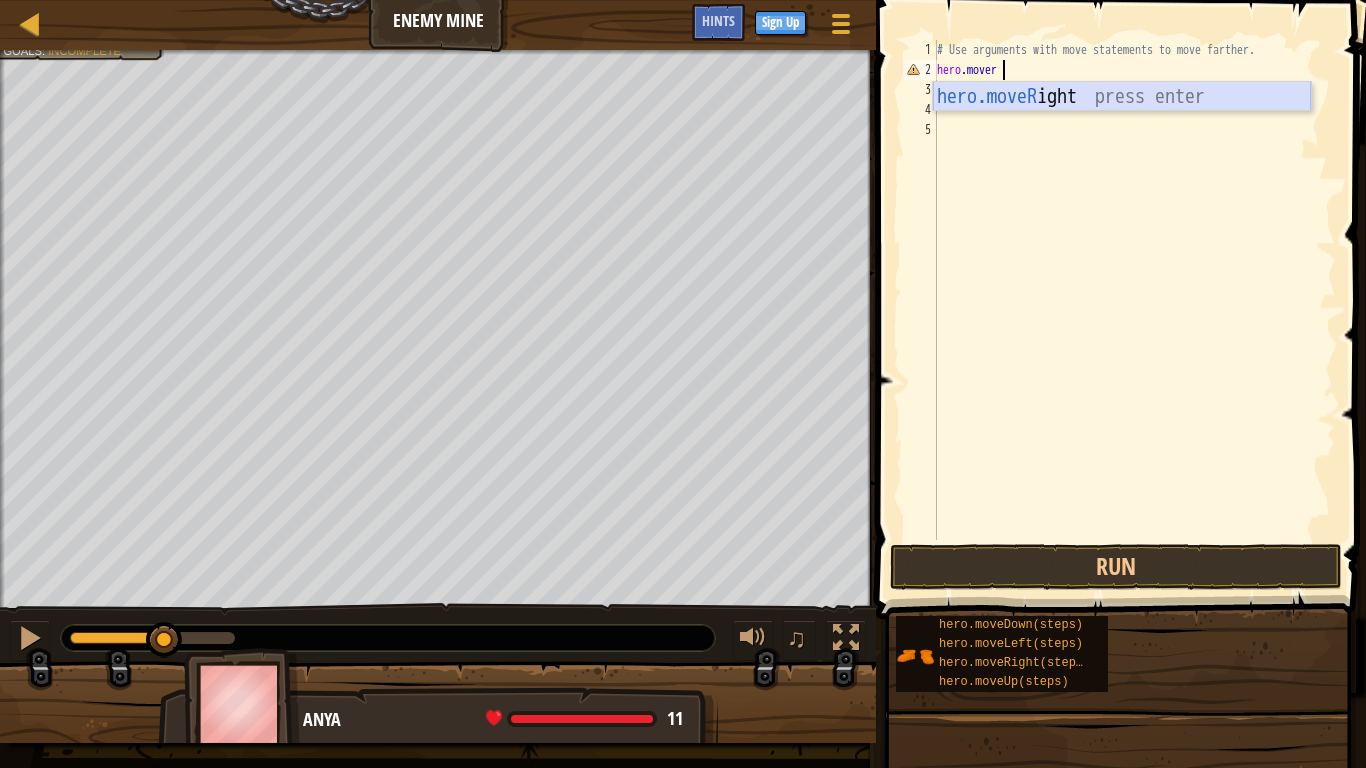 click on "hero.moveR ight press enter" at bounding box center (1122, 127) 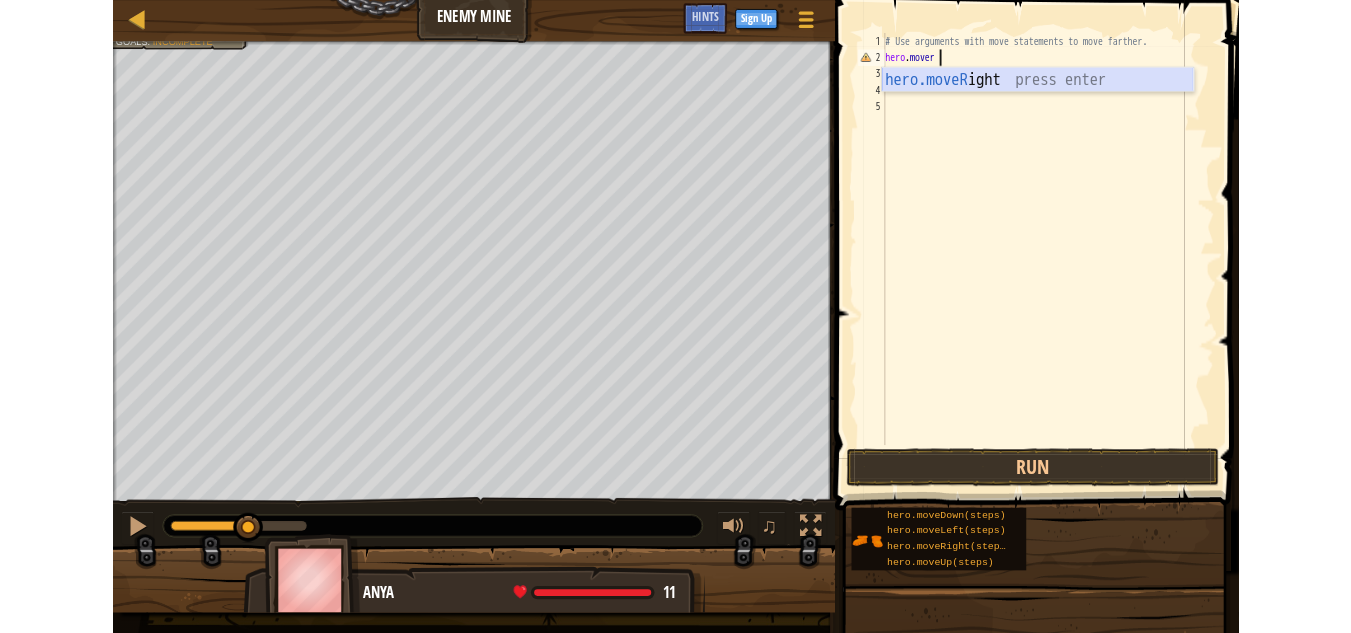 scroll, scrollTop: 9, scrollLeft: 0, axis: vertical 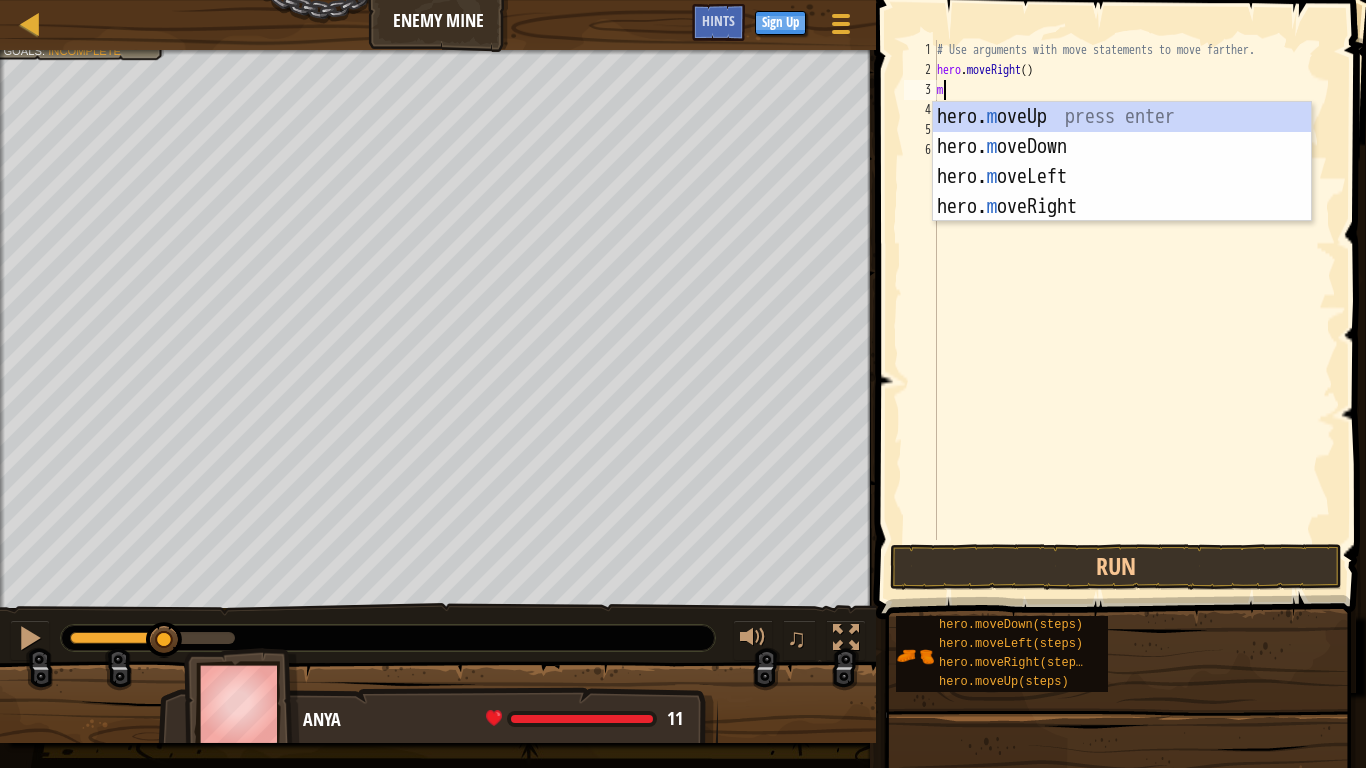type on "mo" 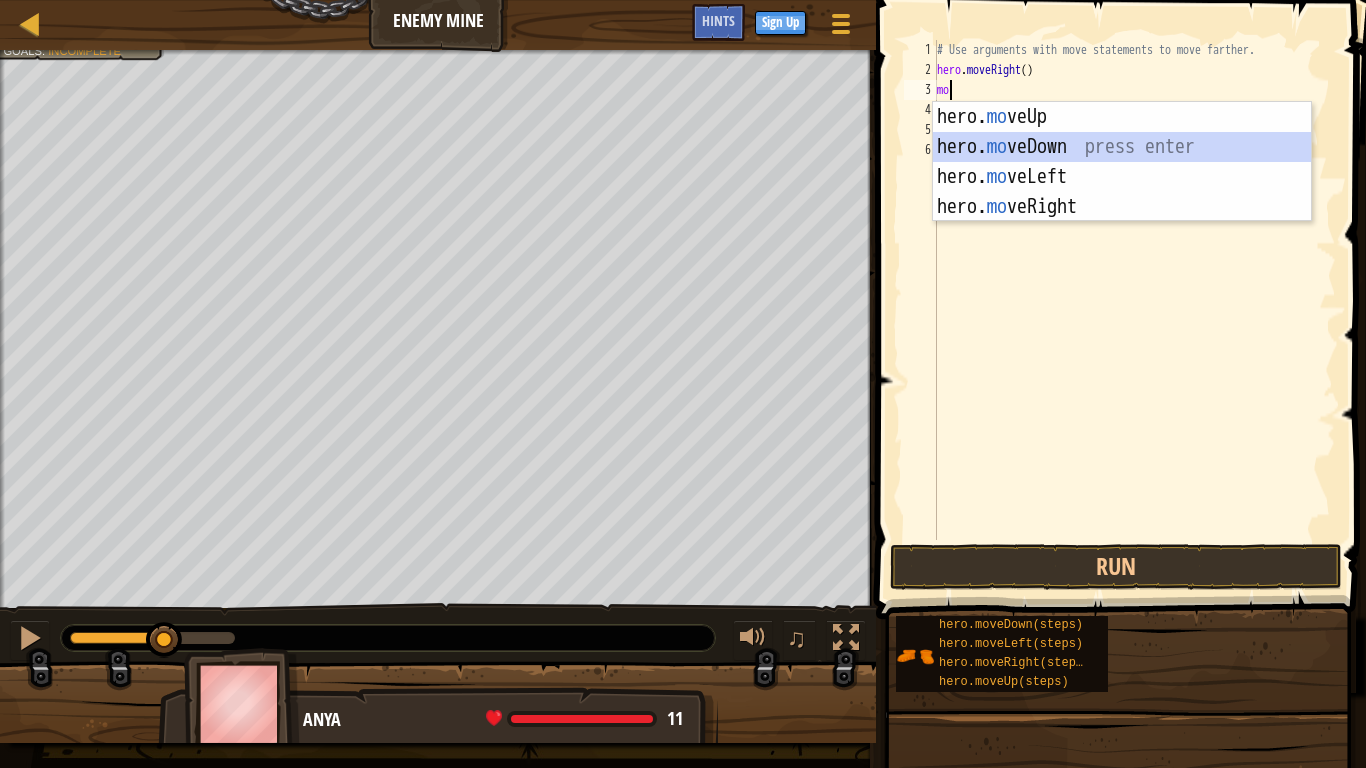 click on "hero. mo veUp press enter hero. mo veDown press enter hero. mo veLeft press enter hero. mo veRight press enter" at bounding box center [1122, 192] 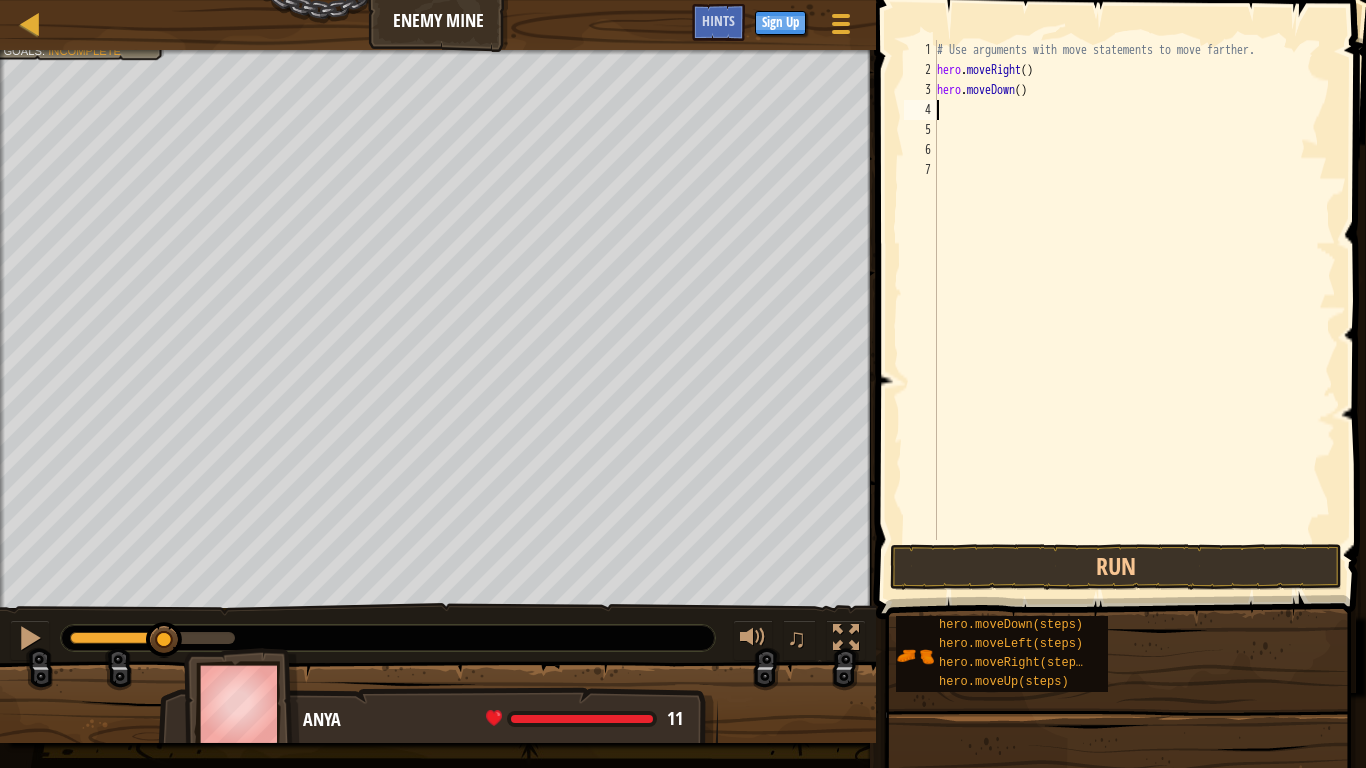 type on "m" 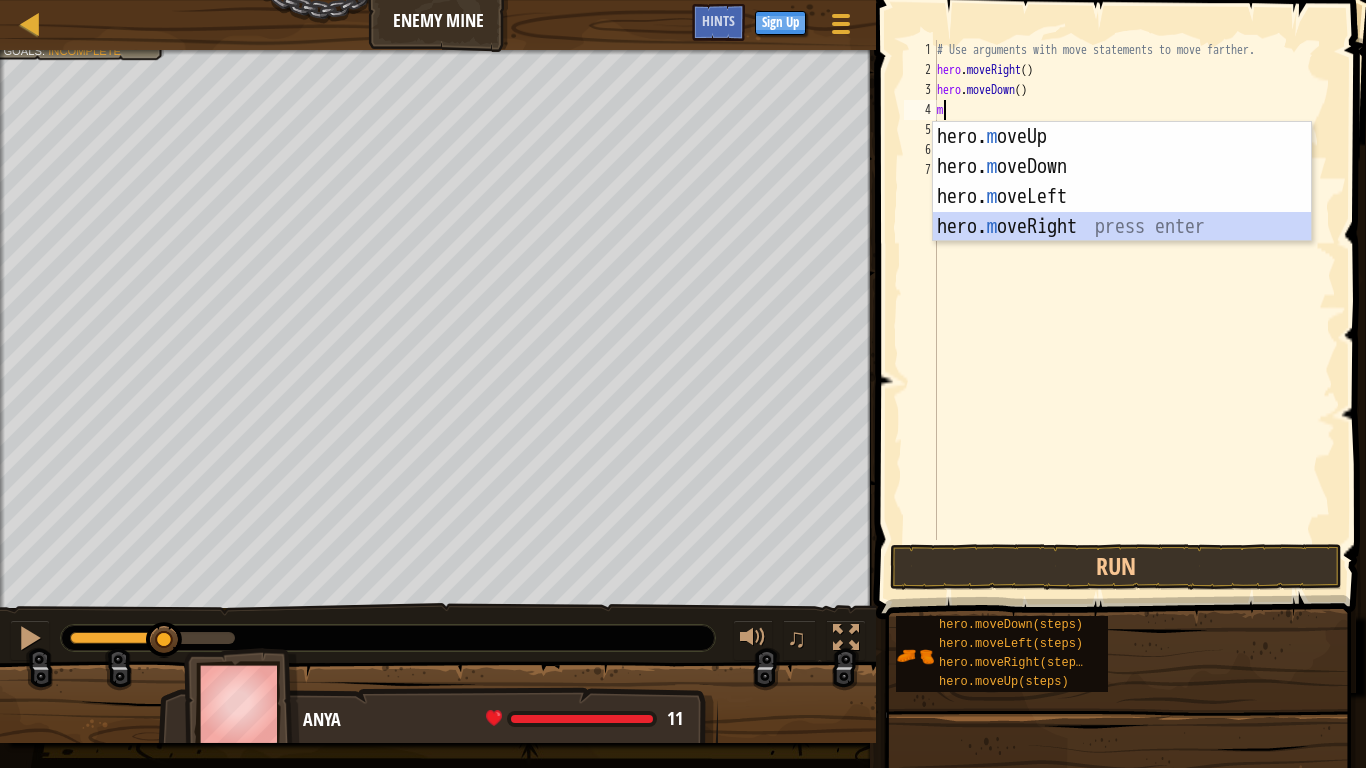 click on "hero. m oveUp press enter hero. m oveDown press enter hero. m oveLeft press enter hero. m oveRight press enter" at bounding box center [1122, 212] 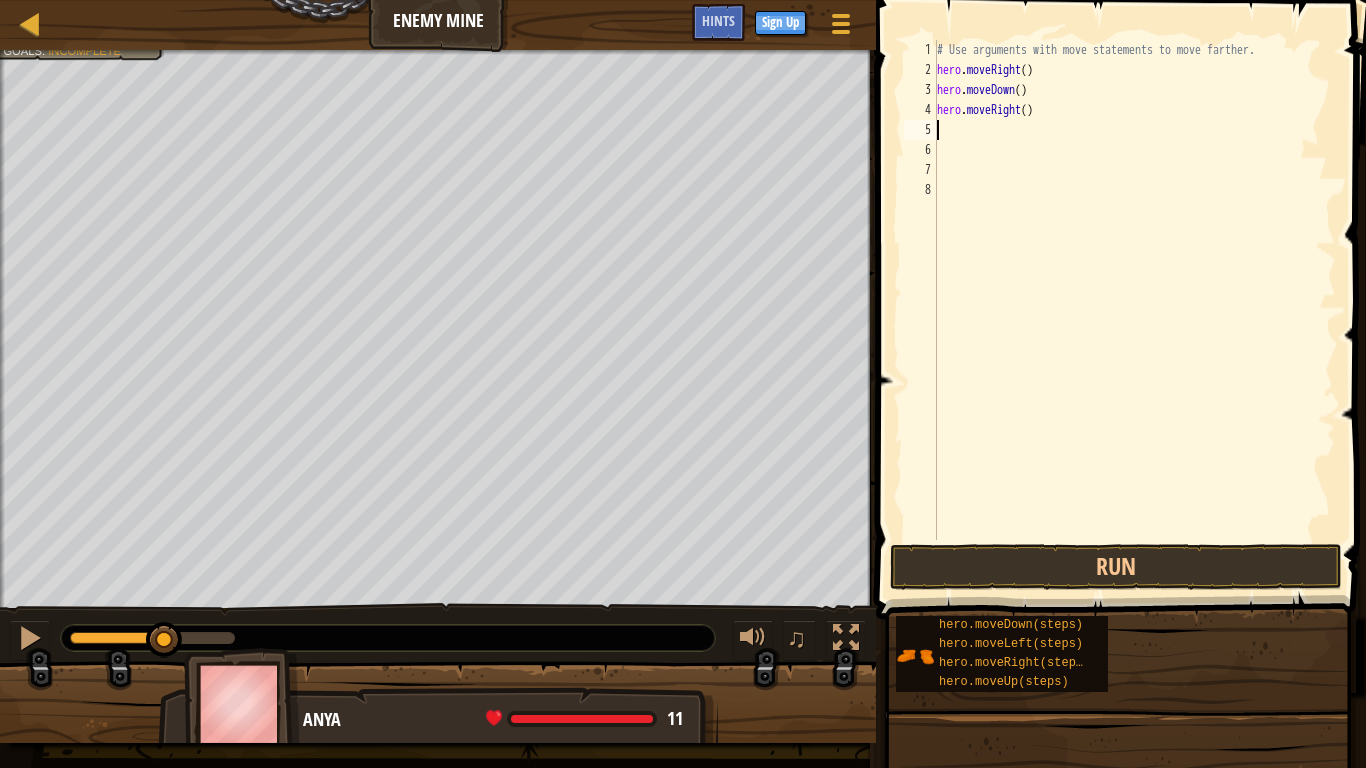 type on "m" 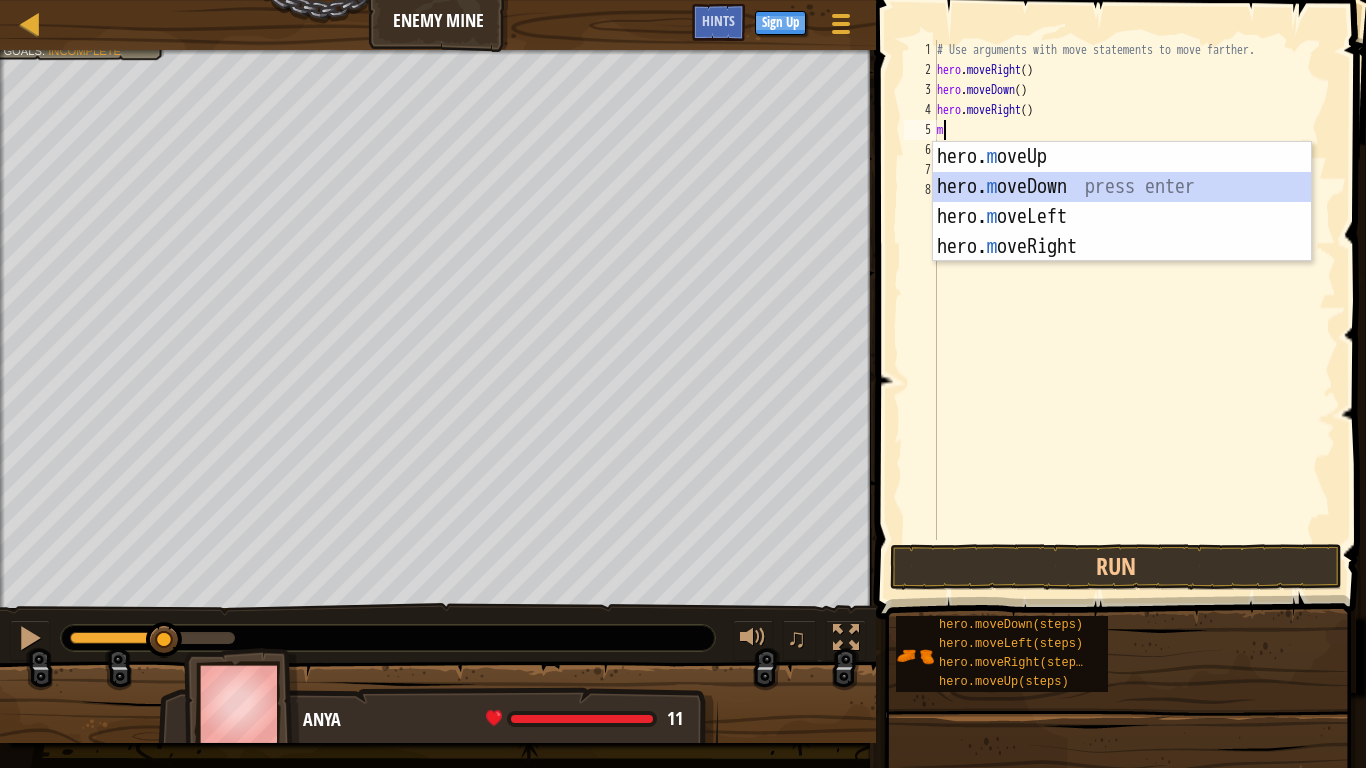 click on "hero. m oveUp press enter hero. m oveDown press enter hero. m oveLeft press enter hero. m oveRight press enter" at bounding box center (1122, 232) 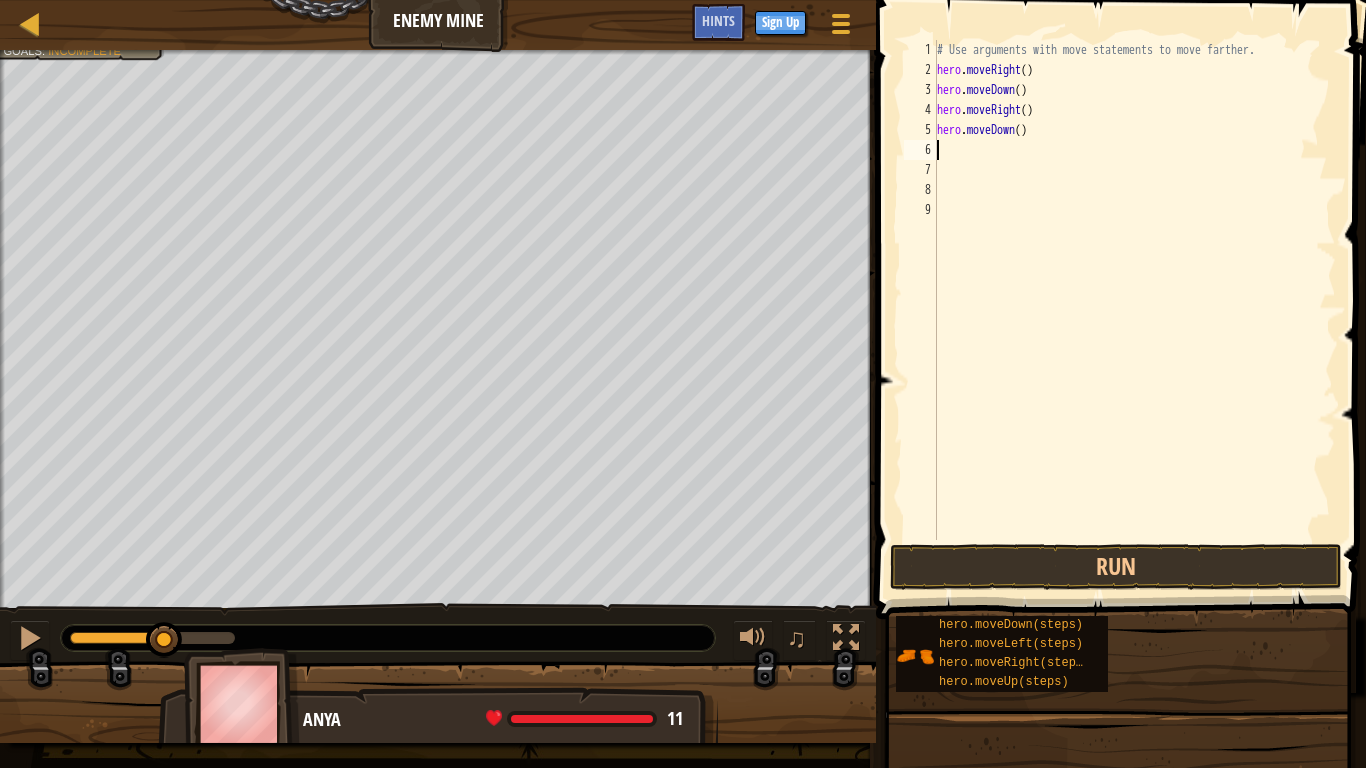 type on "m" 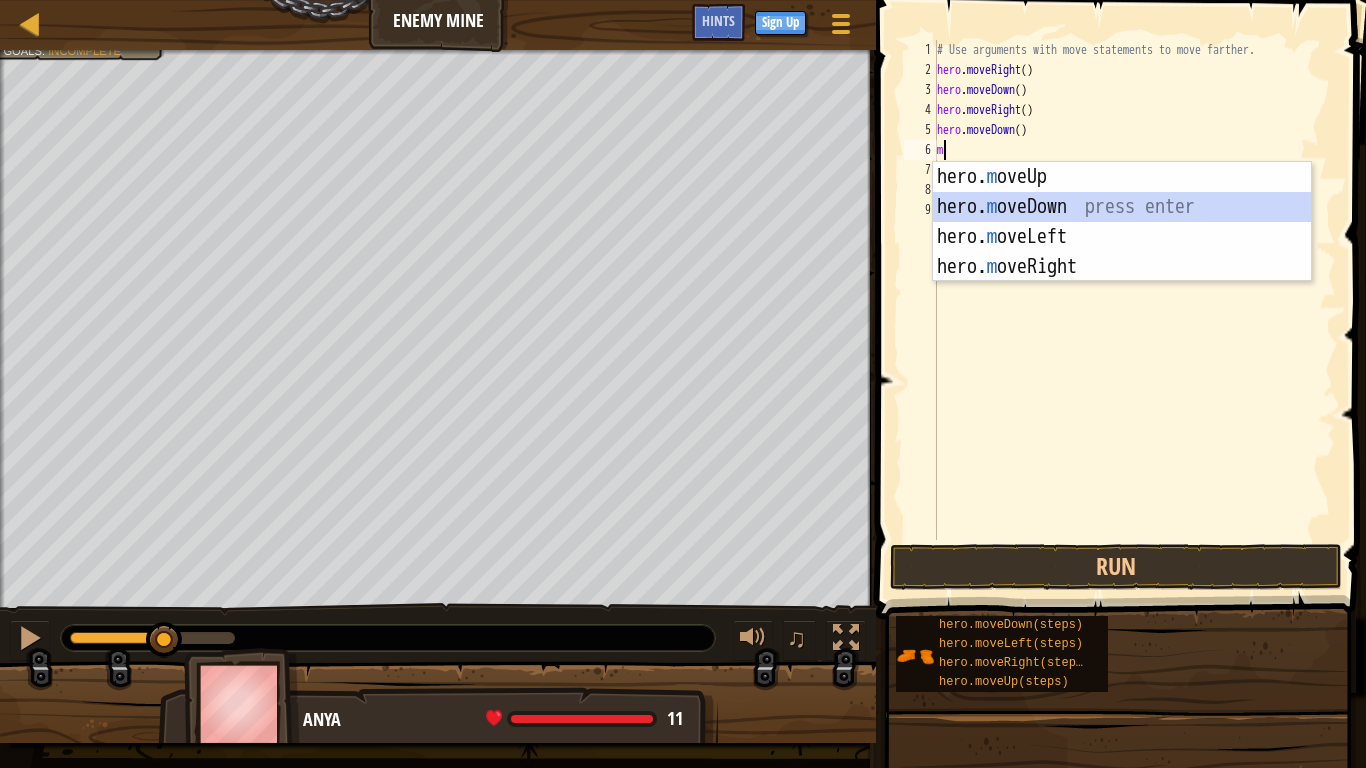click on "hero. m oveUp press enter hero. m oveDown press enter hero. m oveLeft press enter hero. m oveRight press enter" at bounding box center [1122, 252] 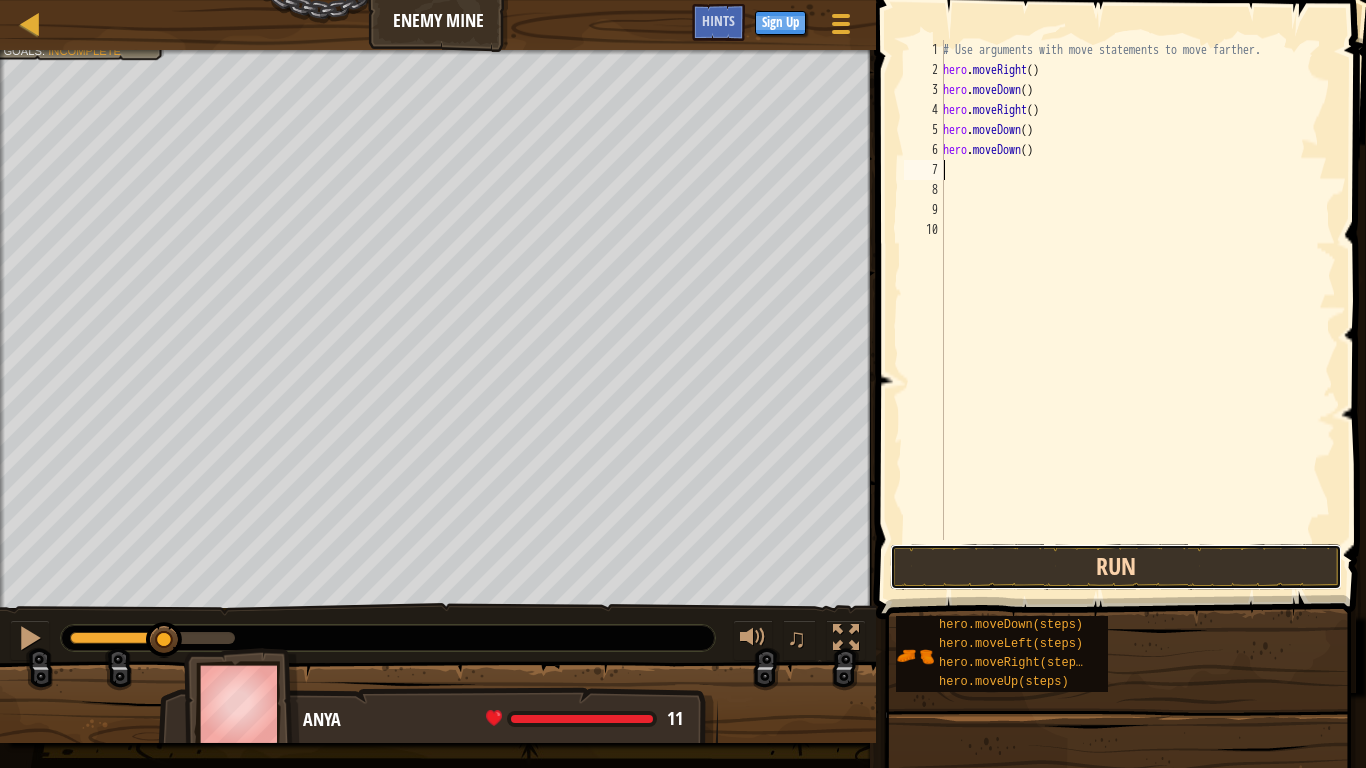 click on "Run" at bounding box center (1116, 567) 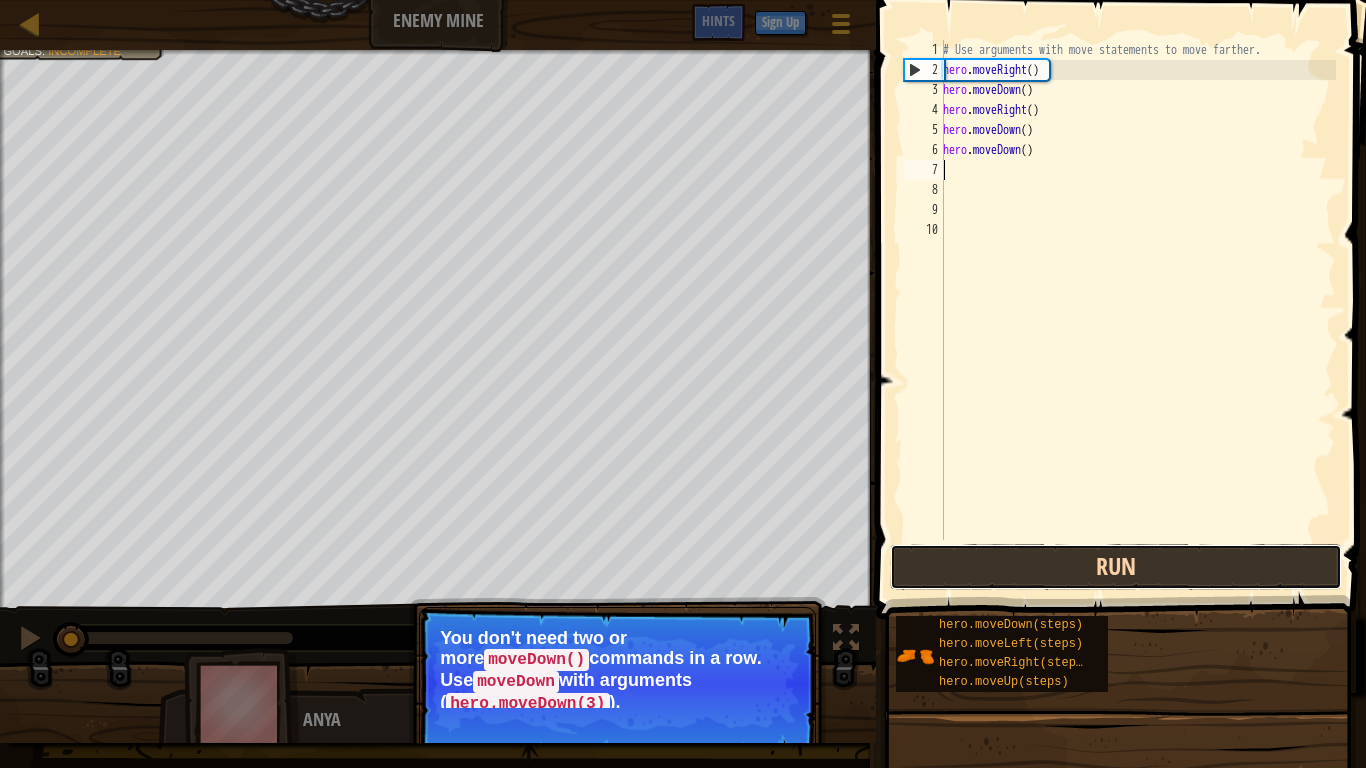 click on "Run" at bounding box center [1116, 567] 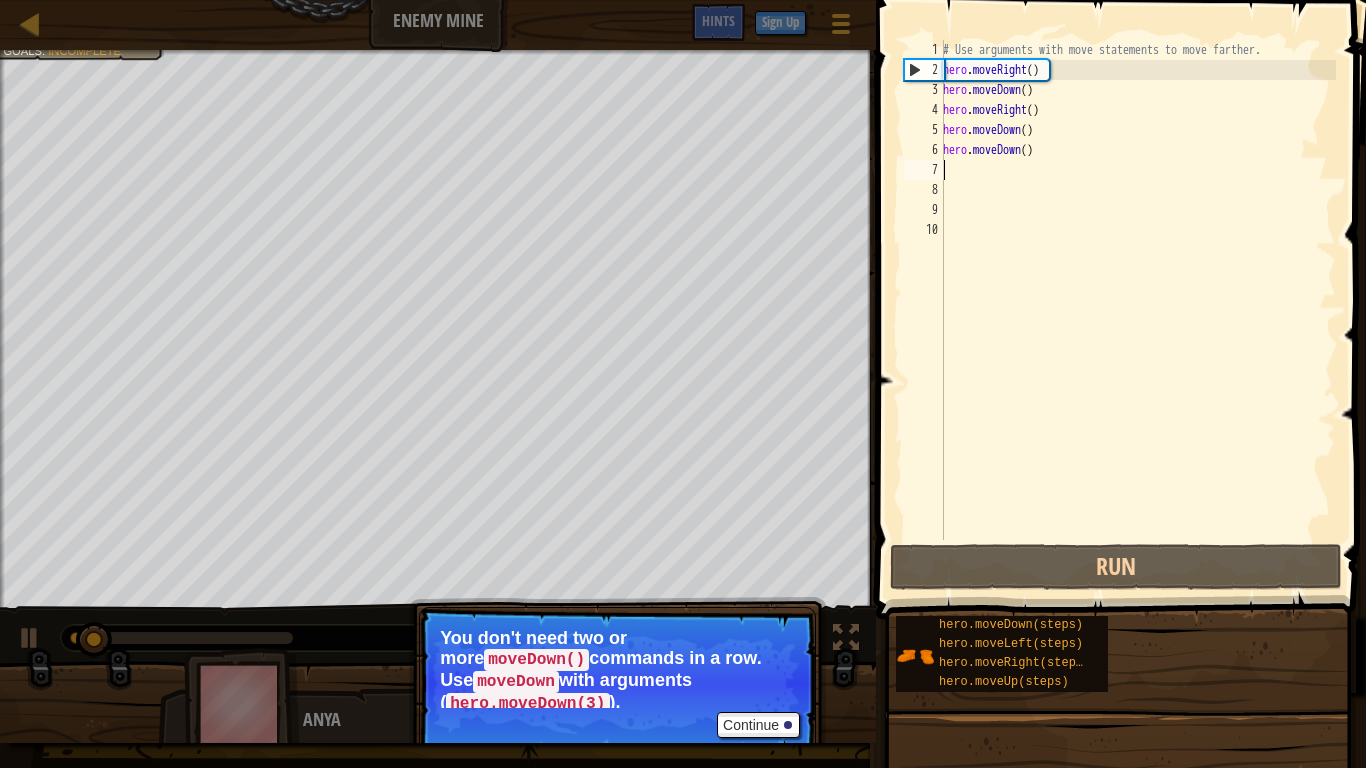 drag, startPoint x: 1056, startPoint y: 168, endPoint x: 997, endPoint y: 155, distance: 60.41523 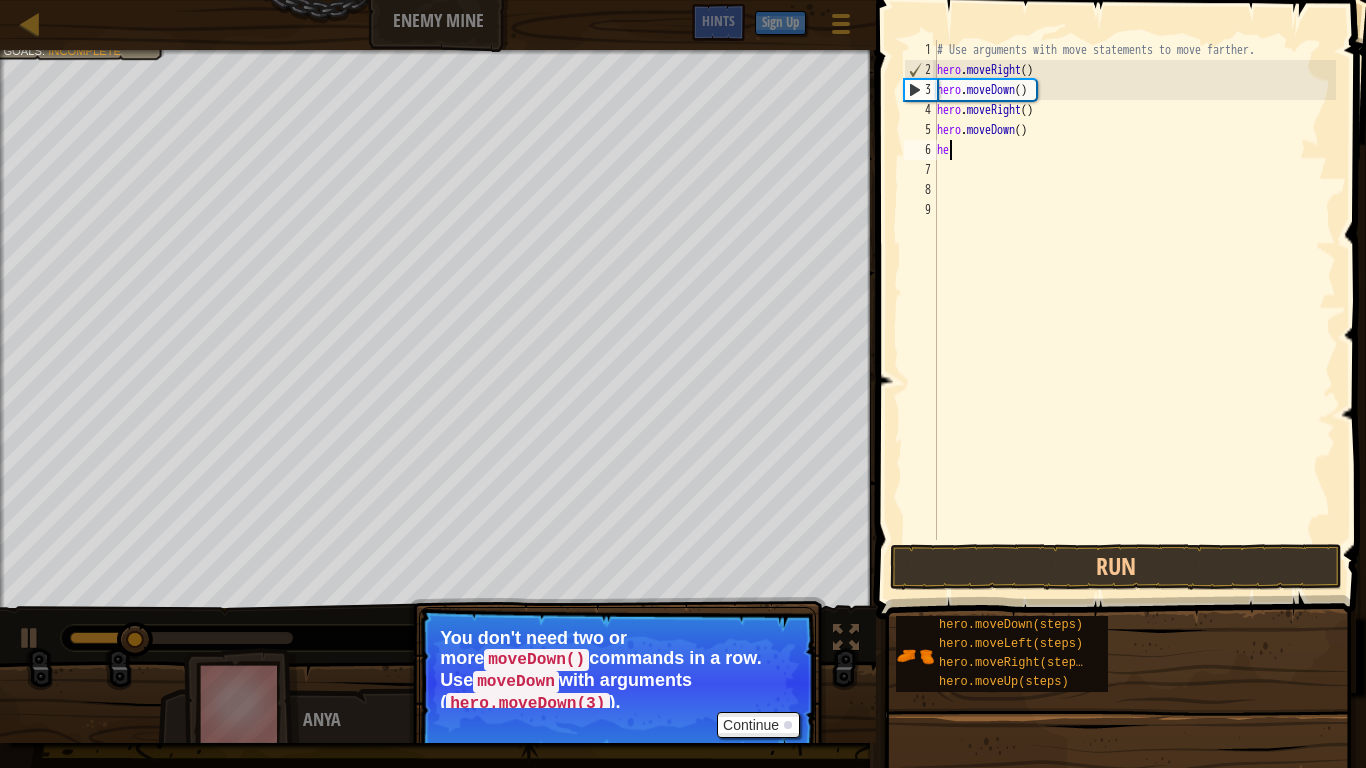 type on "h" 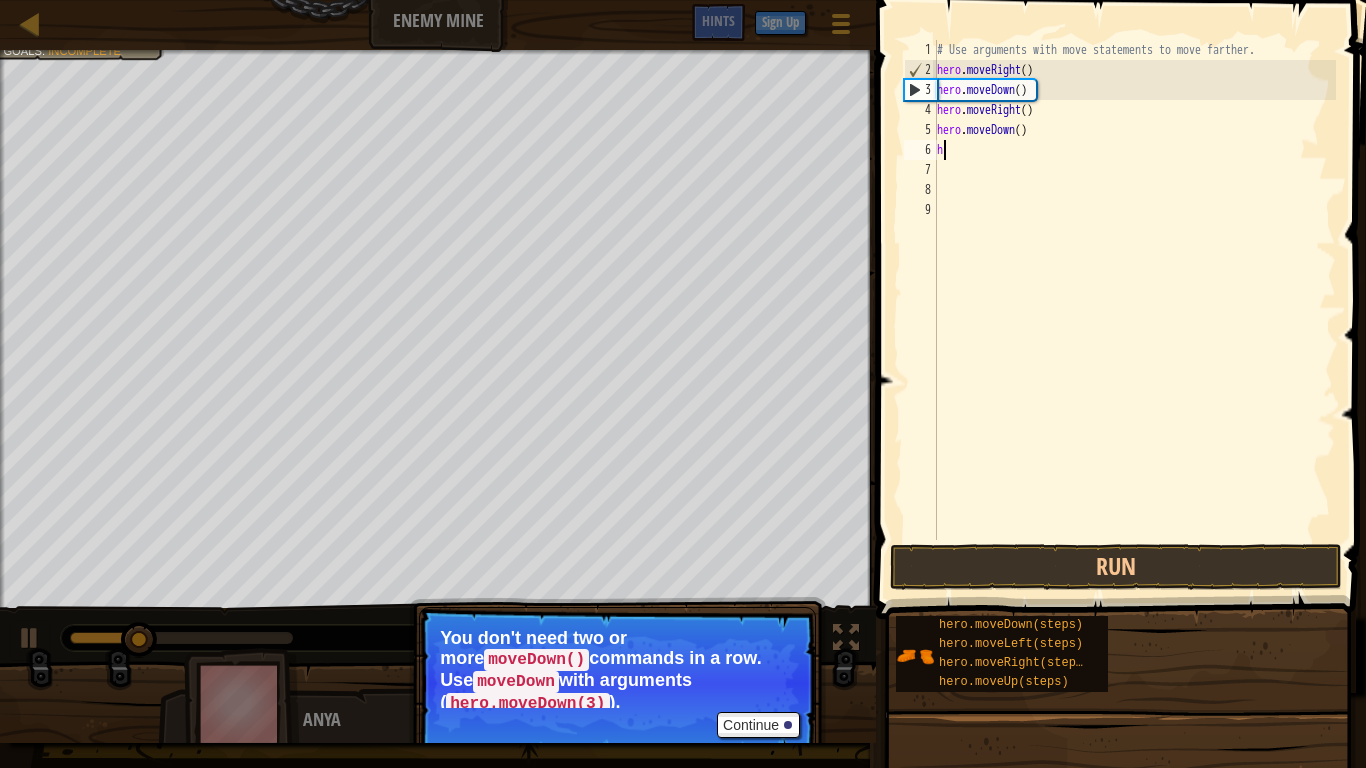 type 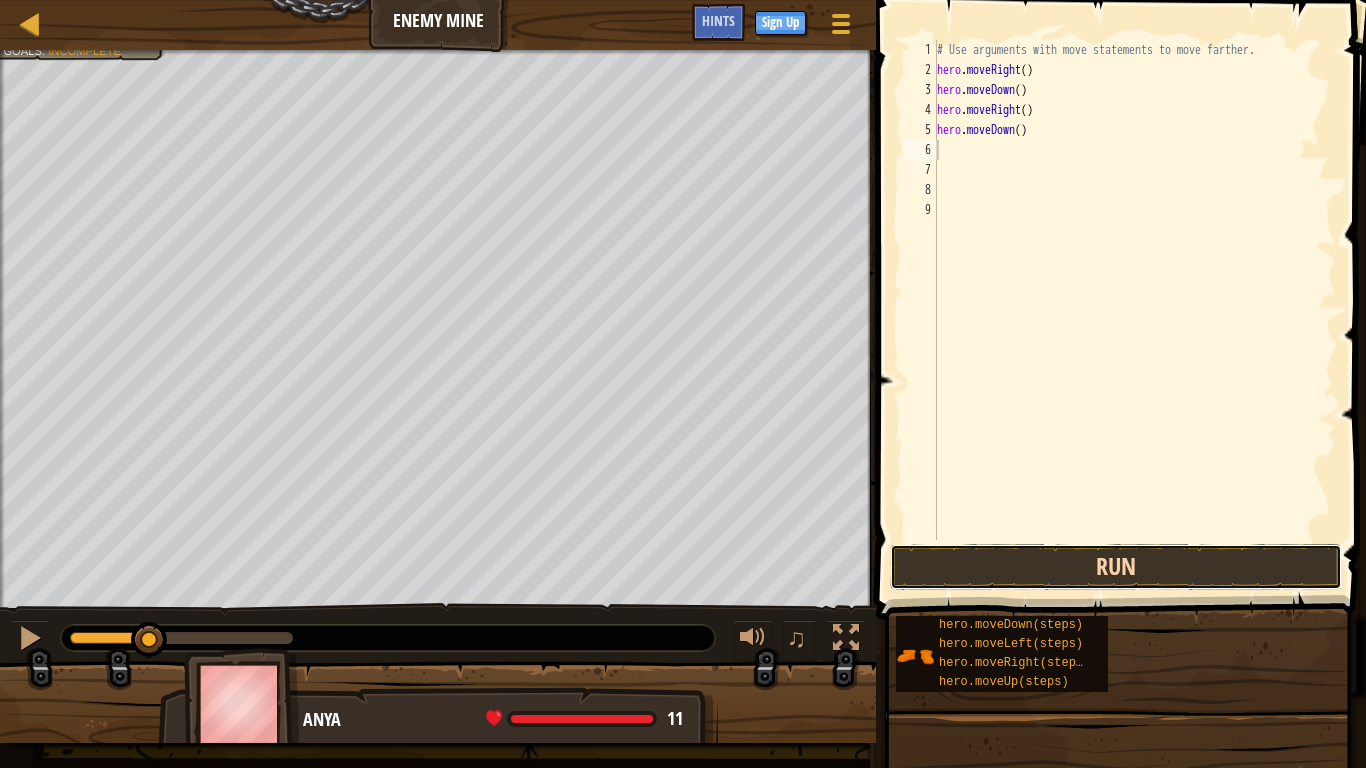 click on "Run" at bounding box center (1116, 567) 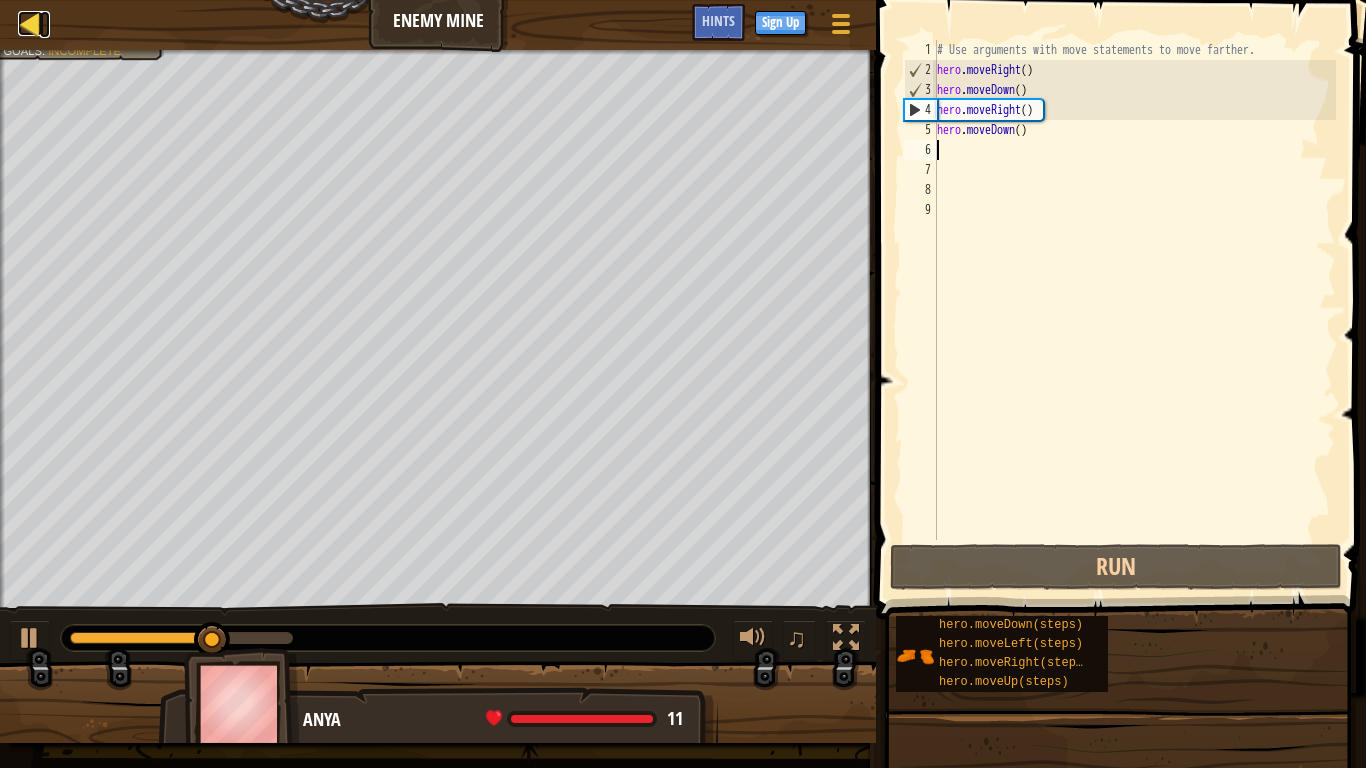 click at bounding box center [30, 23] 